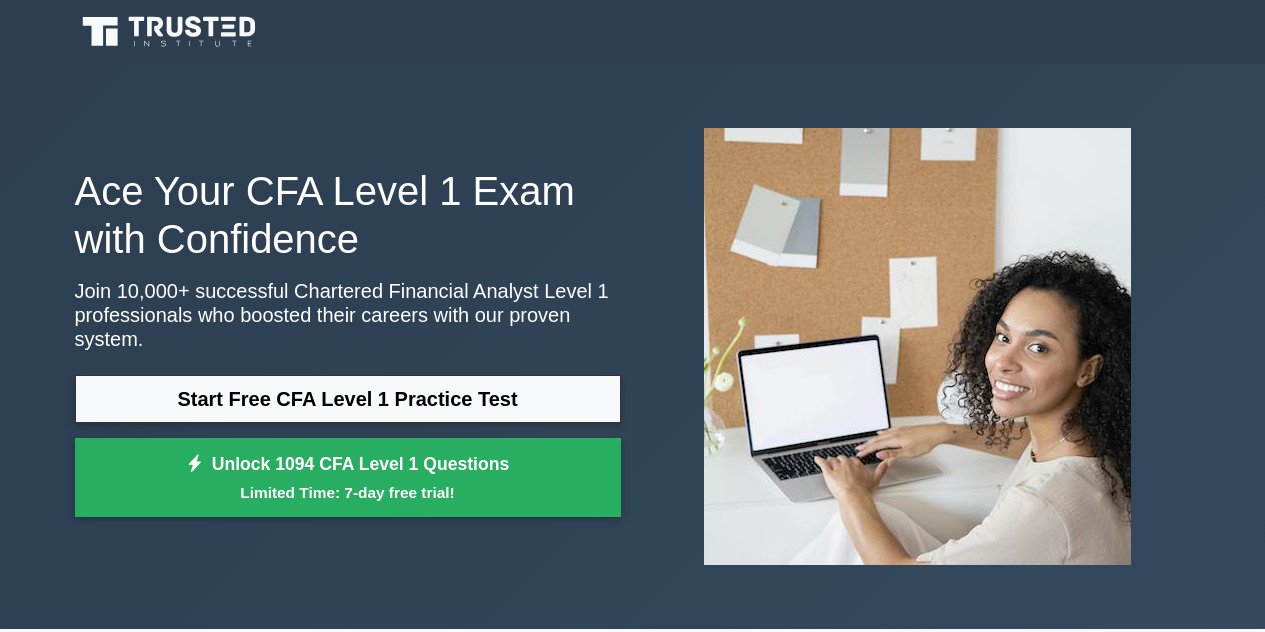 scroll, scrollTop: 0, scrollLeft: 0, axis: both 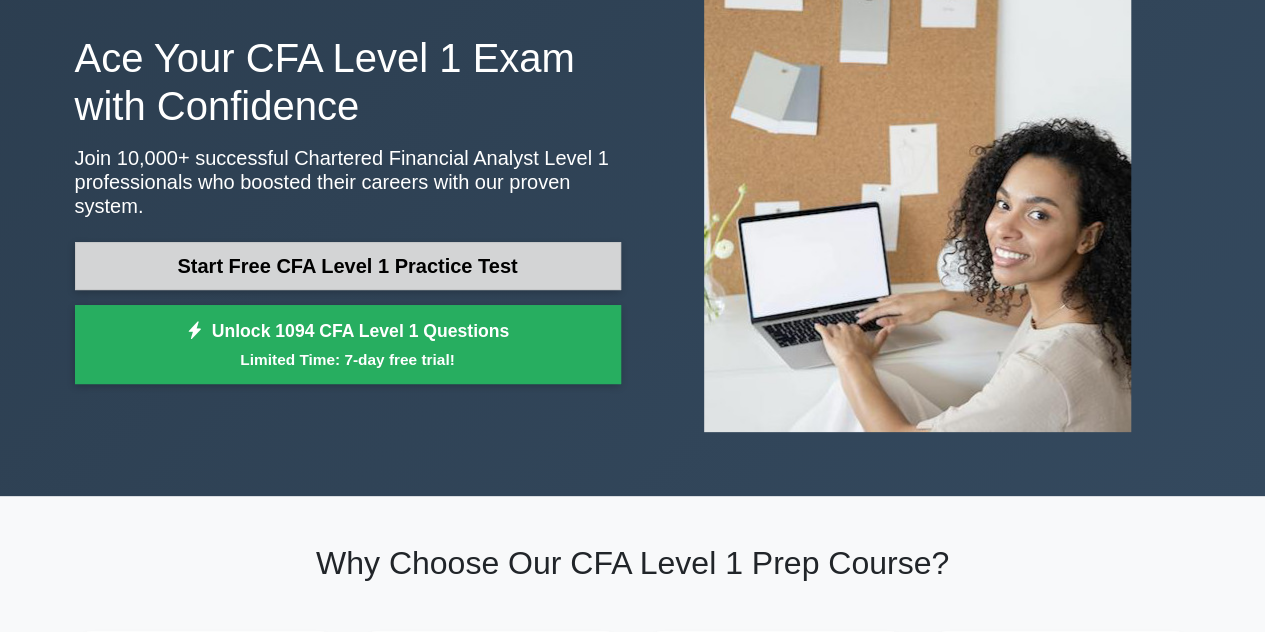 click on "Start Free CFA Level 1 Practice Test" at bounding box center (348, 266) 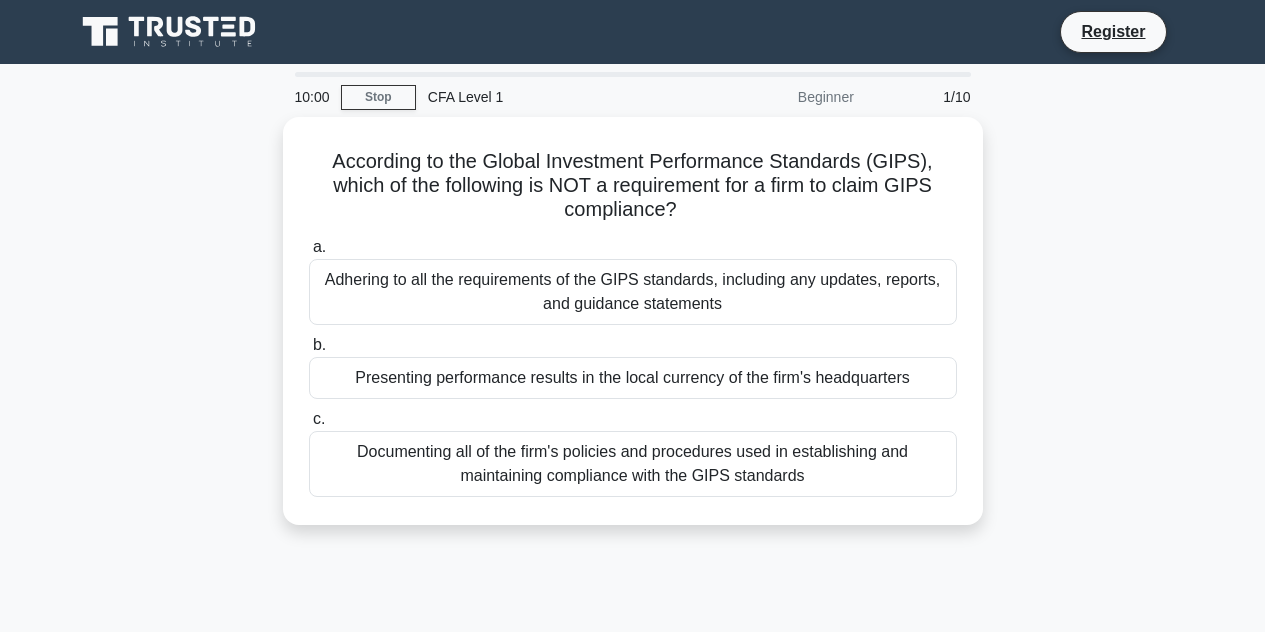 scroll, scrollTop: 0, scrollLeft: 0, axis: both 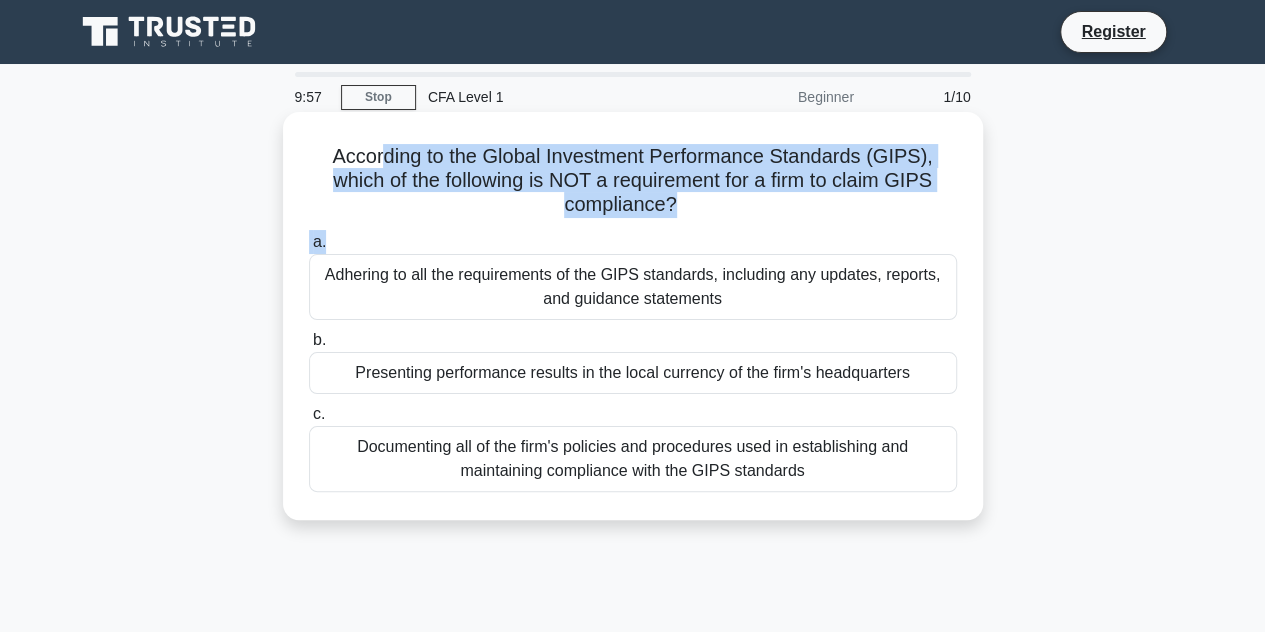 drag, startPoint x: 381, startPoint y: 162, endPoint x: 724, endPoint y: 238, distance: 351.31894 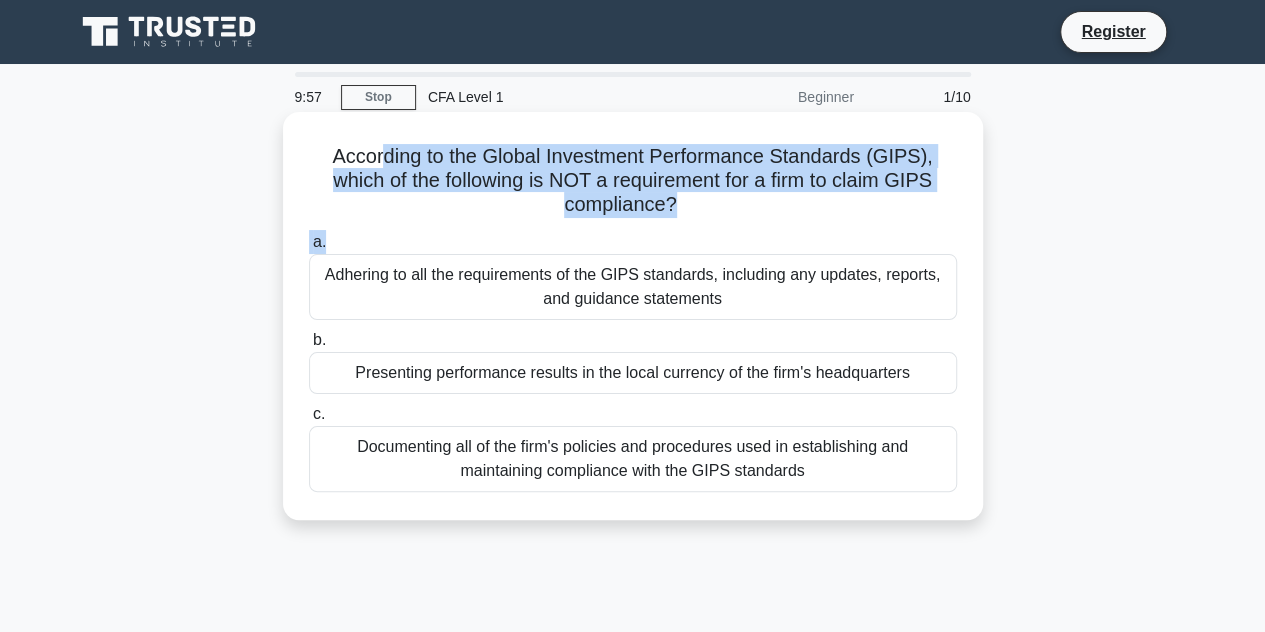 click on "According to the Global Investment Performance Standards (GIPS), which of the following is NOT a requirement for a firm to claim GIPS compliance?
.spinner_0XTQ{transform-origin:center;animation:spinner_y6GP .75s linear infinite}@keyframes spinner_y6GP{100%{transform:rotate(360deg)}}" at bounding box center (633, 181) 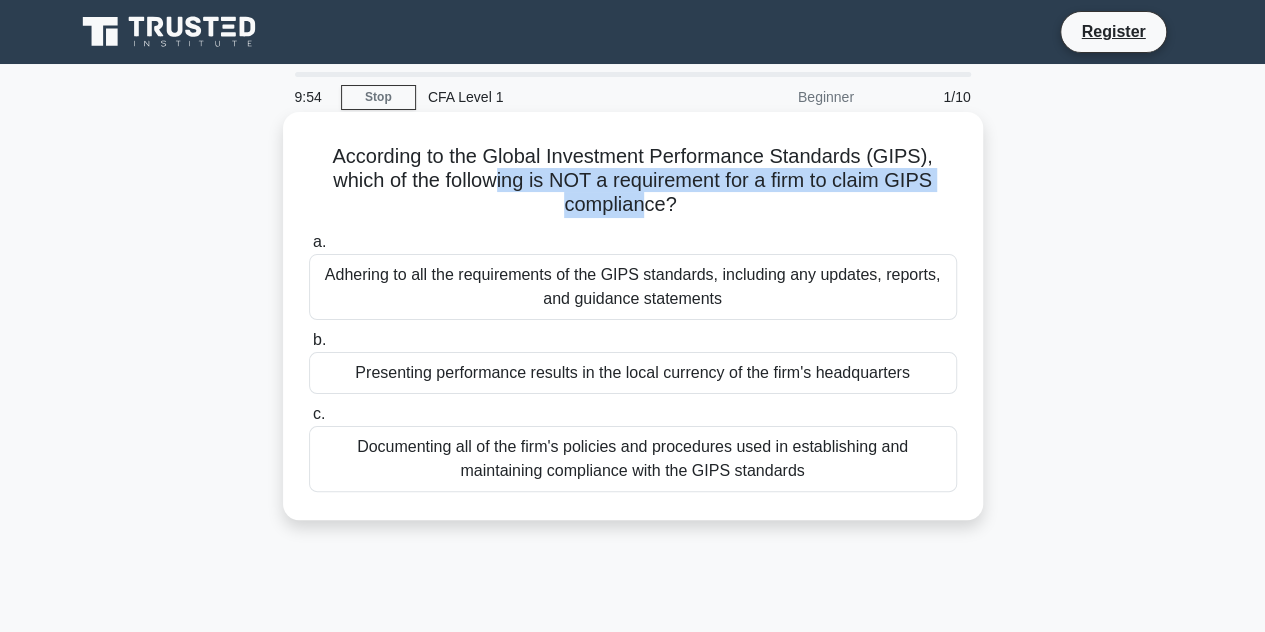 drag, startPoint x: 500, startPoint y: 191, endPoint x: 646, endPoint y: 195, distance: 146.05478 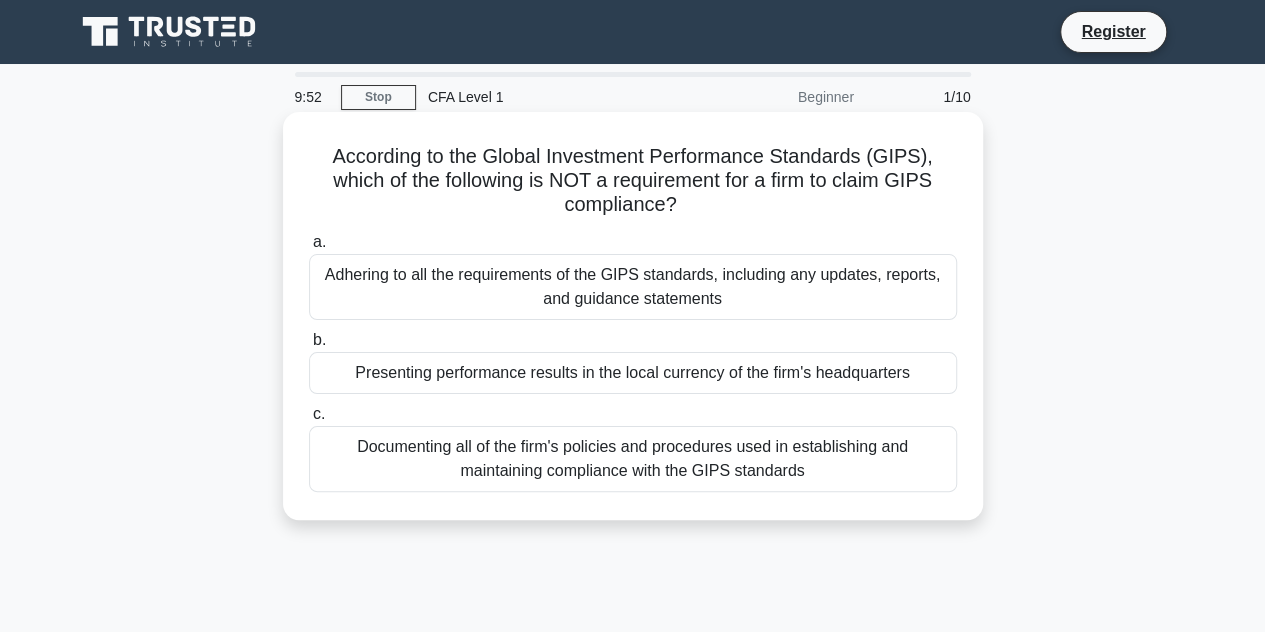 click on ".spinner_0XTQ{transform-origin:center;animation:spinner_y6GP .75s linear infinite}@keyframes spinner_y6GP{100%{transform:rotate(360deg)}}" 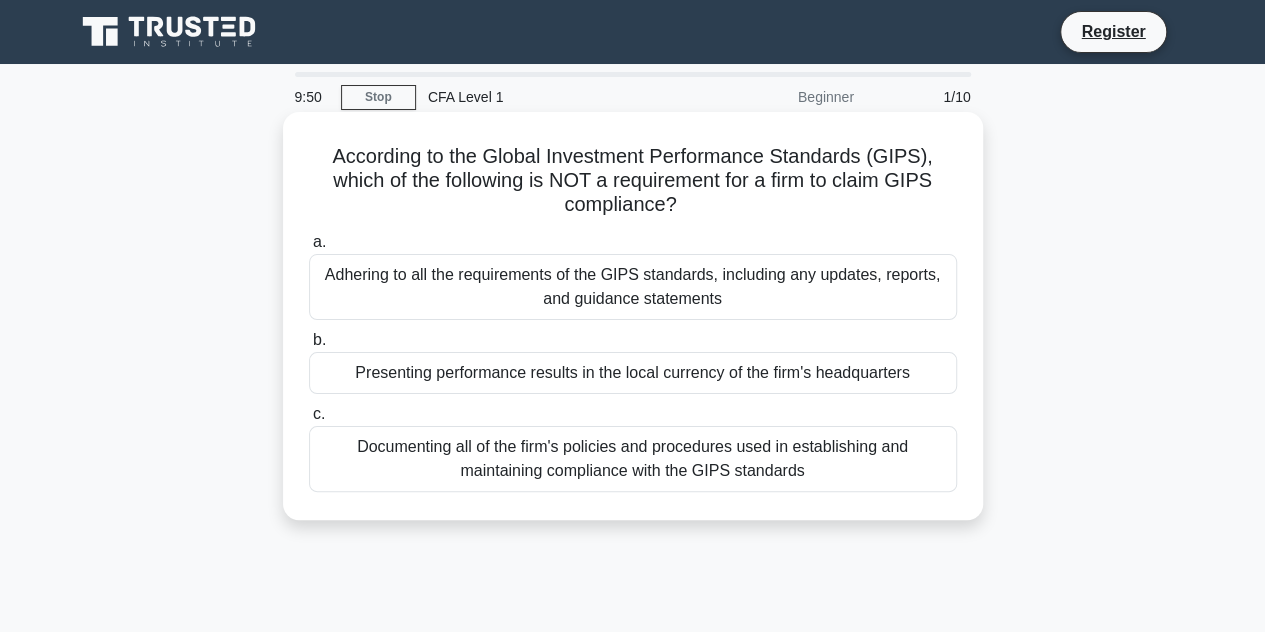 click on "According to the Global Investment Performance Standards (GIPS), which of the following is NOT a requirement for a firm to claim GIPS compliance?
.spinner_0XTQ{transform-origin:center;animation:spinner_y6GP .75s linear infinite}@keyframes spinner_y6GP{100%{transform:rotate(360deg)}}" at bounding box center (633, 181) 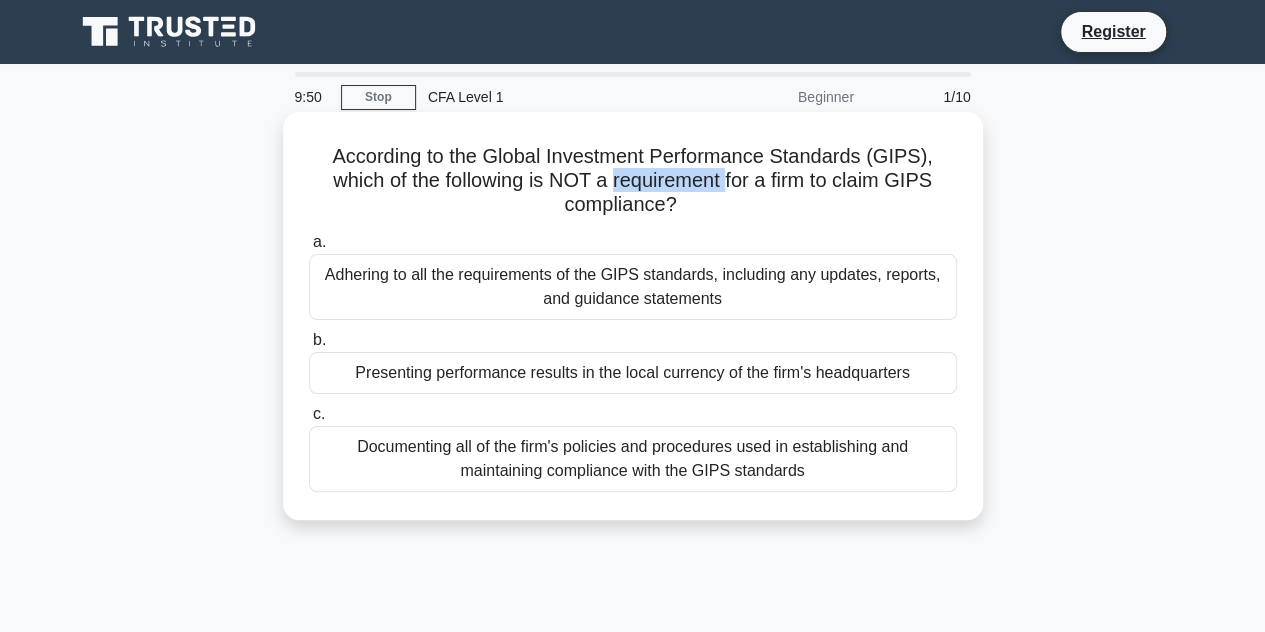 click on "According to the Global Investment Performance Standards (GIPS), which of the following is NOT a requirement for a firm to claim GIPS compliance?
.spinner_0XTQ{transform-origin:center;animation:spinner_y6GP .75s linear infinite}@keyframes spinner_y6GP{100%{transform:rotate(360deg)}}" at bounding box center [633, 181] 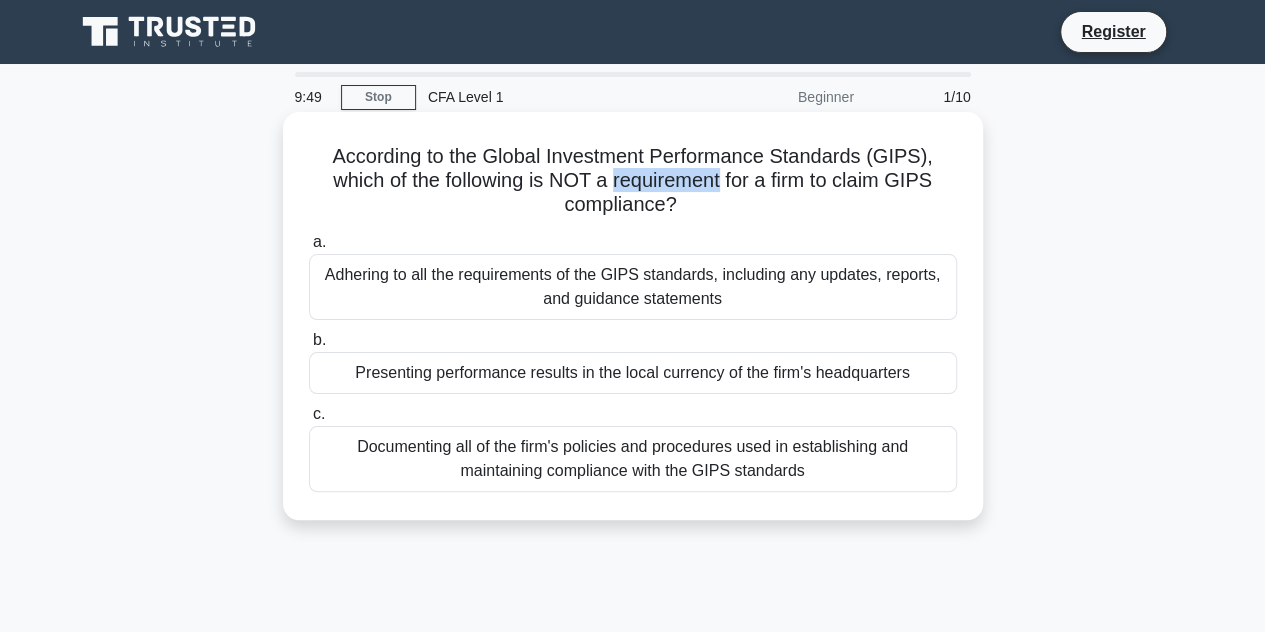 click on "According to the Global Investment Performance Standards (GIPS), which of the following is NOT a requirement for a firm to claim GIPS compliance?
.spinner_0XTQ{transform-origin:center;animation:spinner_y6GP .75s linear infinite}@keyframes spinner_y6GP{100%{transform:rotate(360deg)}}" at bounding box center (633, 181) 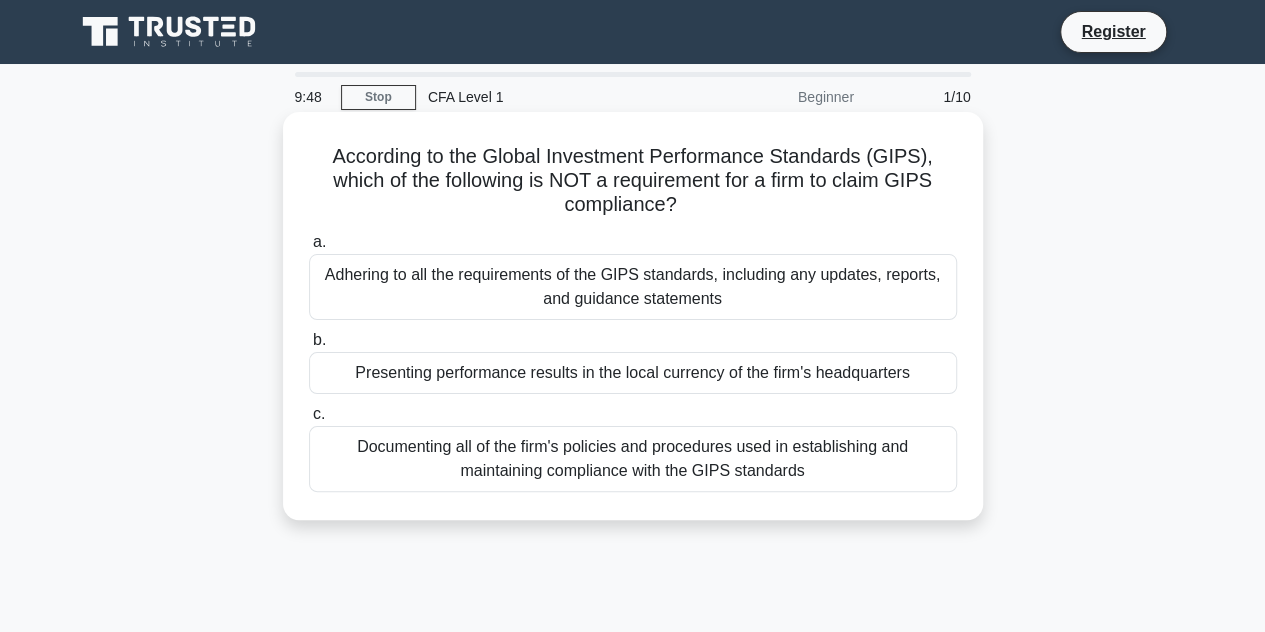 drag, startPoint x: 607, startPoint y: 213, endPoint x: 696, endPoint y: 218, distance: 89.140335 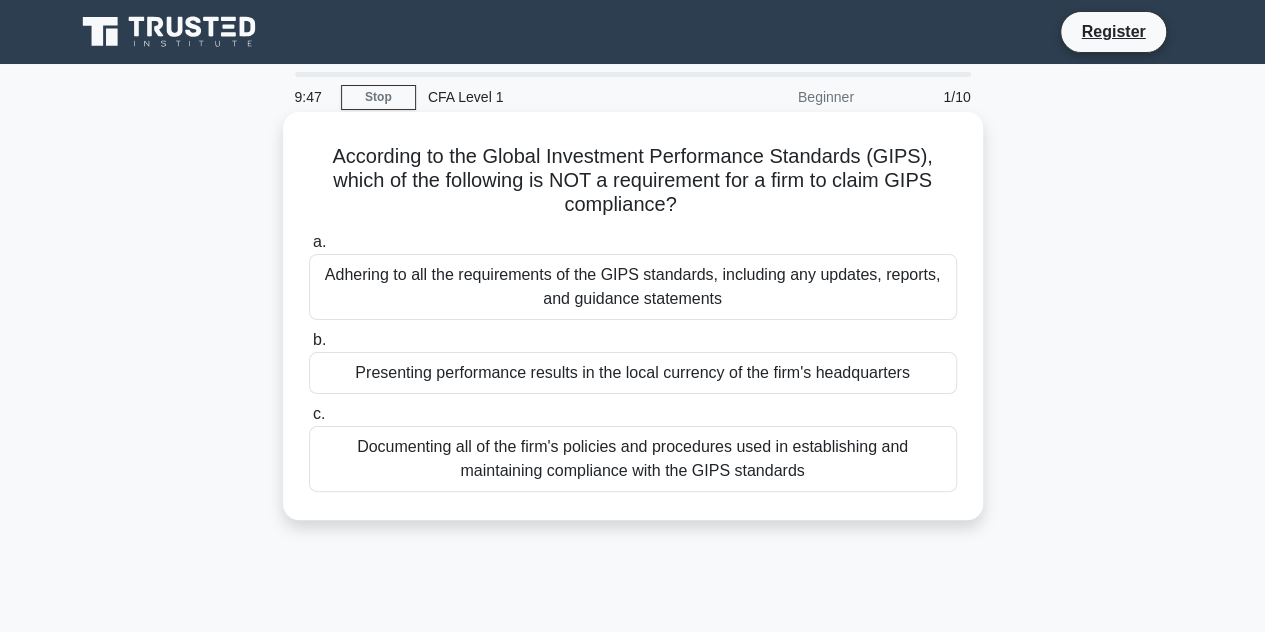 click on ".spinner_0XTQ{transform-origin:center;animation:spinner_y6GP .75s linear infinite}@keyframes spinner_y6GP{100%{transform:rotate(360deg)}}" 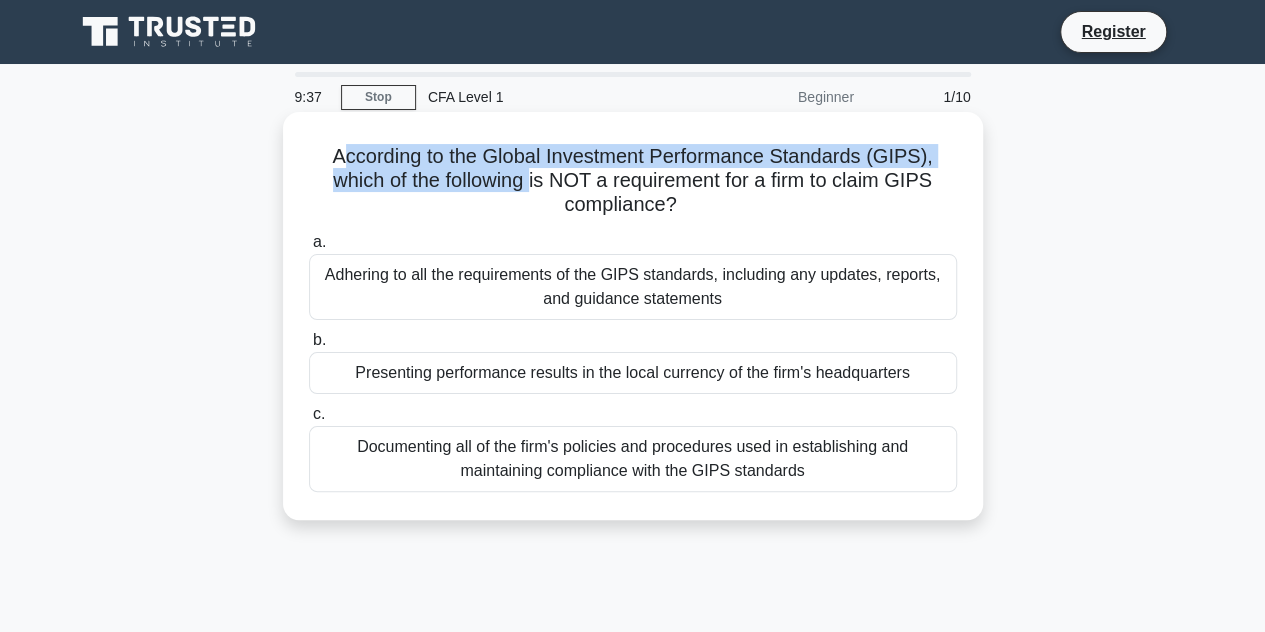 drag, startPoint x: 336, startPoint y: 163, endPoint x: 534, endPoint y: 183, distance: 199.00754 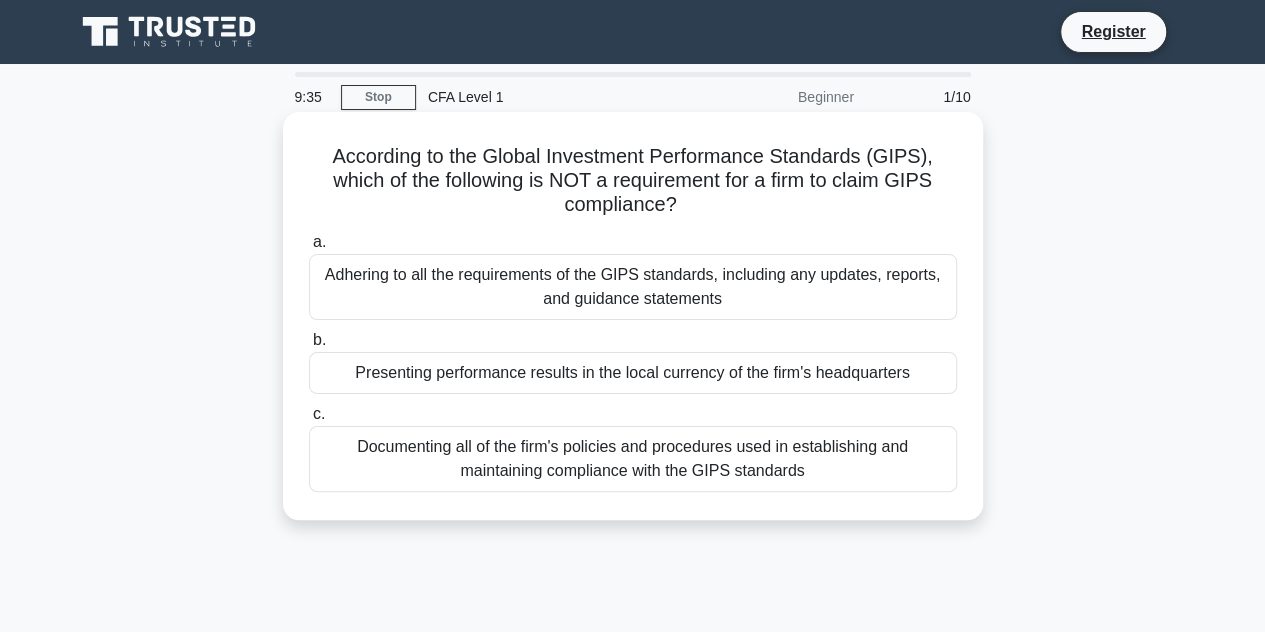 drag, startPoint x: 327, startPoint y: 163, endPoint x: 758, endPoint y: 209, distance: 433.4478 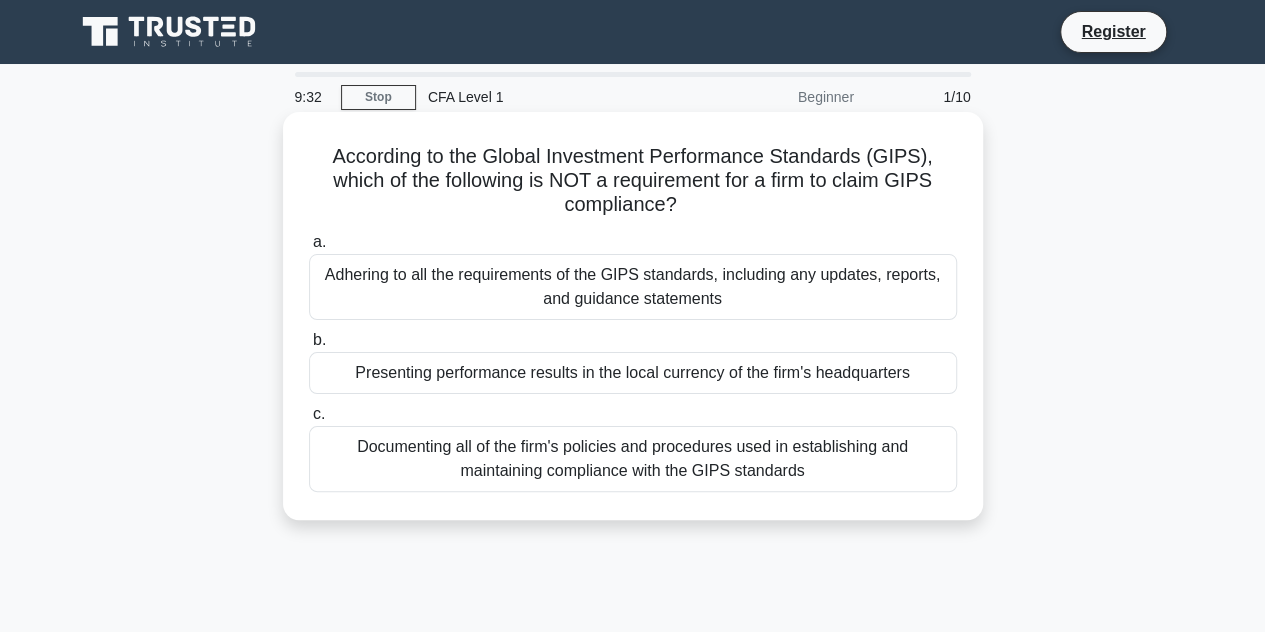 click on "Documenting all of the firm's policies and procedures used in establishing and maintaining compliance with the GIPS standards" at bounding box center [633, 459] 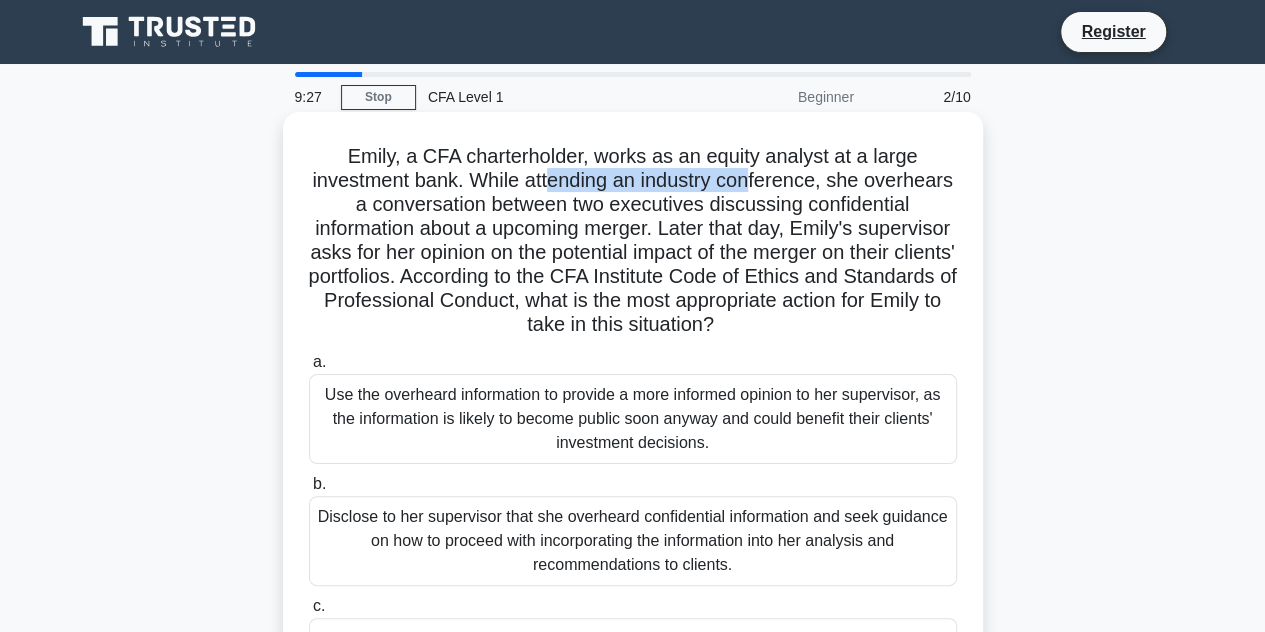 drag, startPoint x: 592, startPoint y: 170, endPoint x: 800, endPoint y: 183, distance: 208.40585 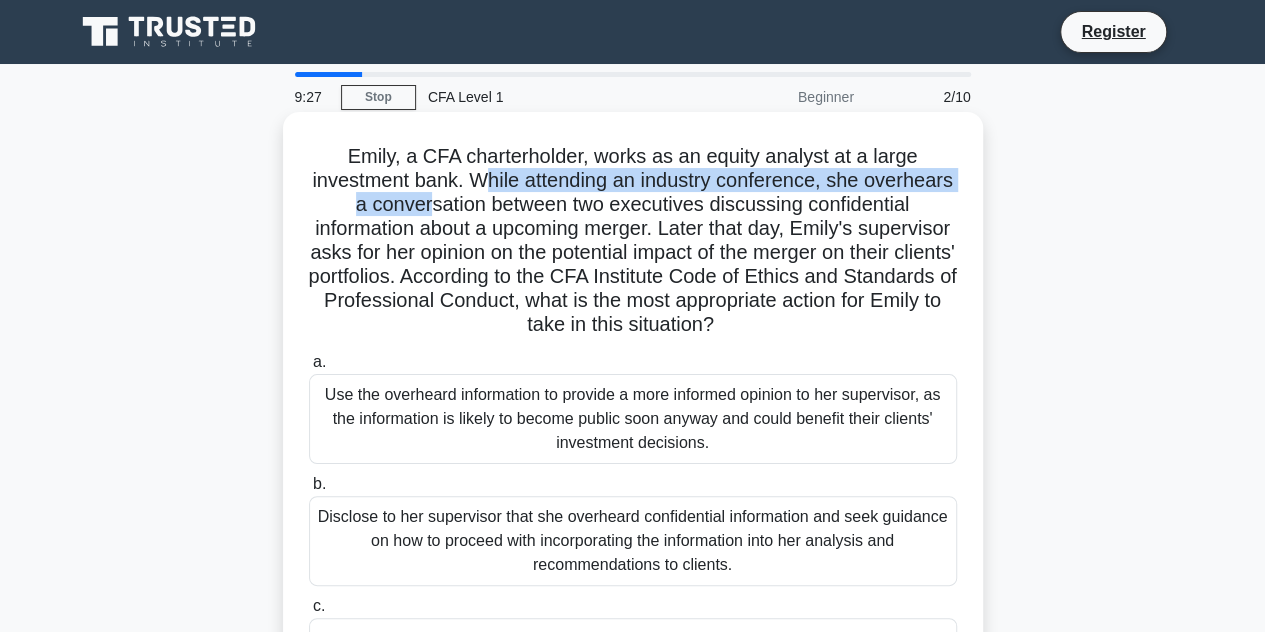 click on "[NAME], a CFA charterholder, works as an equity analyst at a large investment bank. While attending an industry conference, she overhears a conversation between two executives discussing confidential information about a upcoming merger. Later that day, [NAME]'s supervisor asks for her opinion on the potential impact of the merger on their clients' portfolios. According to the CFA Institute Code of Ethics and Standards of Professional Conduct, what is the most appropriate action for [NAME] to take in this situation?
.spinner_0XTQ{transform-origin:center;animation:spinner_y6GP .75s linear infinite}@keyframes spinner_y6GP{100%{transform:rotate(360deg)}}" at bounding box center (633, 241) 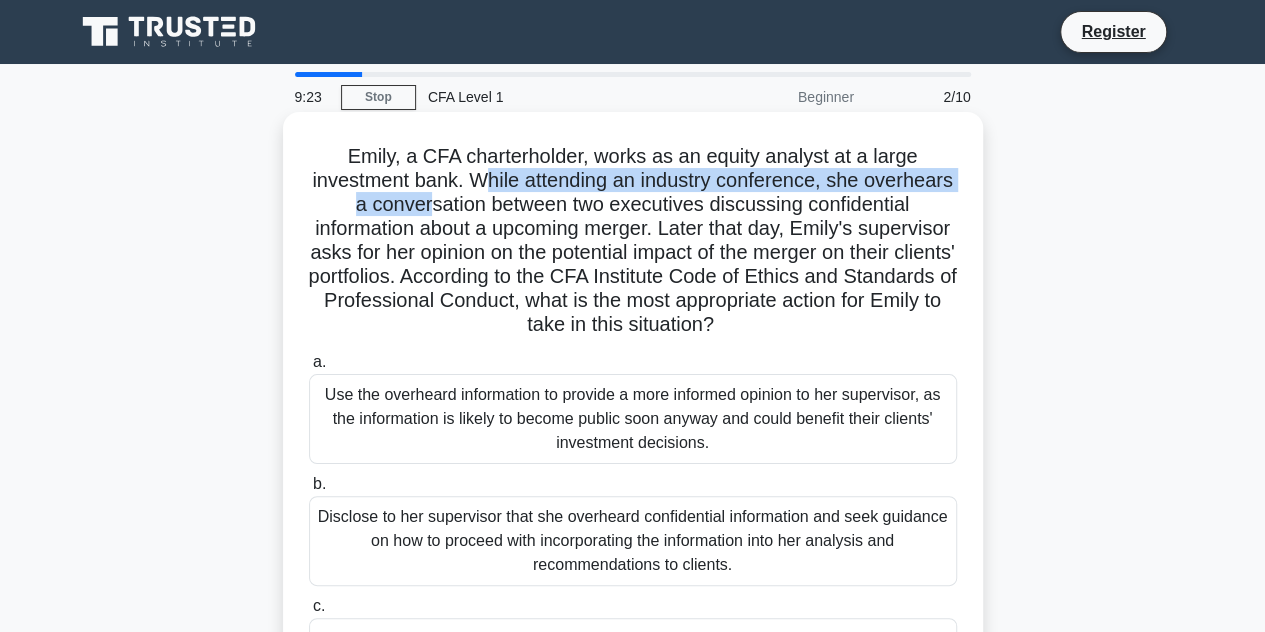 click on "[NAME], a CFA charterholder, works as an equity analyst at a large investment bank. While attending an industry conference, she overhears a conversation between two executives discussing confidential information about a upcoming merger. Later that day, [NAME]'s supervisor asks for her opinion on the potential impact of the merger on their clients' portfolios. According to the CFA Institute Code of Ethics and Standards of Professional Conduct, what is the most appropriate action for [NAME] to take in this situation?
.spinner_0XTQ{transform-origin:center;animation:spinner_y6GP .75s linear infinite}@keyframes spinner_y6GP{100%{transform:rotate(360deg)}}" at bounding box center (633, 241) 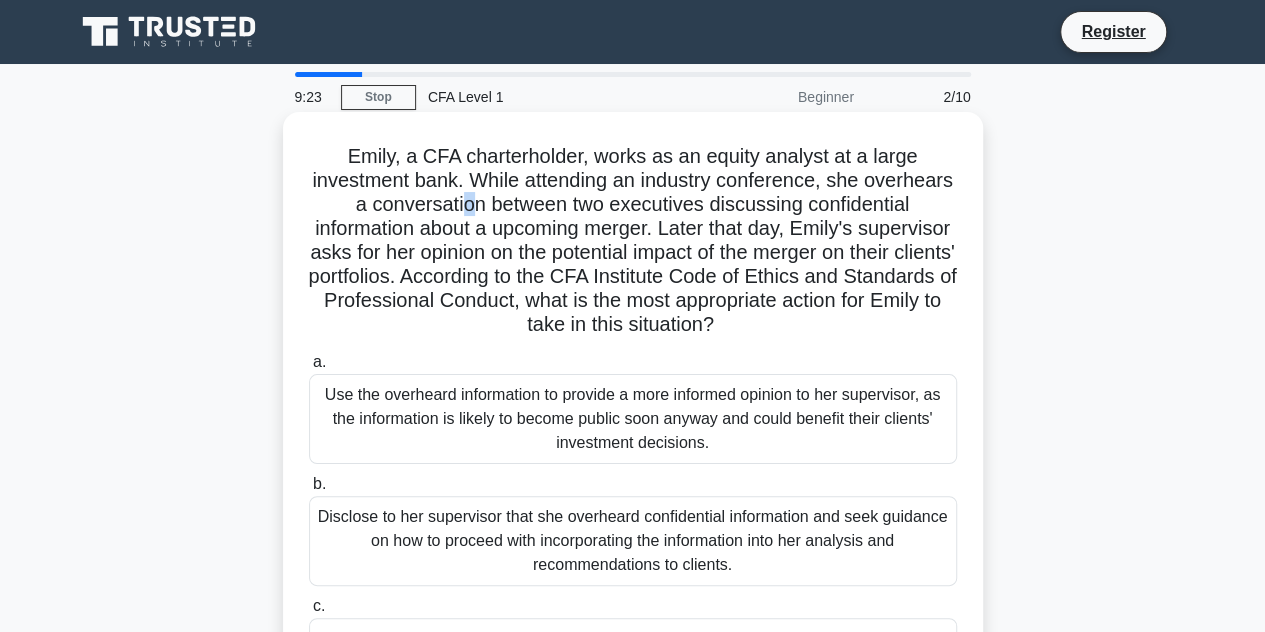 drag, startPoint x: 566, startPoint y: 212, endPoint x: 633, endPoint y: 220, distance: 67.47592 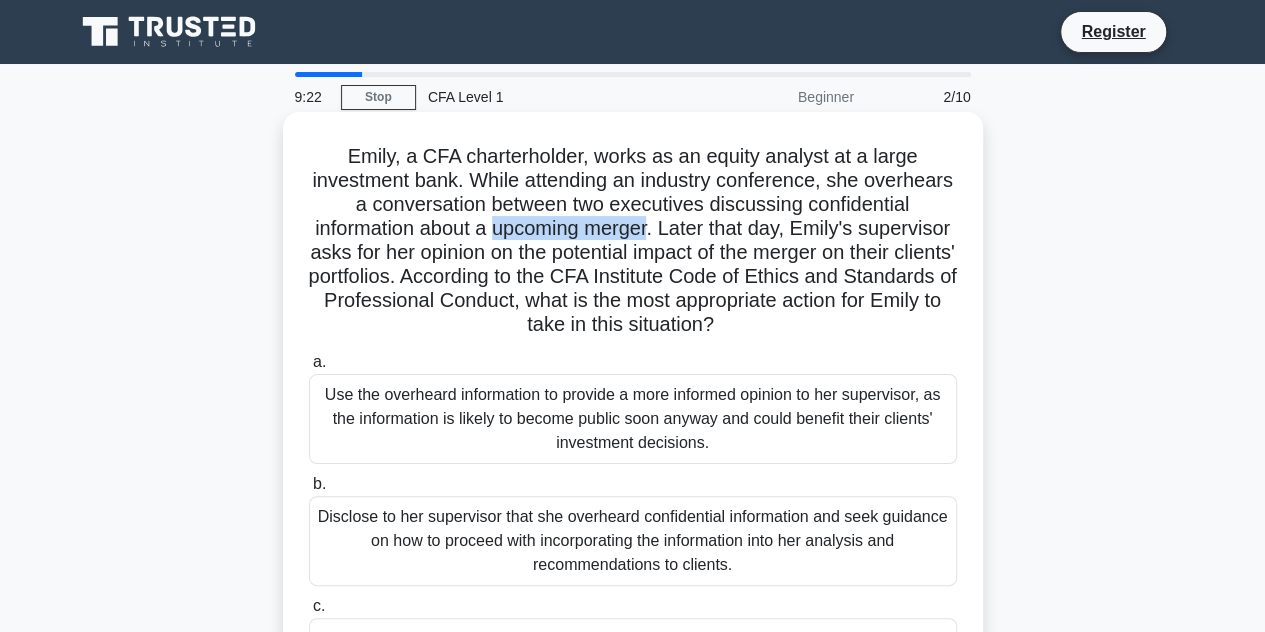 drag, startPoint x: 654, startPoint y: 218, endPoint x: 792, endPoint y: 235, distance: 139.04315 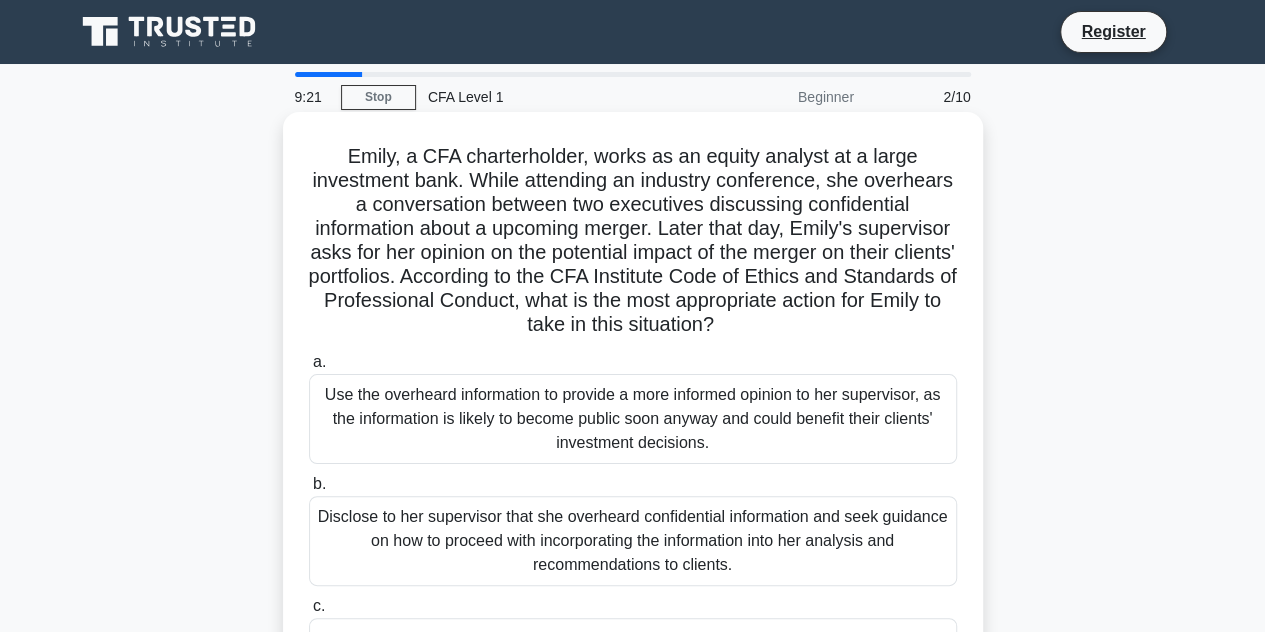 click on "[NAME], a CFA charterholder, works as an equity analyst at a large investment bank. While attending an industry conference, she overhears a conversation between two executives discussing confidential information about a upcoming merger. Later that day, [NAME]'s supervisor asks for her opinion on the potential impact of the merger on their clients' portfolios. According to the CFA Institute Code of Ethics and Standards of Professional Conduct, what is the most appropriate action for [NAME] to take in this situation?
.spinner_0XTQ{transform-origin:center;animation:spinner_y6GP .75s linear infinite}@keyframes spinner_y6GP{100%{transform:rotate(360deg)}}" at bounding box center (633, 241) 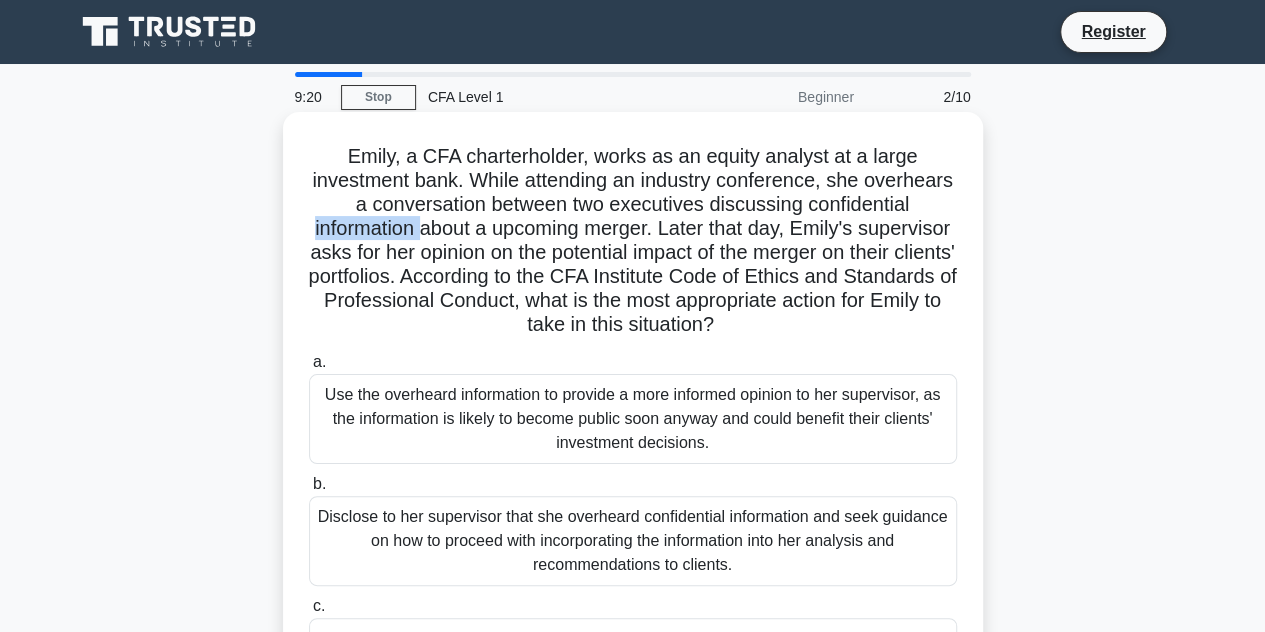drag, startPoint x: 520, startPoint y: 239, endPoint x: 573, endPoint y: 238, distance: 53.009434 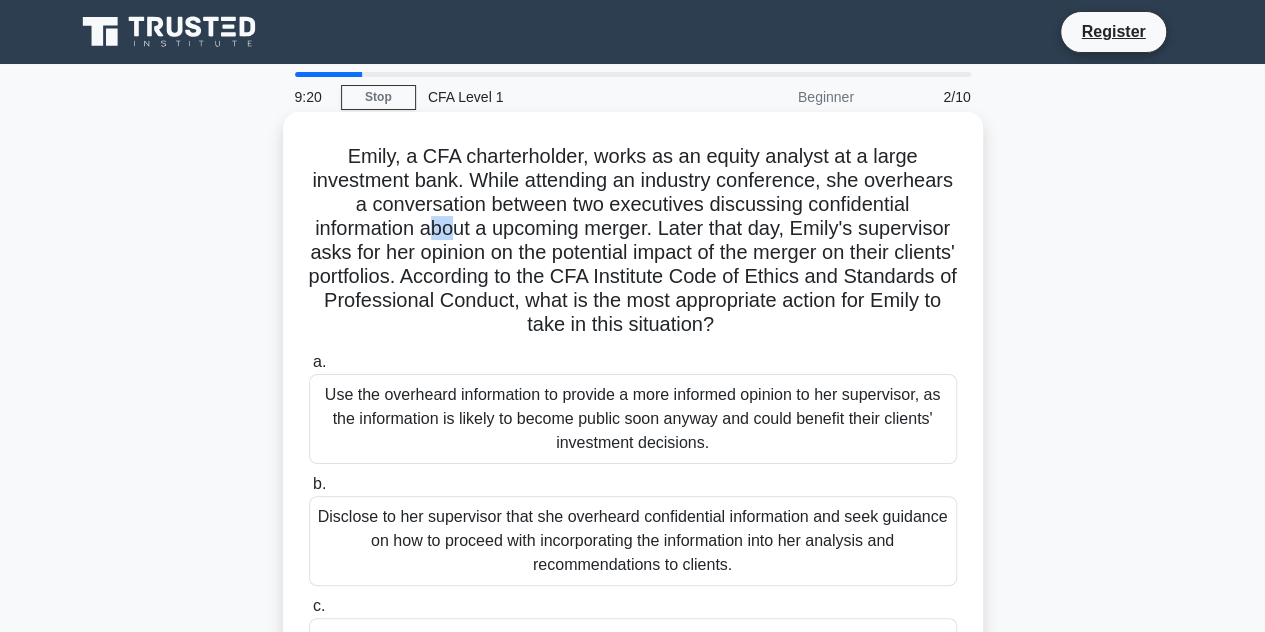 drag, startPoint x: 573, startPoint y: 238, endPoint x: 626, endPoint y: 239, distance: 53.009434 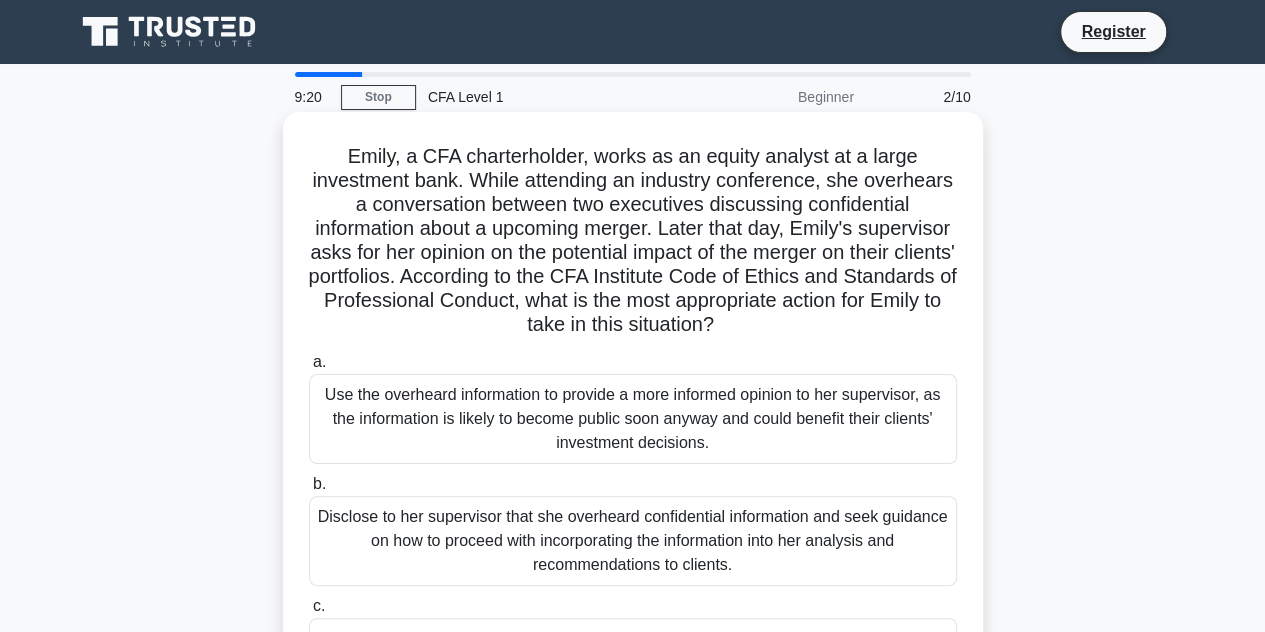 click on "[NAME], a CFA charterholder, works as an equity analyst at a large investment bank. While attending an industry conference, she overhears a conversation between two executives discussing confidential information about a upcoming merger. Later that day, [NAME]'s supervisor asks for her opinion on the potential impact of the merger on their clients' portfolios. According to the CFA Institute Code of Ethics and Standards of Professional Conduct, what is the most appropriate action for [NAME] to take in this situation?
.spinner_0XTQ{transform-origin:center;animation:spinner_y6GP .75s linear infinite}@keyframes spinner_y6GP{100%{transform:rotate(360deg)}}" at bounding box center [633, 241] 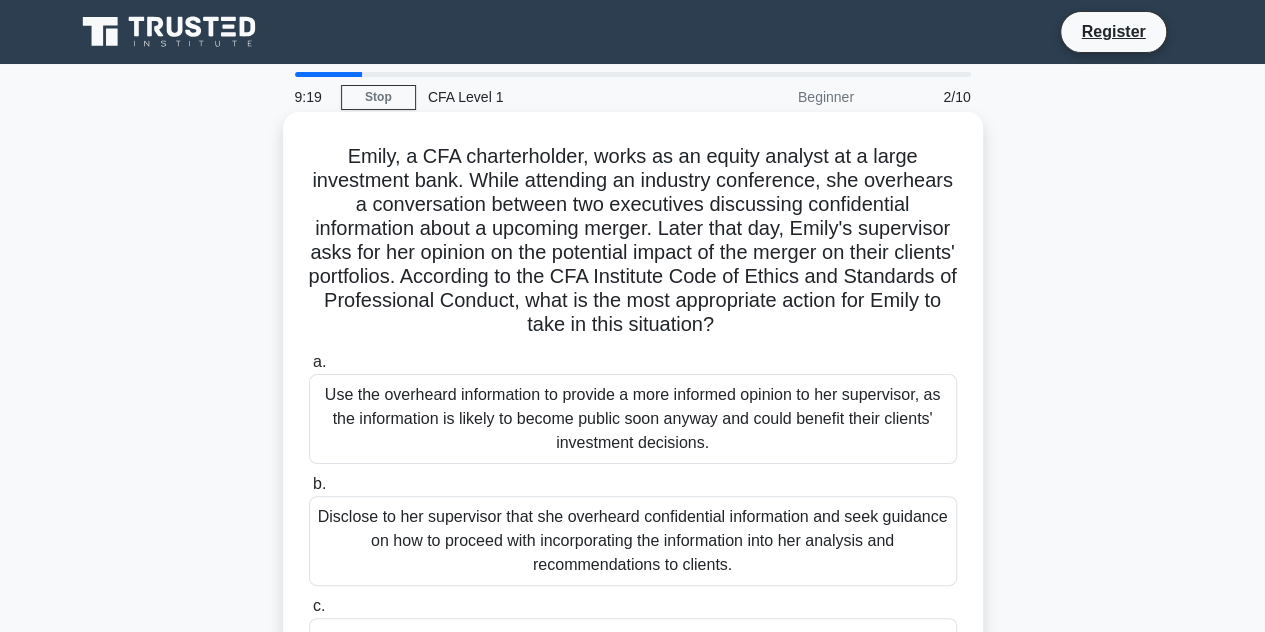 click on "[NAME], a CFA charterholder, works as an equity analyst at a large investment bank. While attending an industry conference, she overhears a conversation between two executives discussing confidential information about a upcoming merger. Later that day, [NAME]'s supervisor asks for her opinion on the potential impact of the merger on their clients' portfolios. According to the CFA Institute Code of Ethics and Standards of Professional Conduct, what is the most appropriate action for [NAME] to take in this situation?
.spinner_0XTQ{transform-origin:center;animation:spinner_y6GP .75s linear infinite}@keyframes spinner_y6GP{100%{transform:rotate(360deg)}}" at bounding box center (633, 241) 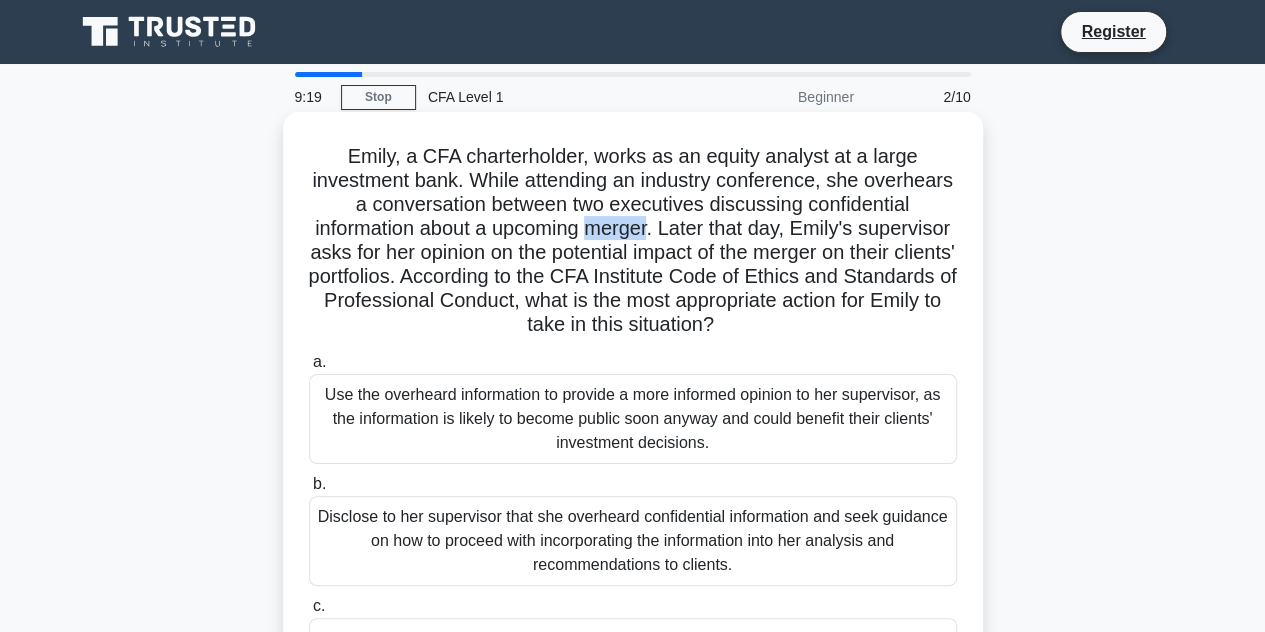 click on "[NAME], a CFA charterholder, works as an equity analyst at a large investment bank. While attending an industry conference, she overhears a conversation between two executives discussing confidential information about a upcoming merger. Later that day, [NAME]'s supervisor asks for her opinion on the potential impact of the merger on their clients' portfolios. According to the CFA Institute Code of Ethics and Standards of Professional Conduct, what is the most appropriate action for [NAME] to take in this situation?
.spinner_0XTQ{transform-origin:center;animation:spinner_y6GP .75s linear infinite}@keyframes spinner_y6GP{100%{transform:rotate(360deg)}}" at bounding box center (633, 241) 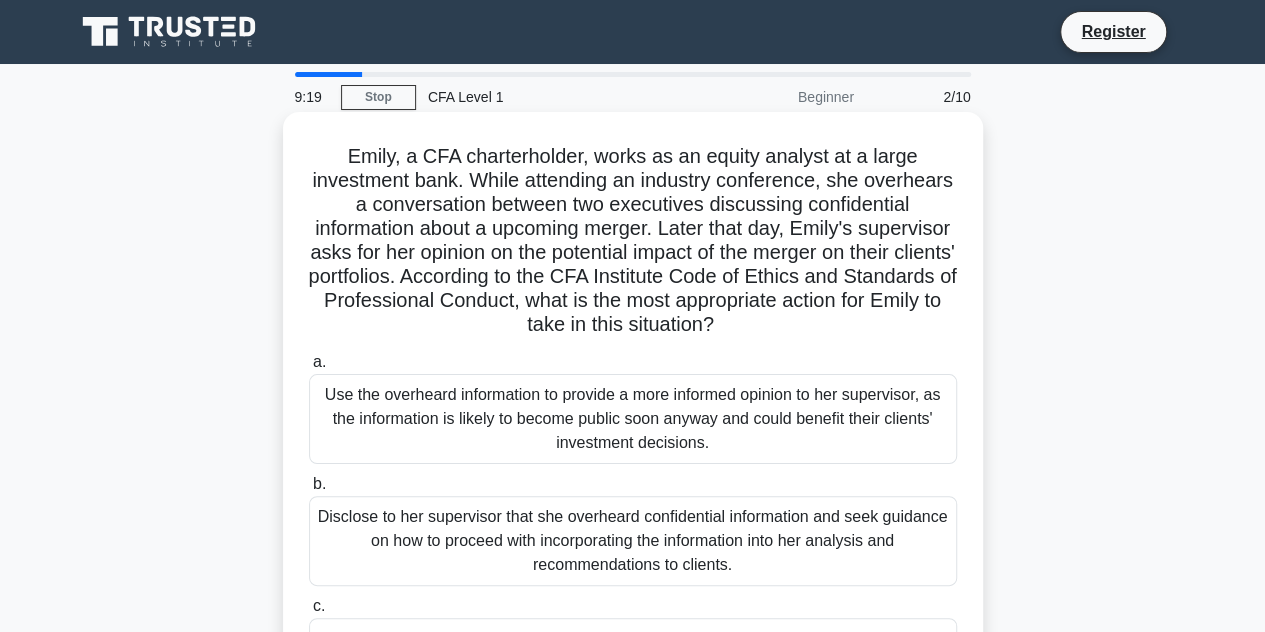 click on "[NAME], a CFA charterholder, works as an equity analyst at a large investment bank. While attending an industry conference, she overhears a conversation between two executives discussing confidential information about a upcoming merger. Later that day, [NAME]'s supervisor asks for her opinion on the potential impact of the merger on their clients' portfolios. According to the CFA Institute Code of Ethics and Standards of Professional Conduct, what is the most appropriate action for [NAME] to take in this situation?
.spinner_0XTQ{transform-origin:center;animation:spinner_y6GP .75s linear infinite}@keyframes spinner_y6GP{100%{transform:rotate(360deg)}}" at bounding box center (633, 241) 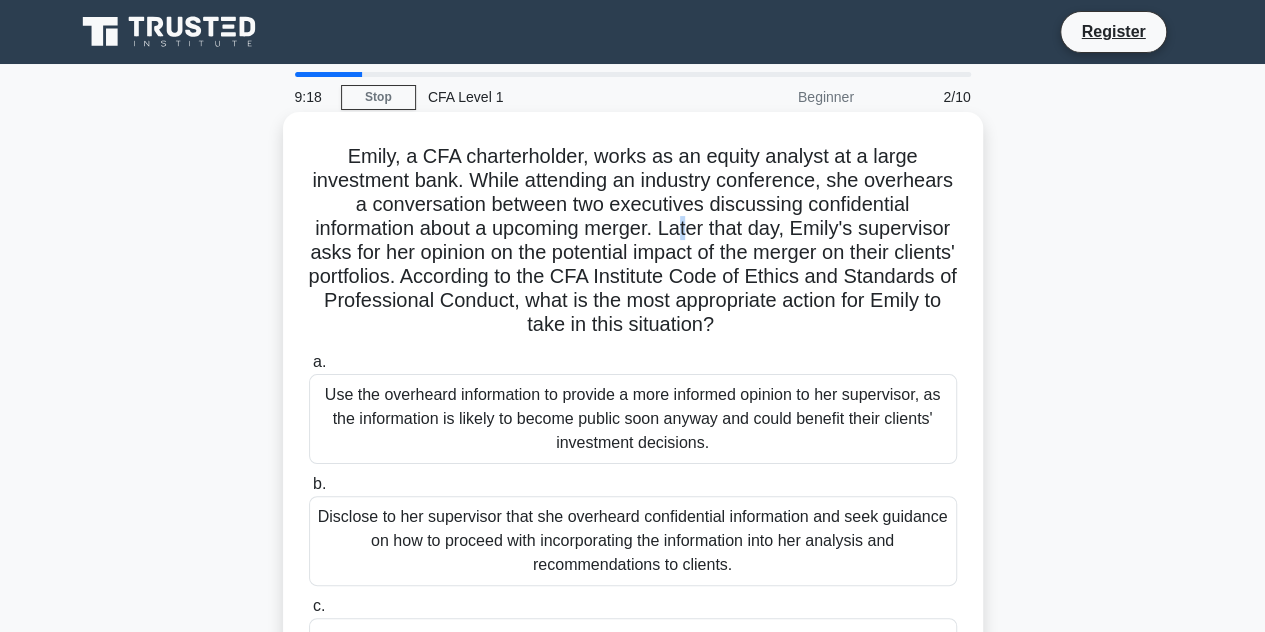 click on "[NAME], a CFA charterholder, works as an equity analyst at a large investment bank. While attending an industry conference, she overhears a conversation between two executives discussing confidential information about a upcoming merger. Later that day, [NAME]'s supervisor asks for her opinion on the potential impact of the merger on their clients' portfolios. According to the CFA Institute Code of Ethics and Standards of Professional Conduct, what is the most appropriate action for [NAME] to take in this situation?
.spinner_0XTQ{transform-origin:center;animation:spinner_y6GP .75s linear infinite}@keyframes spinner_y6GP{100%{transform:rotate(360deg)}}" at bounding box center (633, 241) 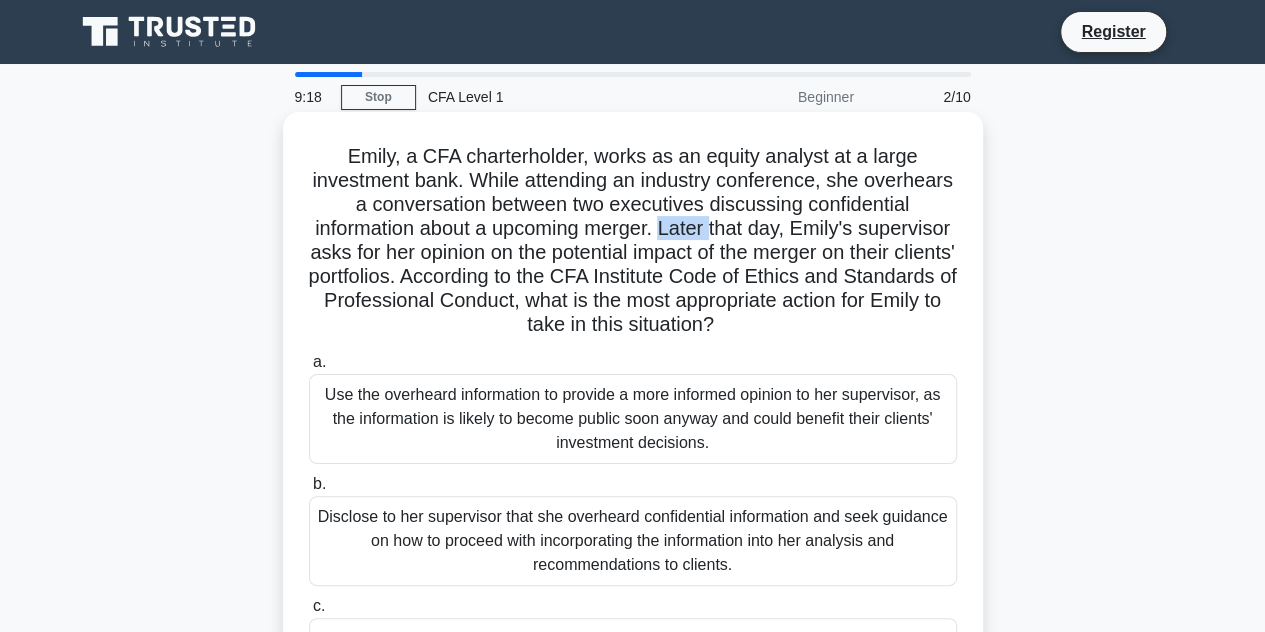click on "[NAME], a CFA charterholder, works as an equity analyst at a large investment bank. While attending an industry conference, she overhears a conversation between two executives discussing confidential information about a upcoming merger. Later that day, [NAME]'s supervisor asks for her opinion on the potential impact of the merger on their clients' portfolios. According to the CFA Institute Code of Ethics and Standards of Professional Conduct, what is the most appropriate action for [NAME] to take in this situation?
.spinner_0XTQ{transform-origin:center;animation:spinner_y6GP .75s linear infinite}@keyframes spinner_y6GP{100%{transform:rotate(360deg)}}" at bounding box center (633, 241) 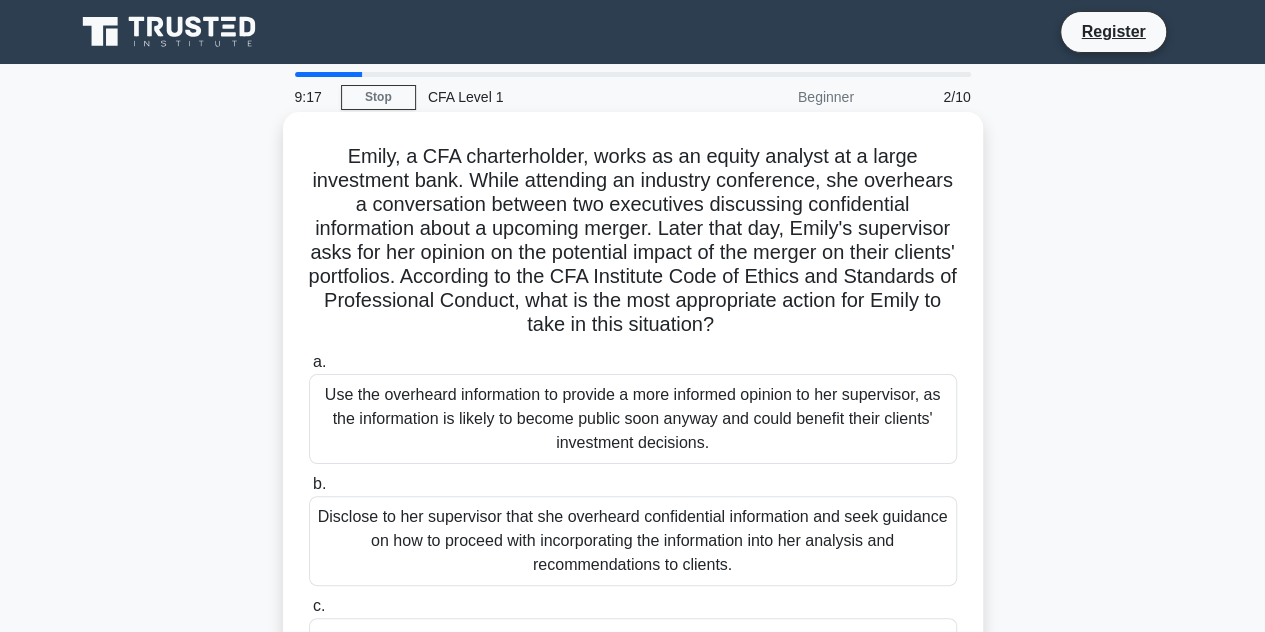 click on "[NAME], a CFA charterholder, works as an equity analyst at a large investment bank. While attending an industry conference, she overhears a conversation between two executives discussing confidential information about a upcoming merger. Later that day, [NAME]'s supervisor asks for her opinion on the potential impact of the merger on their clients' portfolios. According to the CFA Institute Code of Ethics and Standards of Professional Conduct, what is the most appropriate action for [NAME] to take in this situation?
.spinner_0XTQ{transform-origin:center;animation:spinner_y6GP .75s linear infinite}@keyframes spinner_y6GP{100%{transform:rotate(360deg)}}" at bounding box center [633, 241] 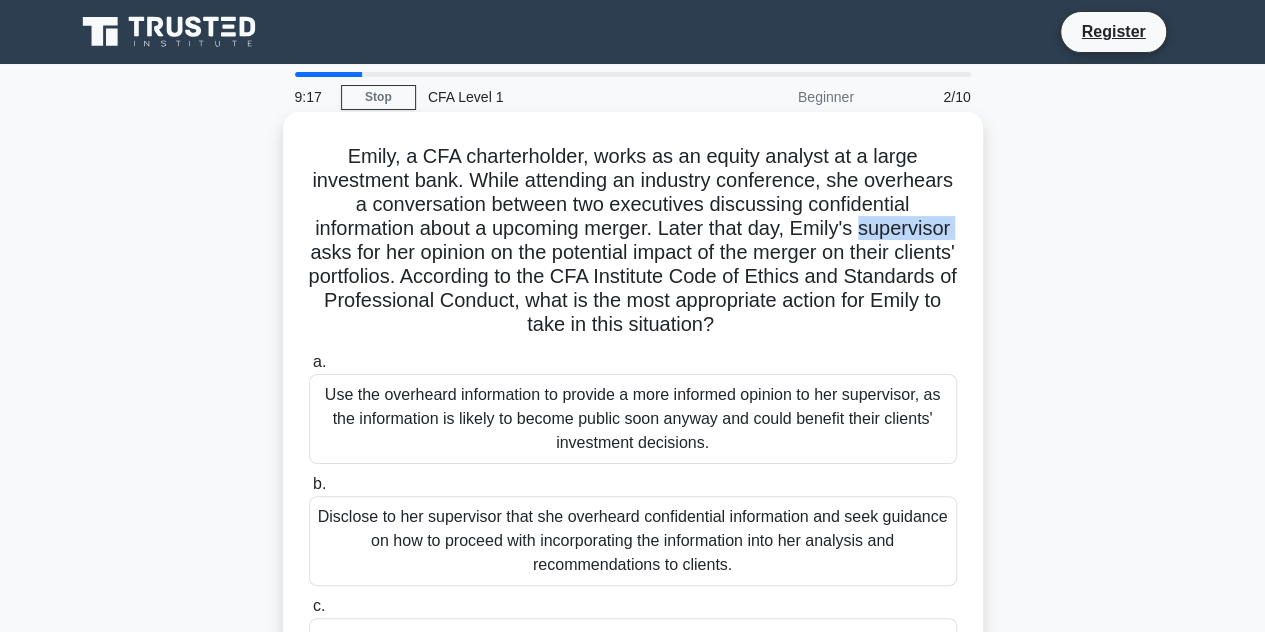 click on "[NAME], a CFA charterholder, works as an equity analyst at a large investment bank. While attending an industry conference, she overhears a conversation between two executives discussing confidential information about a upcoming merger. Later that day, [NAME]'s supervisor asks for her opinion on the potential impact of the merger on their clients' portfolios. According to the CFA Institute Code of Ethics and Standards of Professional Conduct, what is the most appropriate action for [NAME] to take in this situation?
.spinner_0XTQ{transform-origin:center;animation:spinner_y6GP .75s linear infinite}@keyframes spinner_y6GP{100%{transform:rotate(360deg)}}" at bounding box center (633, 241) 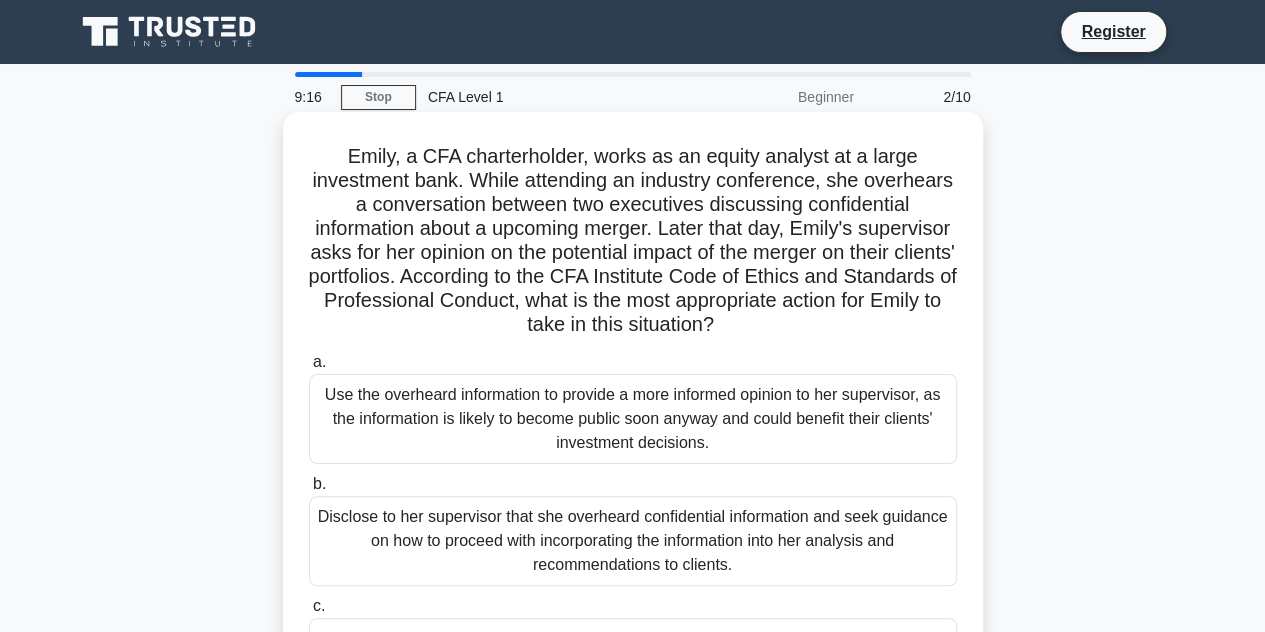 click on "[NAME], a CFA charterholder, works as an equity analyst at a large investment bank. While attending an industry conference, she overhears a conversation between two executives discussing confidential information about a upcoming merger. Later that day, [NAME]'s supervisor asks for her opinion on the potential impact of the merger on their clients' portfolios. According to the CFA Institute Code of Ethics and Standards of Professional Conduct, what is the most appropriate action for [NAME] to take in this situation?
.spinner_0XTQ{transform-origin:center;animation:spinner_y6GP .75s linear infinite}@keyframes spinner_y6GP{100%{transform:rotate(360deg)}}" at bounding box center [633, 241] 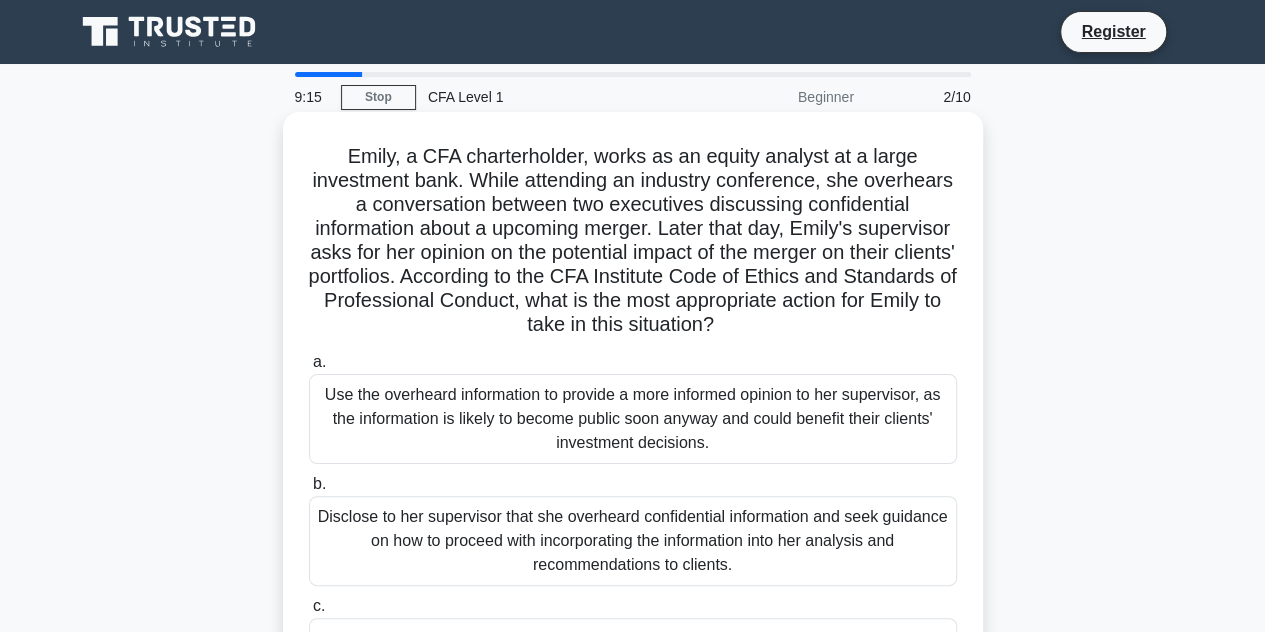 click on "[NAME], a CFA charterholder, works as an equity analyst at a large investment bank. While attending an industry conference, she overhears a conversation between two executives discussing confidential information about a upcoming merger. Later that day, [NAME]'s supervisor asks for her opinion on the potential impact of the merger on their clients' portfolios. According to the CFA Institute Code of Ethics and Standards of Professional Conduct, what is the most appropriate action for [NAME] to take in this situation?
.spinner_0XTQ{transform-origin:center;animation:spinner_y6GP .75s linear infinite}@keyframes spinner_y6GP{100%{transform:rotate(360deg)}}" at bounding box center (633, 241) 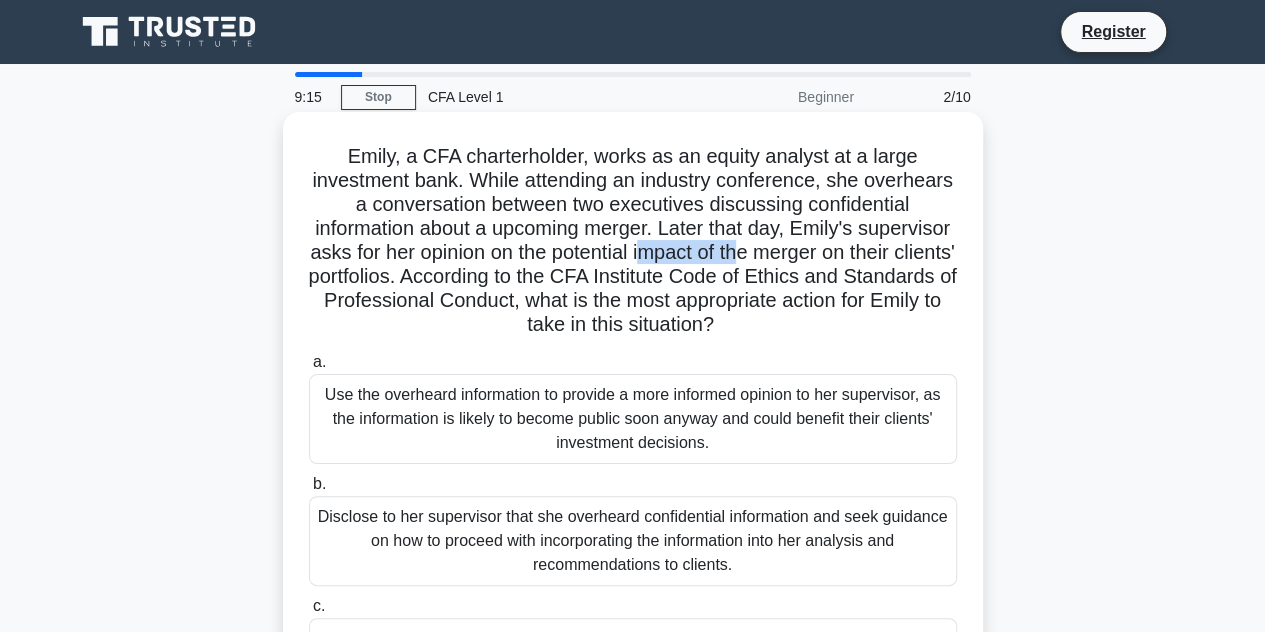 click on "[NAME], a CFA charterholder, works as an equity analyst at a large investment bank. While attending an industry conference, she overhears a conversation between two executives discussing confidential information about a upcoming merger. Later that day, [NAME]'s supervisor asks for her opinion on the potential impact of the merger on their clients' portfolios. According to the CFA Institute Code of Ethics and Standards of Professional Conduct, what is the most appropriate action for [NAME] to take in this situation?
.spinner_0XTQ{transform-origin:center;animation:spinner_y6GP .75s linear infinite}@keyframes spinner_y6GP{100%{transform:rotate(360deg)}}" at bounding box center [633, 241] 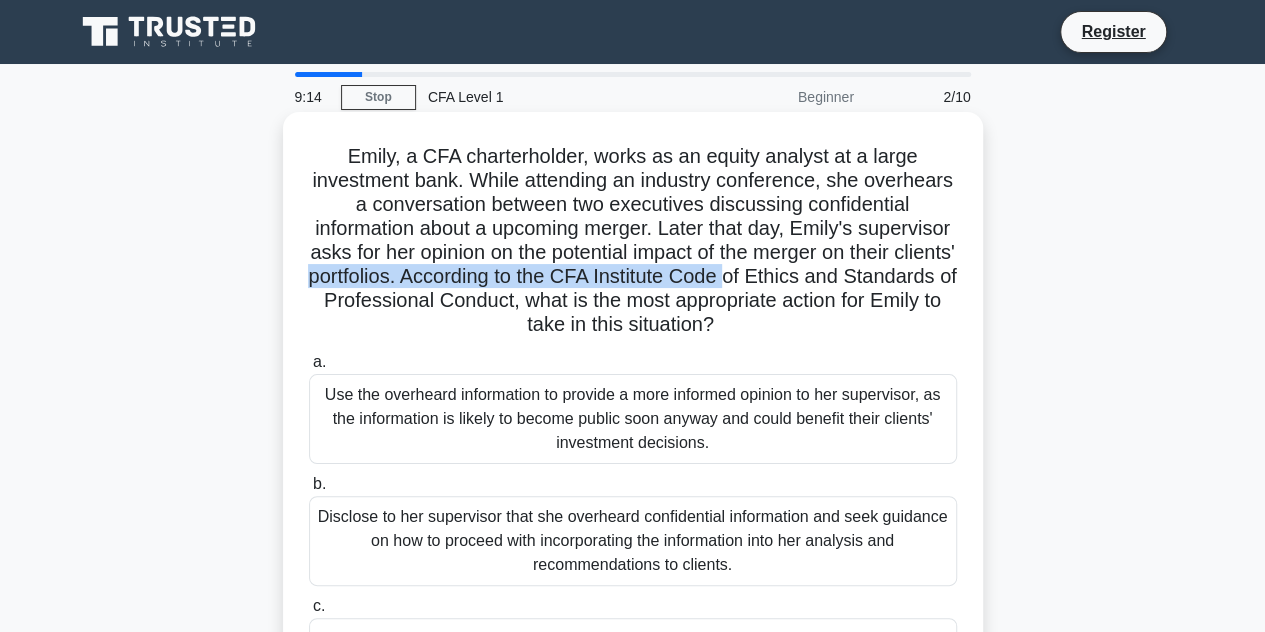 drag, startPoint x: 284, startPoint y: 289, endPoint x: 522, endPoint y: 286, distance: 238.0189 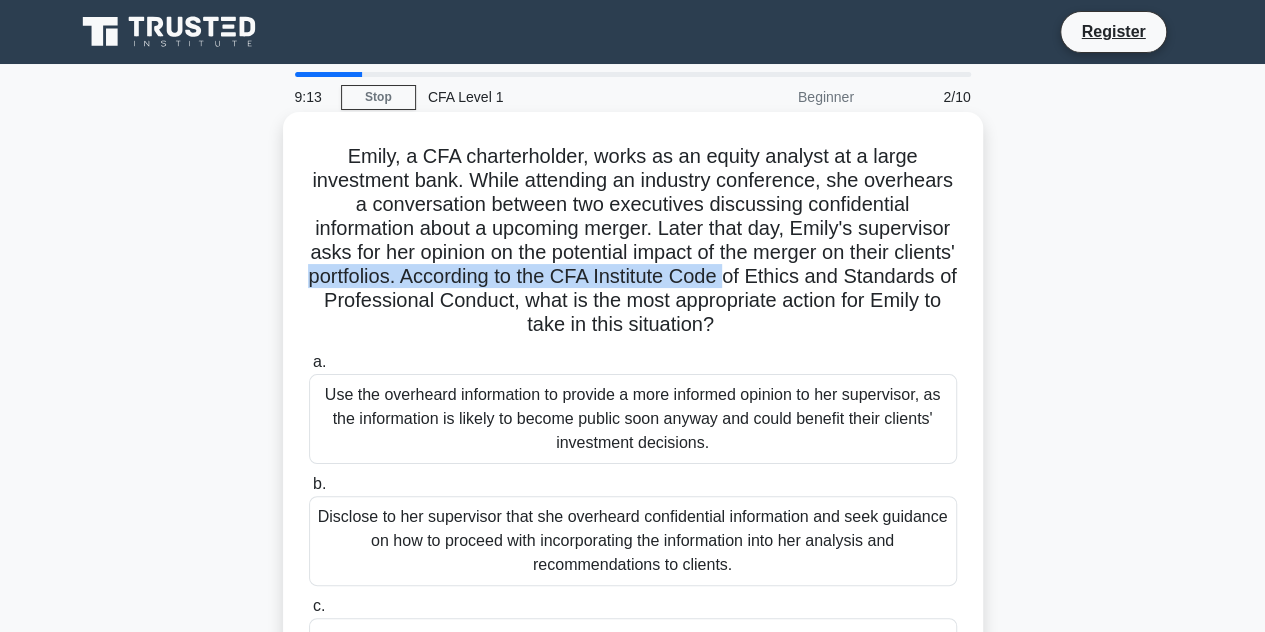 click on "[NAME], a CFA charterholder, works as an equity analyst at a large investment bank. While attending an industry conference, she overhears a conversation between two executives discussing confidential information about a upcoming merger. Later that day, [NAME]'s supervisor asks for her opinion on the potential impact of the merger on their clients' portfolios. According to the CFA Institute Code of Ethics and Standards of Professional Conduct, what is the most appropriate action for [NAME] to take in this situation?
.spinner_0XTQ{transform-origin:center;animation:spinner_y6GP .75s linear infinite}@keyframes spinner_y6GP{100%{transform:rotate(360deg)}}" at bounding box center [633, 241] 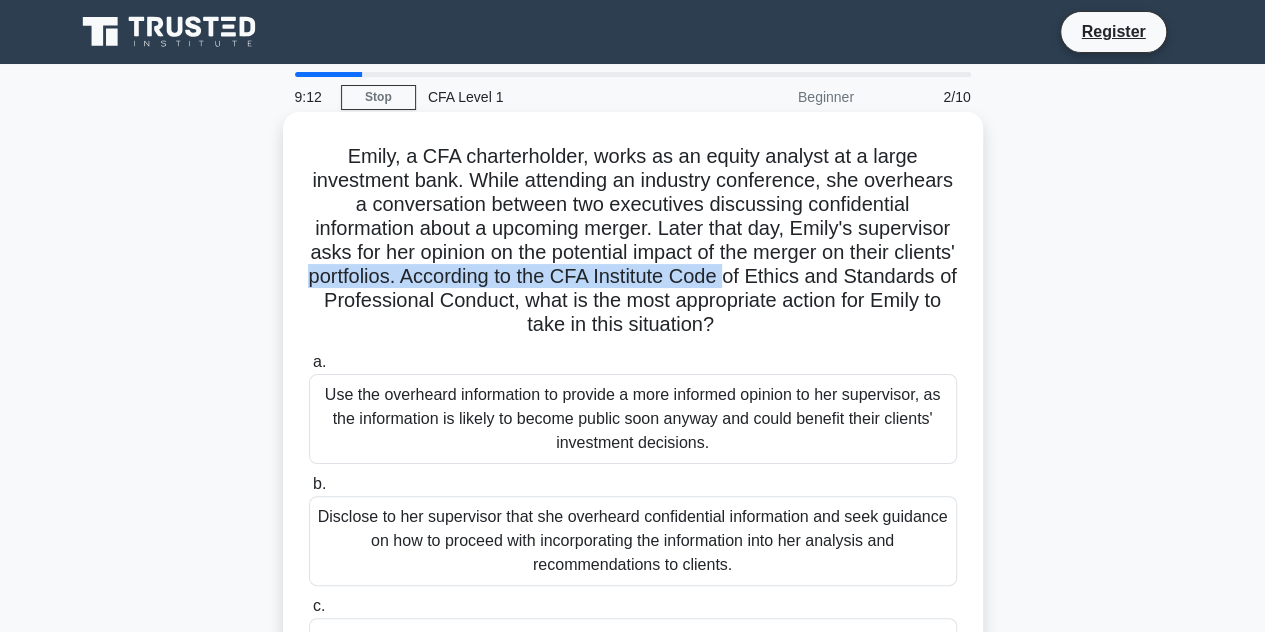 click on "[NAME], a CFA charterholder, works as an equity analyst at a large investment bank. While attending an industry conference, she overhears a conversation between two executives discussing confidential information about a upcoming merger. Later that day, [NAME]'s supervisor asks for her opinion on the potential impact of the merger on their clients' portfolios. According to the CFA Institute Code of Ethics and Standards of Professional Conduct, what is the most appropriate action for [NAME] to take in this situation?
.spinner_0XTQ{transform-origin:center;animation:spinner_y6GP .75s linear infinite}@keyframes spinner_y6GP{100%{transform:rotate(360deg)}}" at bounding box center (633, 241) 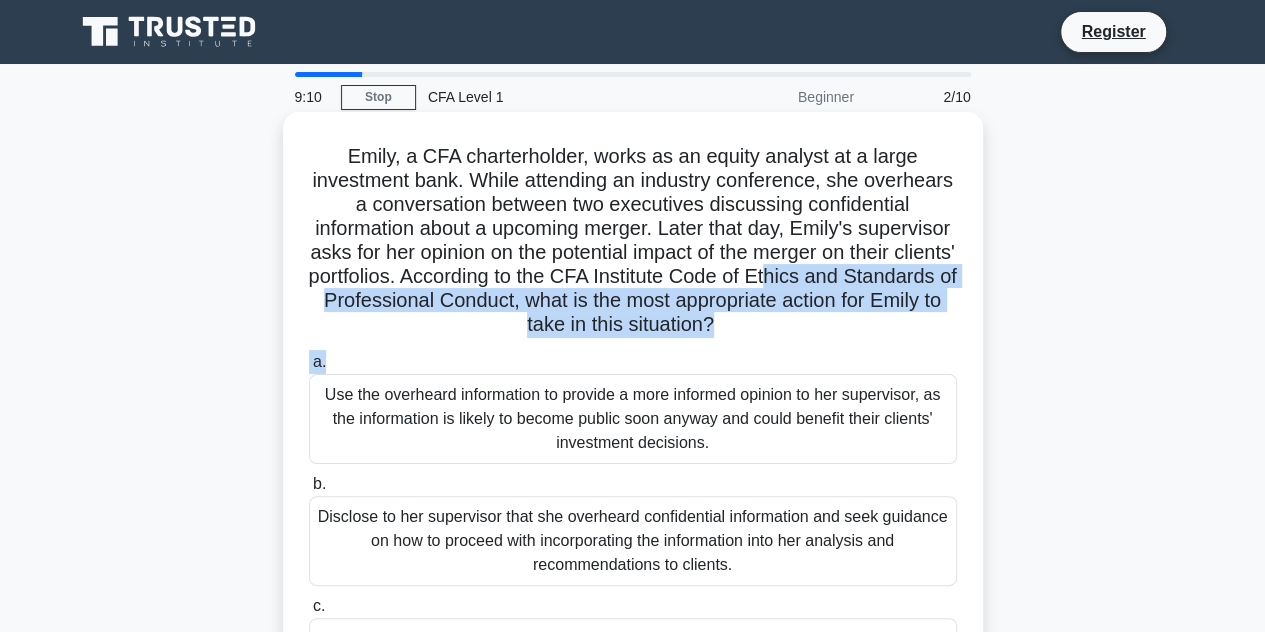 drag, startPoint x: 376, startPoint y: 291, endPoint x: 886, endPoint y: 360, distance: 514.6465 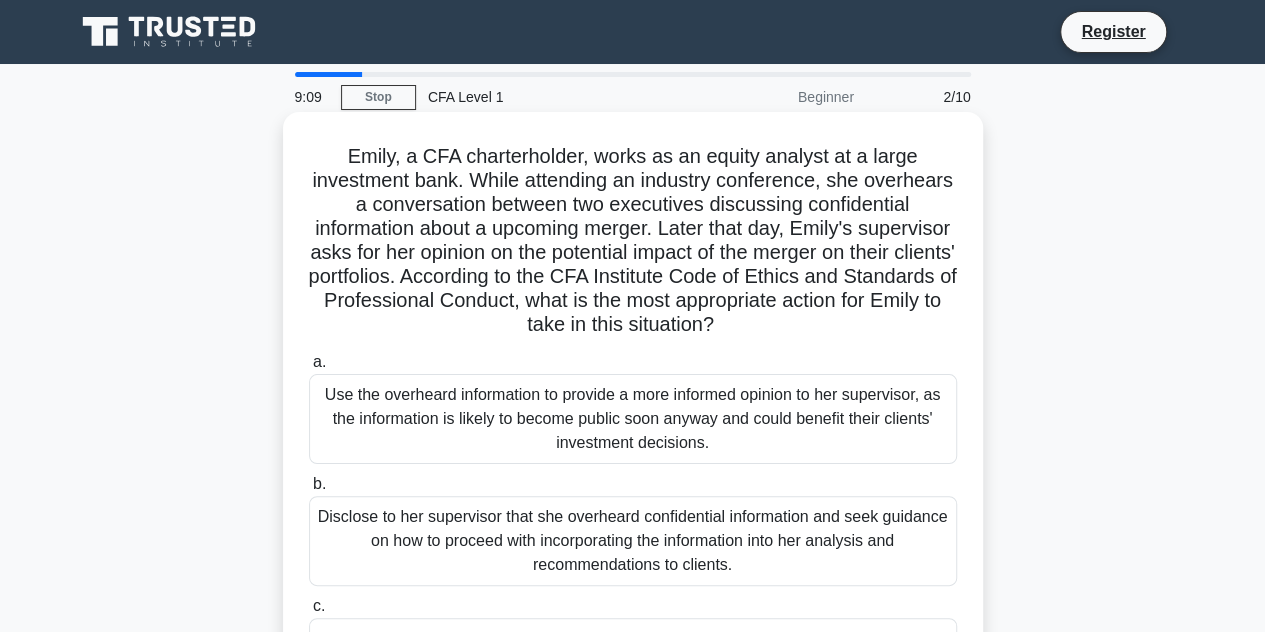 scroll, scrollTop: 133, scrollLeft: 0, axis: vertical 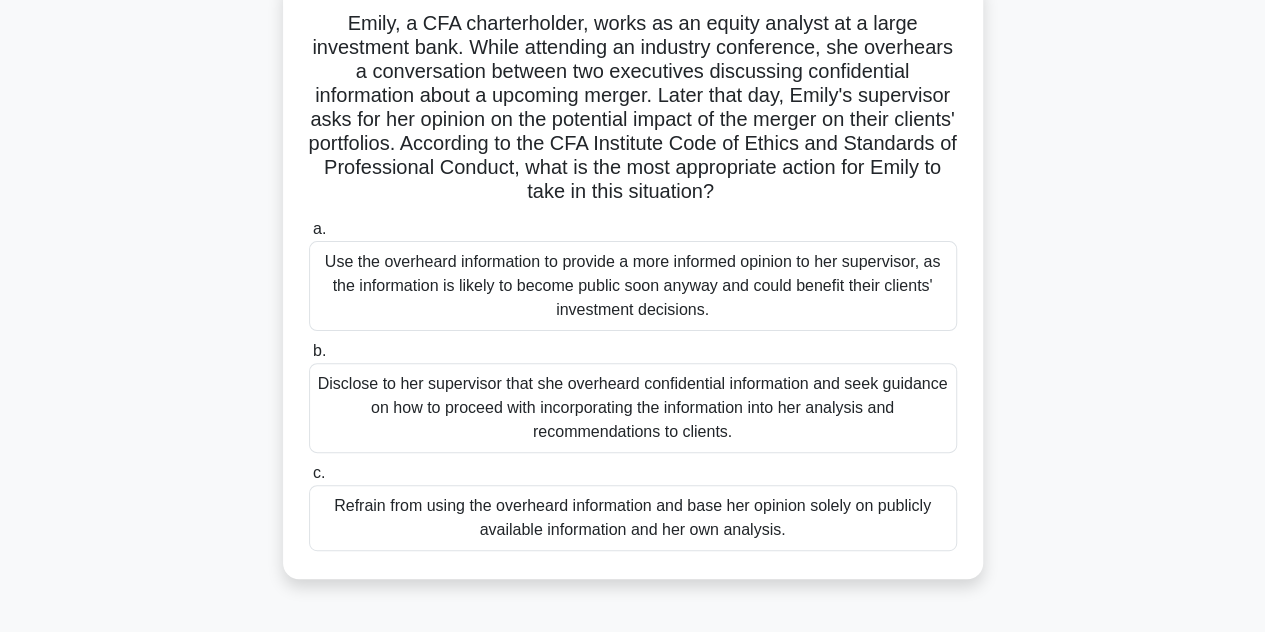 click on "Refrain from using the overheard information and base her opinion solely on publicly available information and her own analysis." at bounding box center (633, 518) 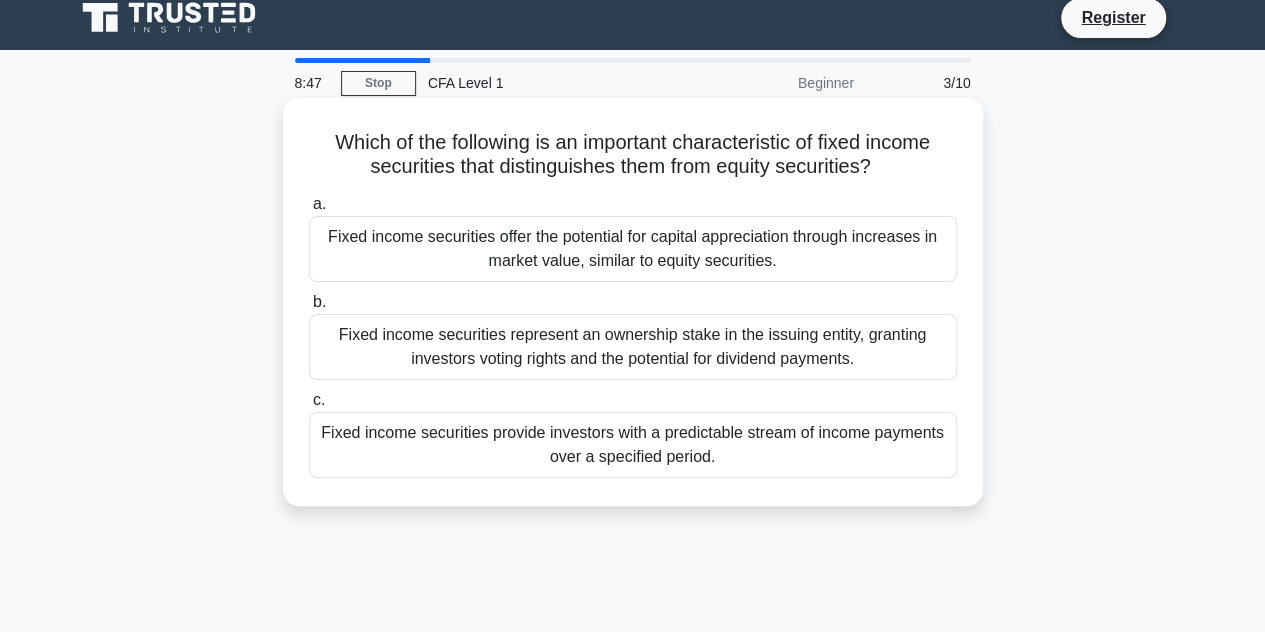 scroll, scrollTop: 0, scrollLeft: 0, axis: both 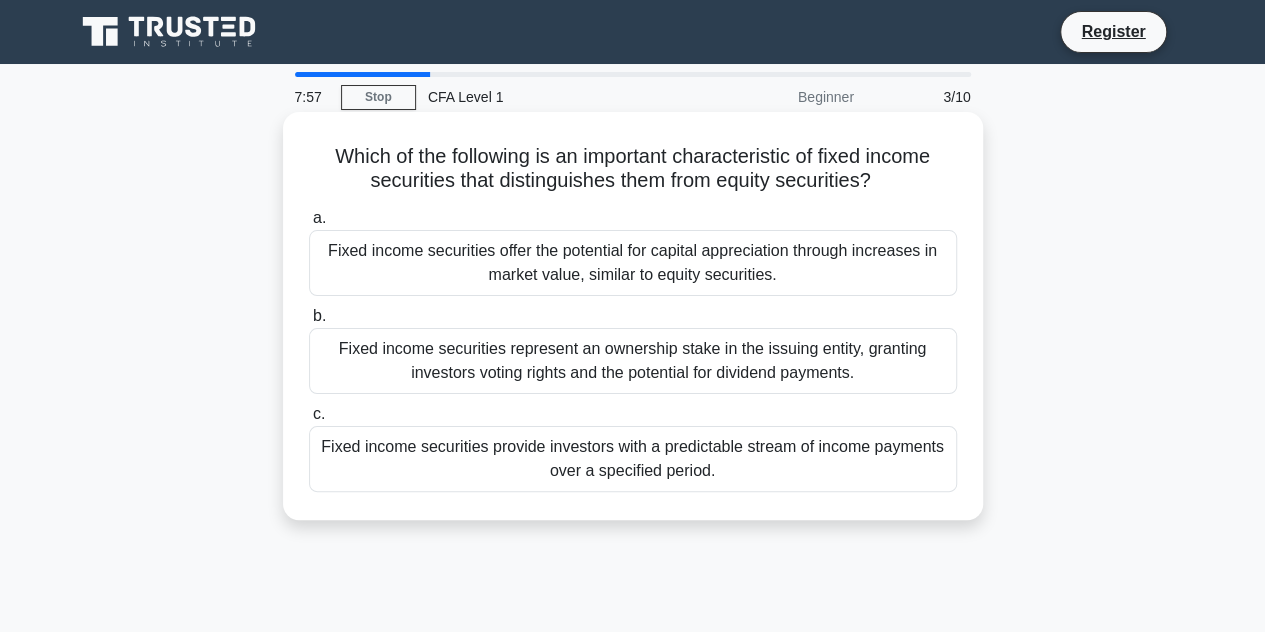 click on "Fixed income securities offer the potential for capital appreciation through increases in market value, similar to equity securities." at bounding box center [633, 263] 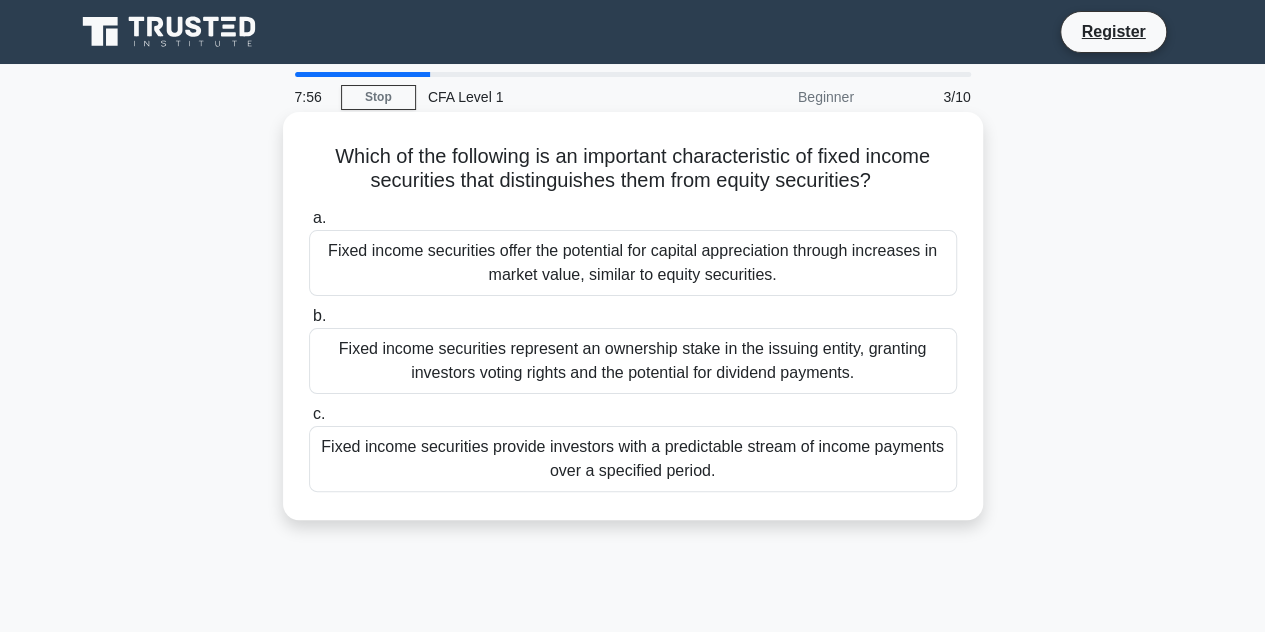 click on "Fixed income securities offer the potential for capital appreciation through increases in market value, similar to equity securities." at bounding box center (633, 263) 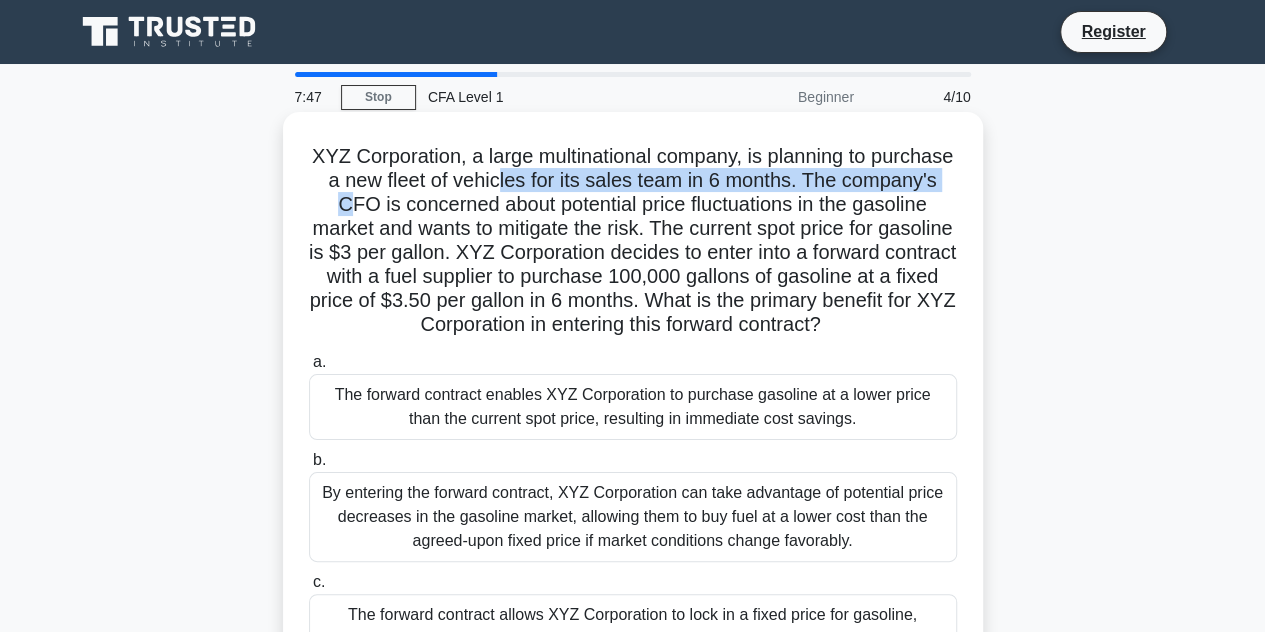 drag, startPoint x: 440, startPoint y: 197, endPoint x: 593, endPoint y: 187, distance: 153.32645 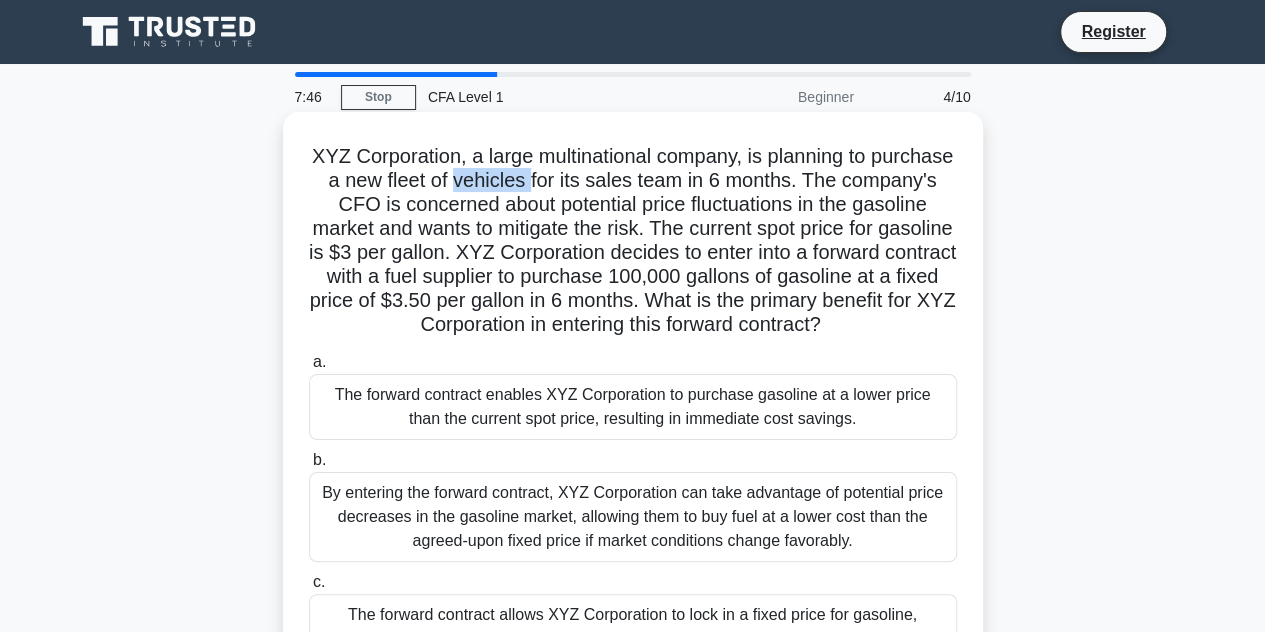 click on "XYZ Corporation, a large multinational company, is planning to purchase a new fleet of vehicles for its sales team in 6 months. The company's CFO is concerned about potential price fluctuations in the gasoline market and wants to mitigate the risk. The current spot price for gasoline is $3 per gallon. XYZ Corporation decides to enter into a forward contract with a fuel supplier to purchase 100,000 gallons of gasoline at a fixed price of $3.50 per gallon in 6 months. What is the primary benefit for XYZ Corporation in entering this forward contract?
.spinner_0XTQ{transform-origin:center;animation:spinner_y6GP .75s linear infinite}@keyframes spinner_y6GP{100%{transform:rotate(360deg)}}" at bounding box center [633, 241] 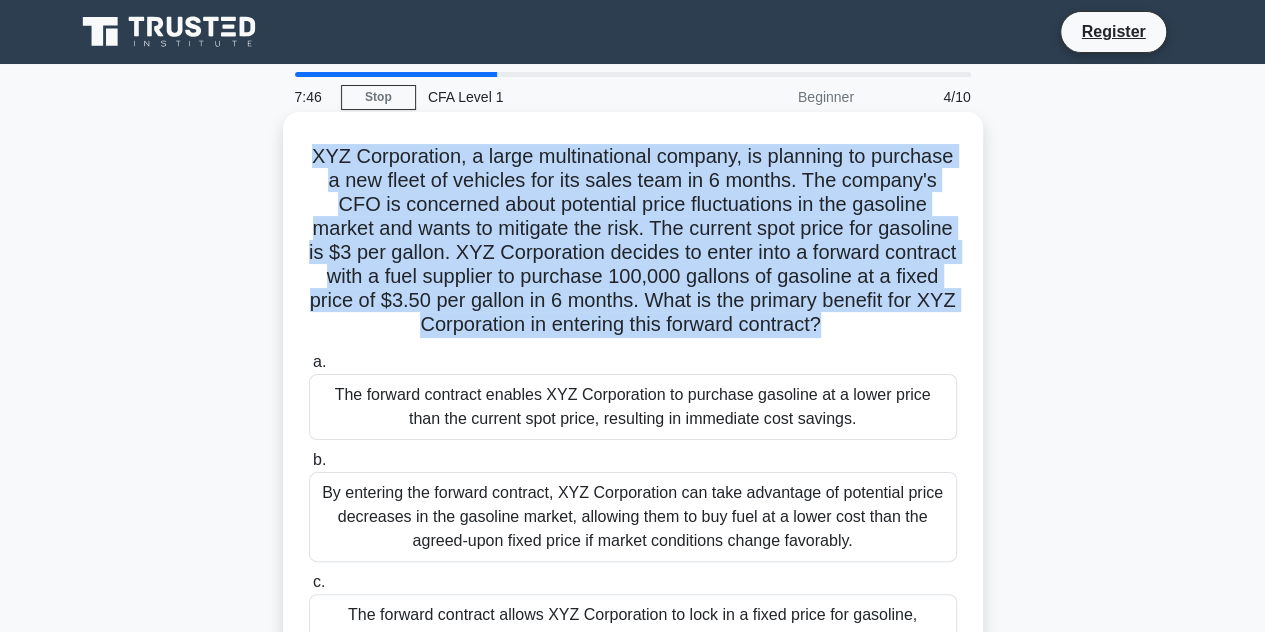 click on "XYZ Corporation, a large multinational company, is planning to purchase a new fleet of vehicles for its sales team in 6 months. The company's CFO is concerned about potential price fluctuations in the gasoline market and wants to mitigate the risk. The current spot price for gasoline is $3 per gallon. XYZ Corporation decides to enter into a forward contract with a fuel supplier to purchase 100,000 gallons of gasoline at a fixed price of $3.50 per gallon in 6 months. What is the primary benefit for XYZ Corporation in entering this forward contract?
.spinner_0XTQ{transform-origin:center;animation:spinner_y6GP .75s linear infinite}@keyframes spinner_y6GP{100%{transform:rotate(360deg)}}" at bounding box center [633, 241] 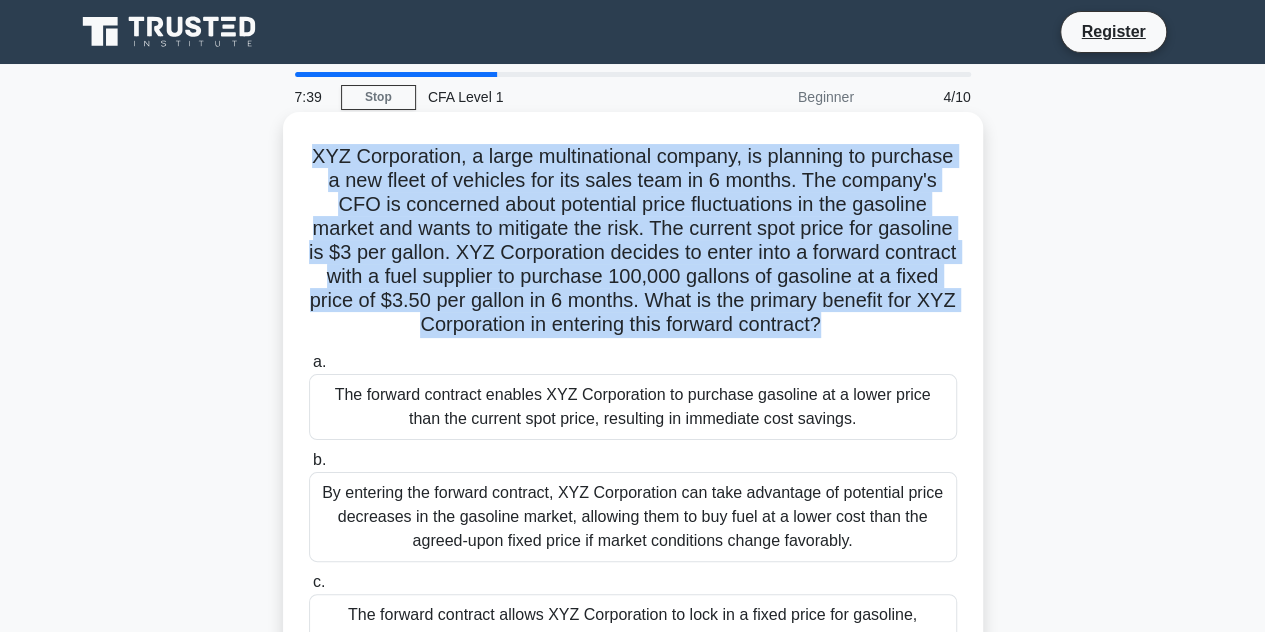 click on "XYZ Corporation, a large multinational company, is planning to purchase a new fleet of vehicles for its sales team in 6 months. The company's CFO is concerned about potential price fluctuations in the gasoline market and wants to mitigate the risk. The current spot price for gasoline is $3 per gallon. XYZ Corporation decides to enter into a forward contract with a fuel supplier to purchase 100,000 gallons of gasoline at a fixed price of $3.50 per gallon in 6 months. What is the primary benefit for XYZ Corporation in entering this forward contract?
.spinner_0XTQ{transform-origin:center;animation:spinner_y6GP .75s linear infinite}@keyframes spinner_y6GP{100%{transform:rotate(360deg)}}" at bounding box center [633, 241] 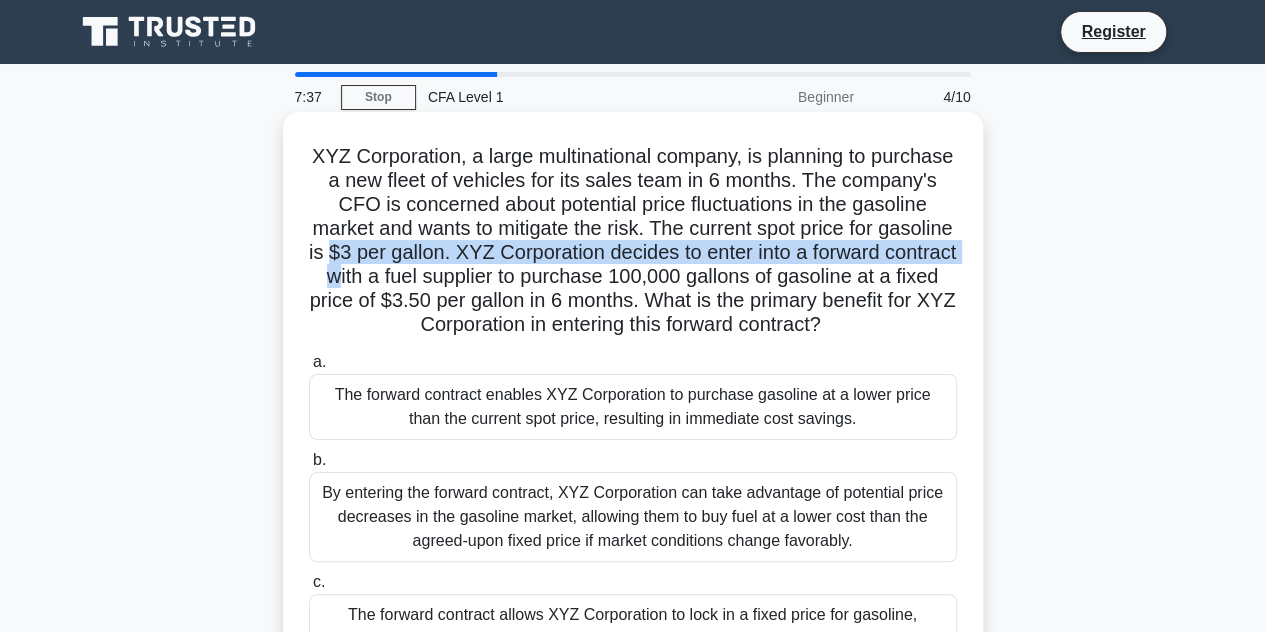 drag, startPoint x: 482, startPoint y: 275, endPoint x: 498, endPoint y: 279, distance: 16.492422 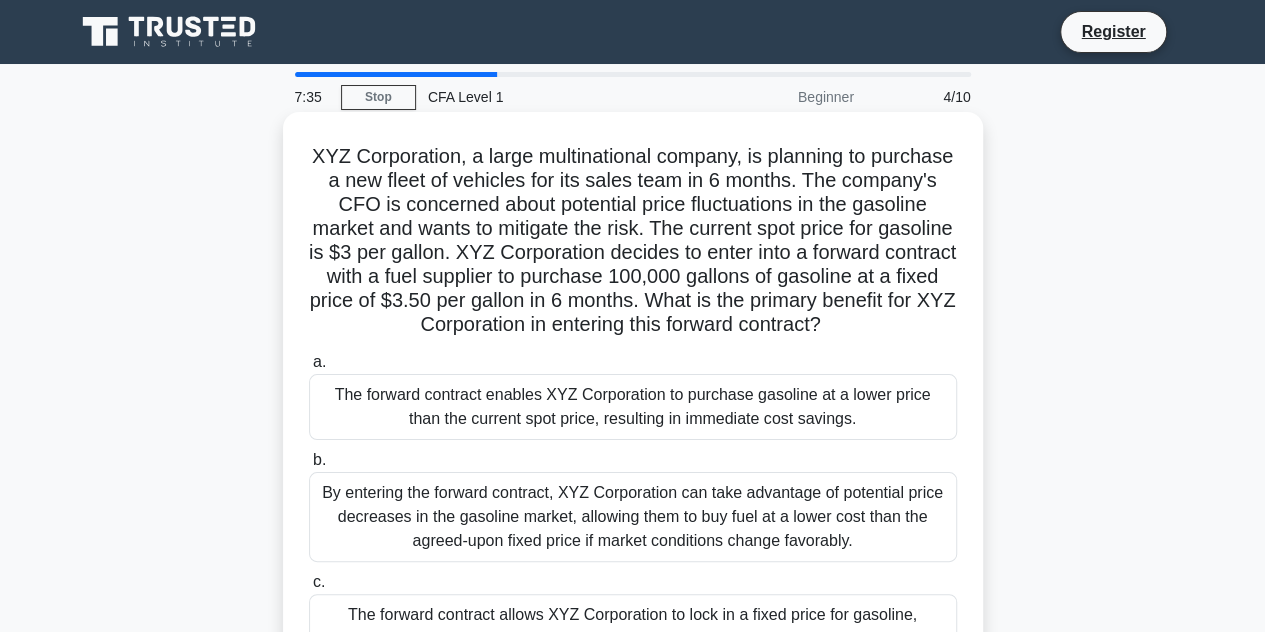 click on "XYZ Corporation, a large multinational company, is planning to purchase a new fleet of vehicles for its sales team in 6 months. The company's CFO is concerned about potential price fluctuations in the gasoline market and wants to mitigate the risk. The current spot price for gasoline is $3 per gallon. XYZ Corporation decides to enter into a forward contract with a fuel supplier to purchase 100,000 gallons of gasoline at a fixed price of $3.50 per gallon in 6 months. What is the primary benefit for XYZ Corporation in entering this forward contract?
.spinner_0XTQ{transform-origin:center;animation:spinner_y6GP .75s linear infinite}@keyframes spinner_y6GP{100%{transform:rotate(360deg)}}" at bounding box center [633, 241] 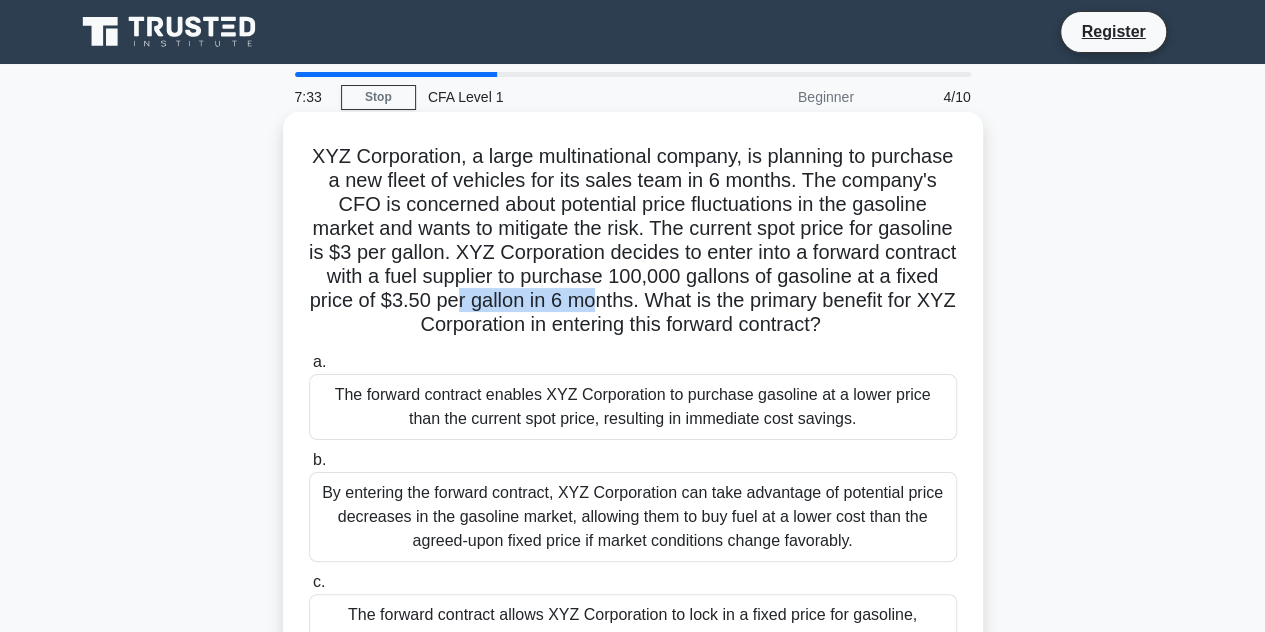 drag, startPoint x: 641, startPoint y: 293, endPoint x: 782, endPoint y: 295, distance: 141.01419 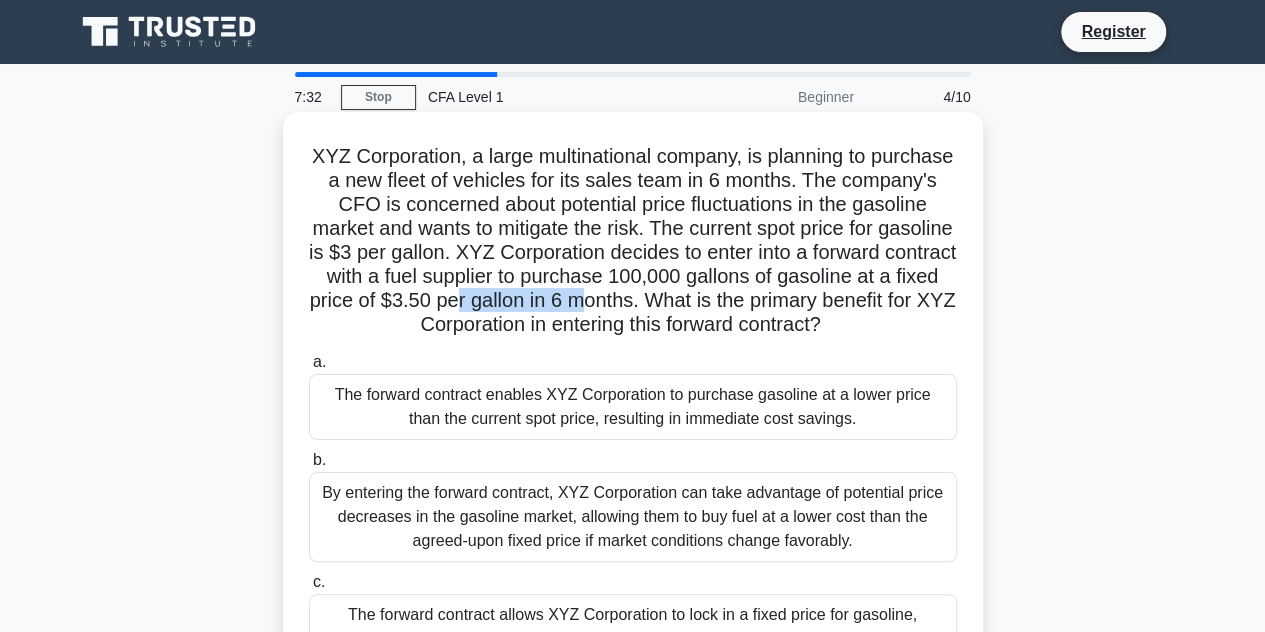 click on "XYZ Corporation, a large multinational company, is planning to purchase a new fleet of vehicles for its sales team in 6 months. The company's CFO is concerned about potential price fluctuations in the gasoline market and wants to mitigate the risk. The current spot price for gasoline is $3 per gallon. XYZ Corporation decides to enter into a forward contract with a fuel supplier to purchase 100,000 gallons of gasoline at a fixed price of $3.50 per gallon in 6 months. What is the primary benefit for XYZ Corporation in entering this forward contract?
.spinner_0XTQ{transform-origin:center;animation:spinner_y6GP .75s linear infinite}@keyframes spinner_y6GP{100%{transform:rotate(360deg)}}" at bounding box center (633, 241) 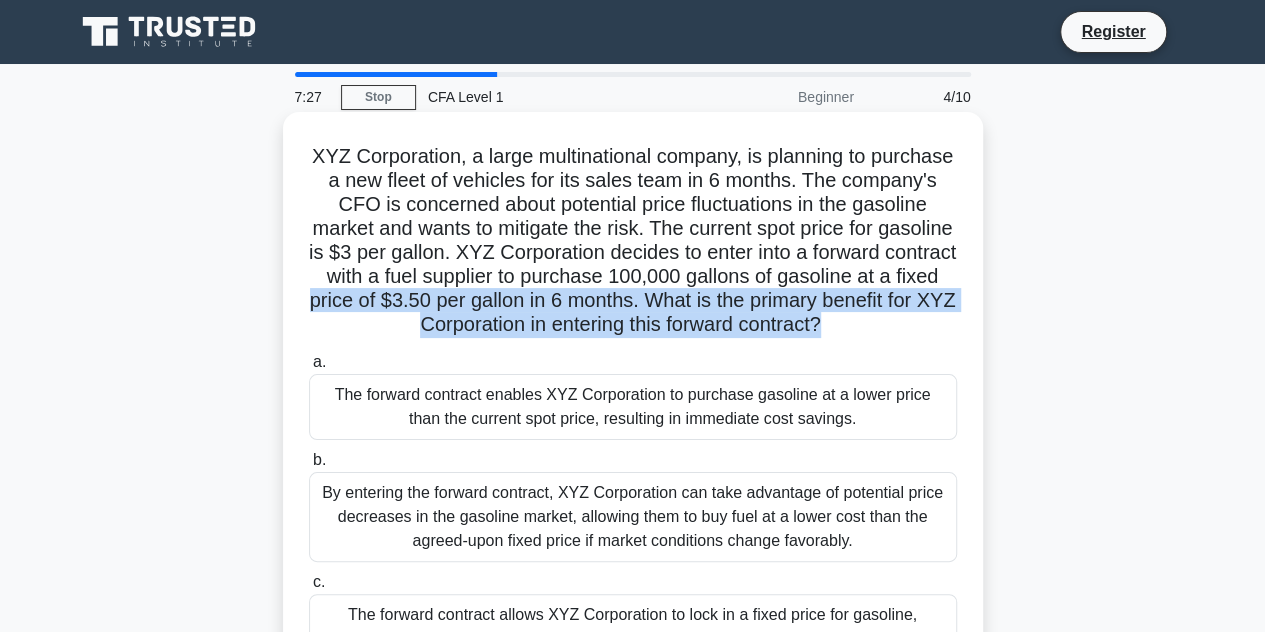 drag, startPoint x: 495, startPoint y: 310, endPoint x: 950, endPoint y: 327, distance: 455.31747 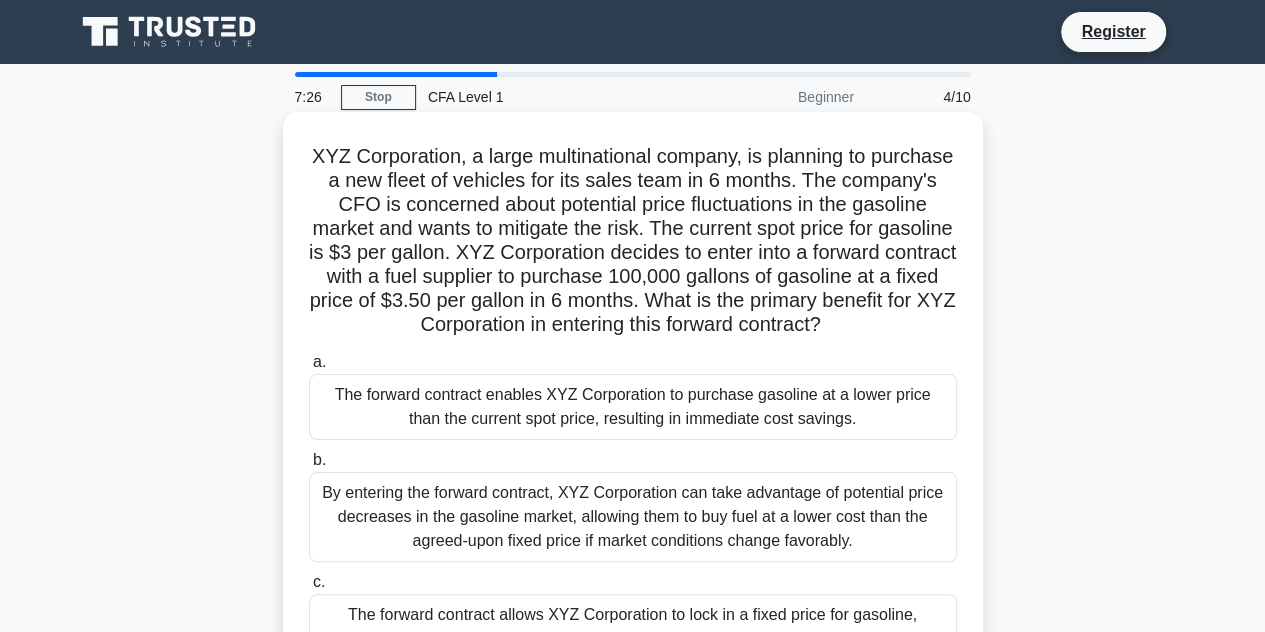 scroll, scrollTop: 133, scrollLeft: 0, axis: vertical 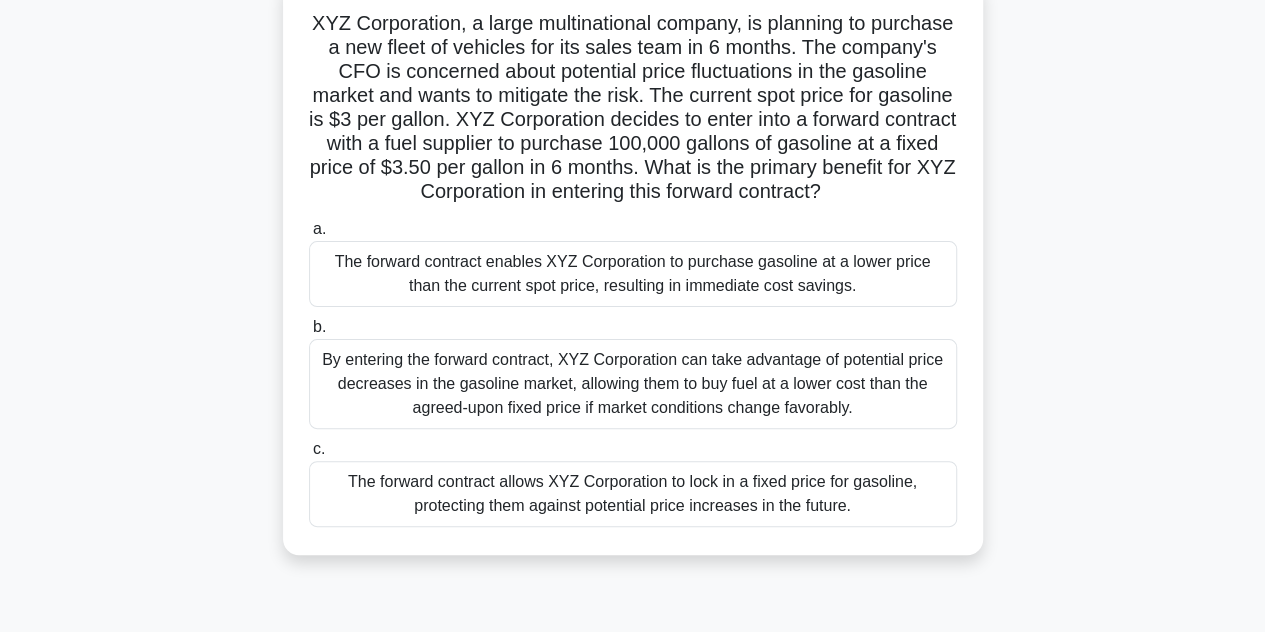 click on "The forward contract allows XYZ Corporation to lock in a fixed price for gasoline, protecting them against potential price increases in the future." at bounding box center (633, 494) 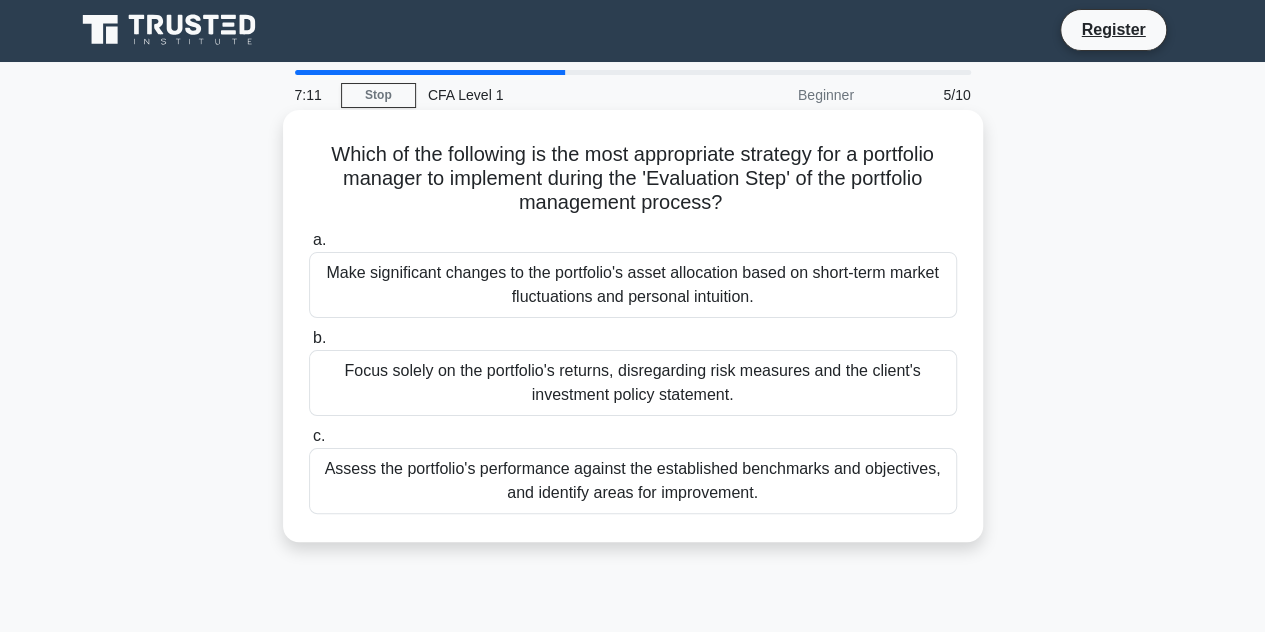 scroll, scrollTop: 0, scrollLeft: 0, axis: both 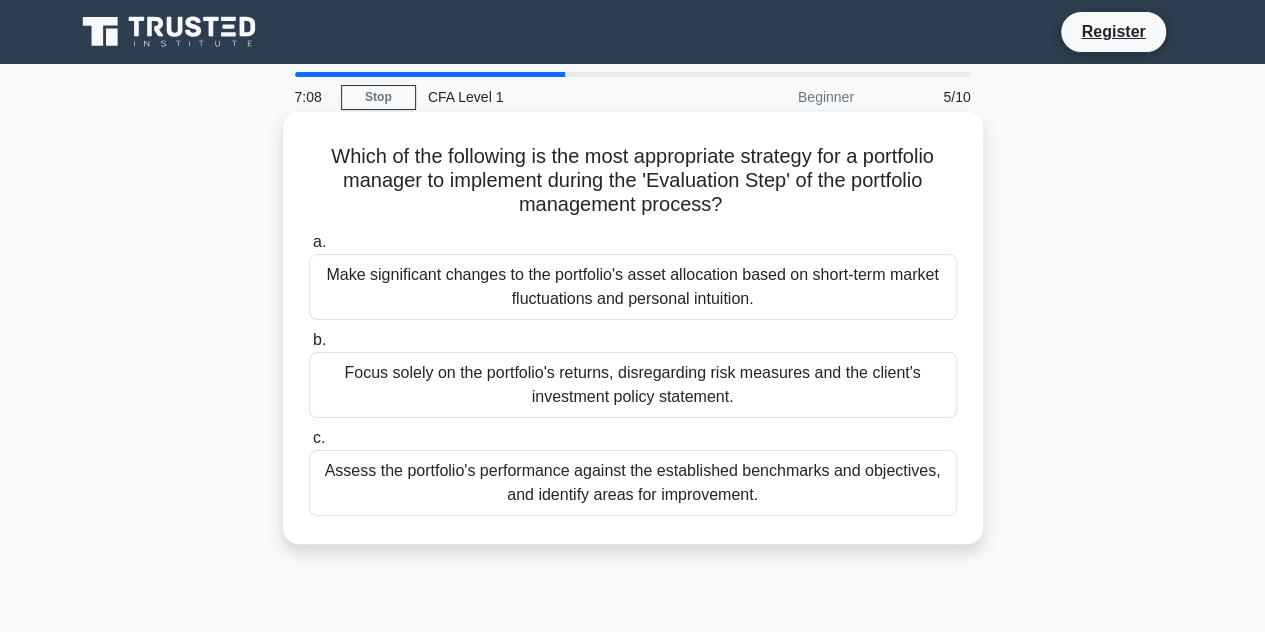 drag, startPoint x: 404, startPoint y: 162, endPoint x: 752, endPoint y: 202, distance: 350.29132 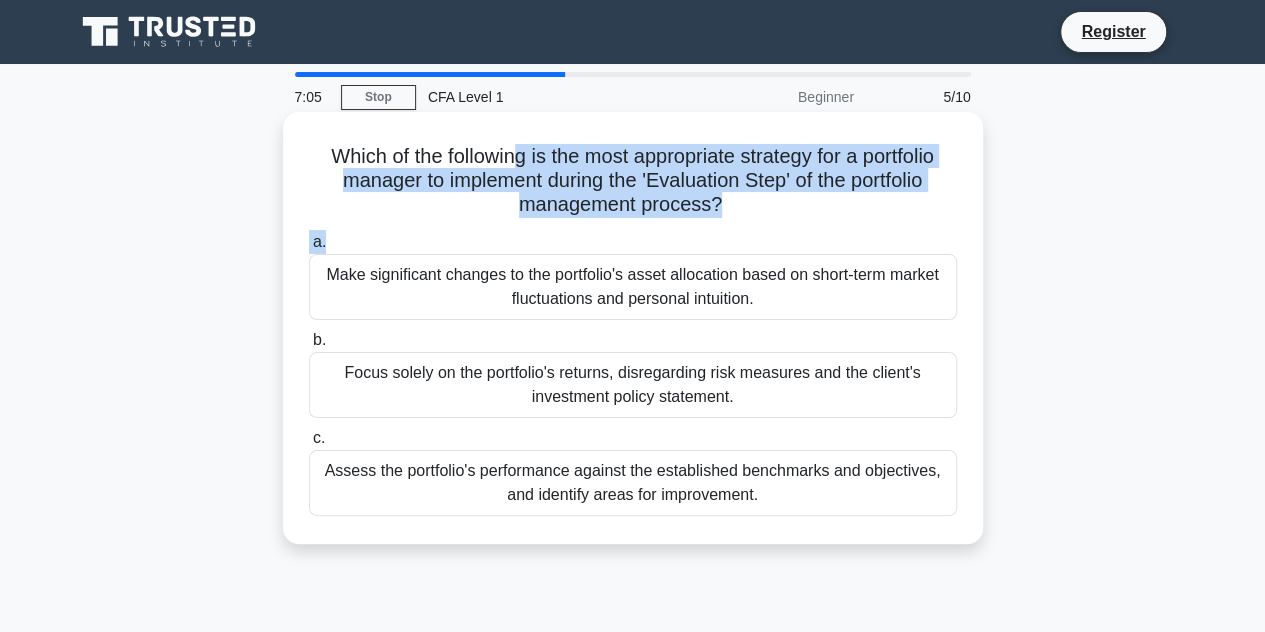 drag, startPoint x: 504, startPoint y: 169, endPoint x: 749, endPoint y: 229, distance: 252.23996 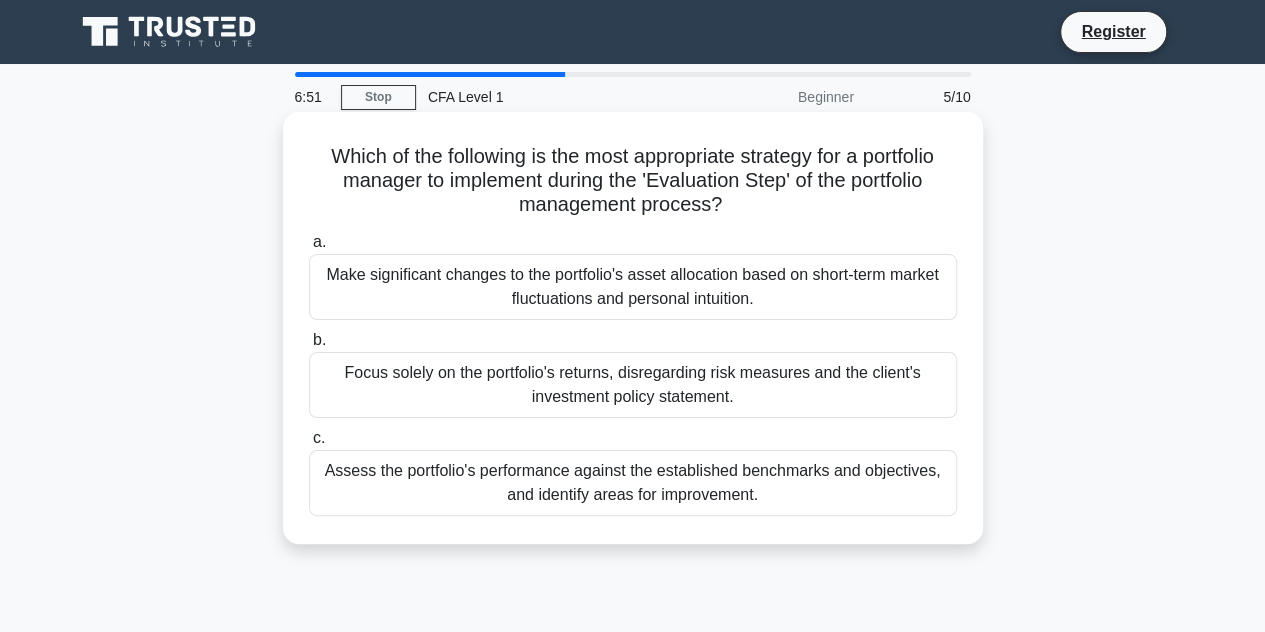 click on "Assess the portfolio's performance against the established benchmarks and objectives, and identify areas for improvement." at bounding box center (633, 483) 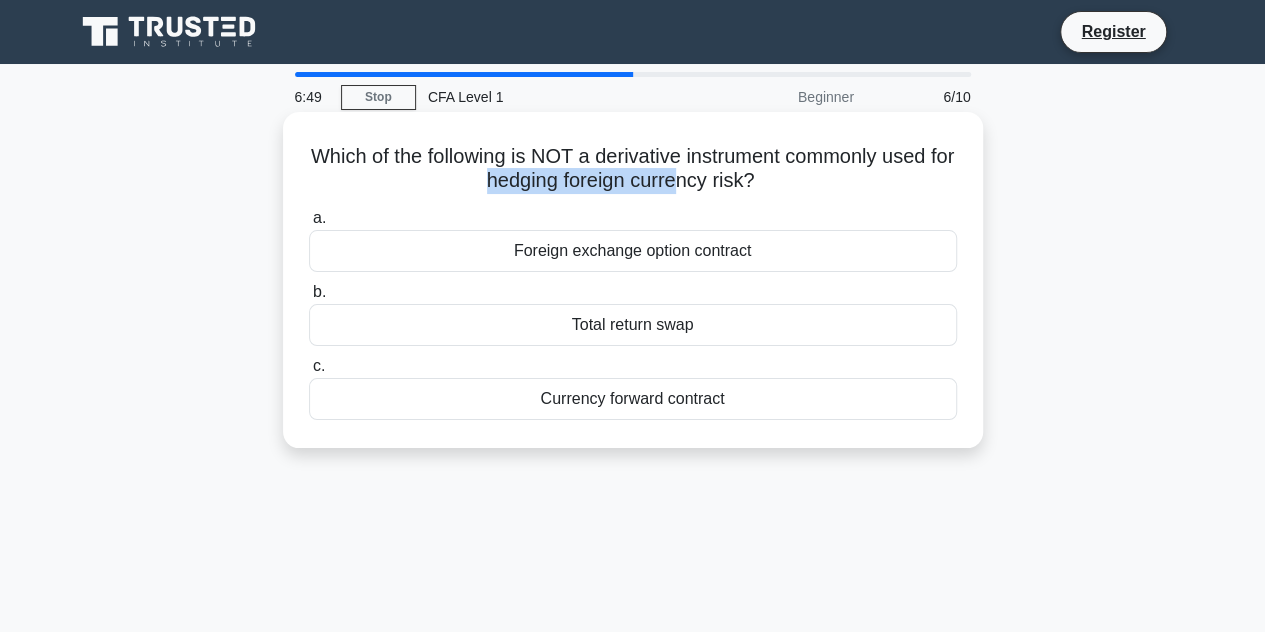 drag, startPoint x: 492, startPoint y: 173, endPoint x: 696, endPoint y: 189, distance: 204.6265 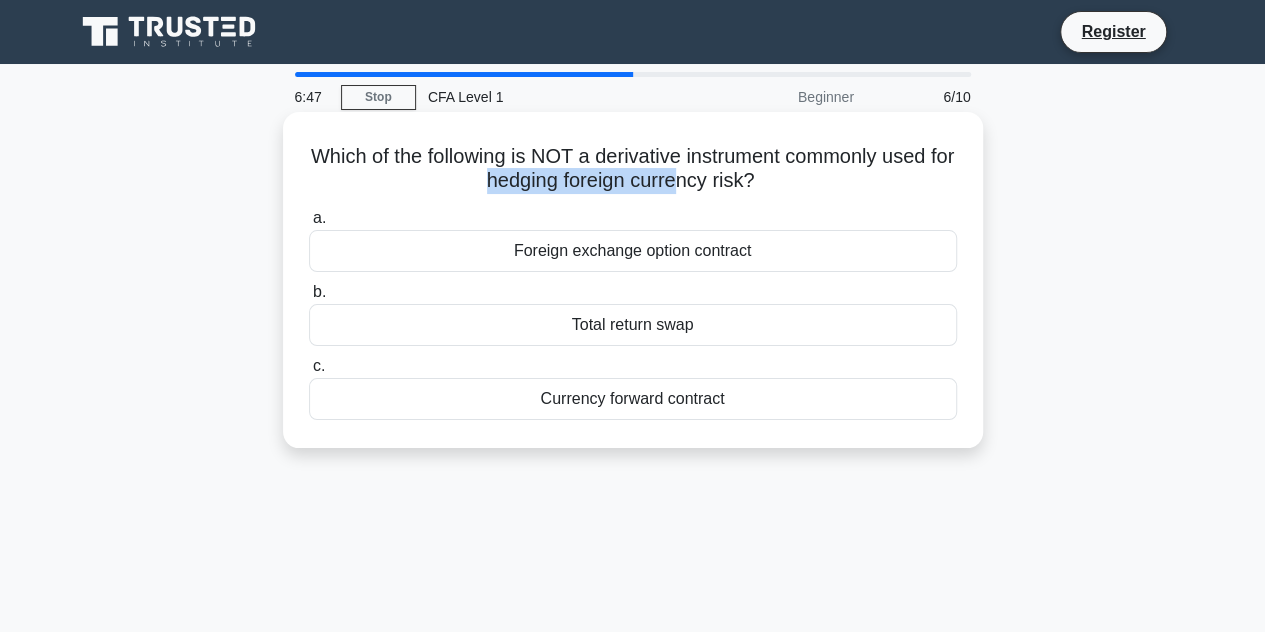 drag, startPoint x: 492, startPoint y: 154, endPoint x: 826, endPoint y: 191, distance: 336.04315 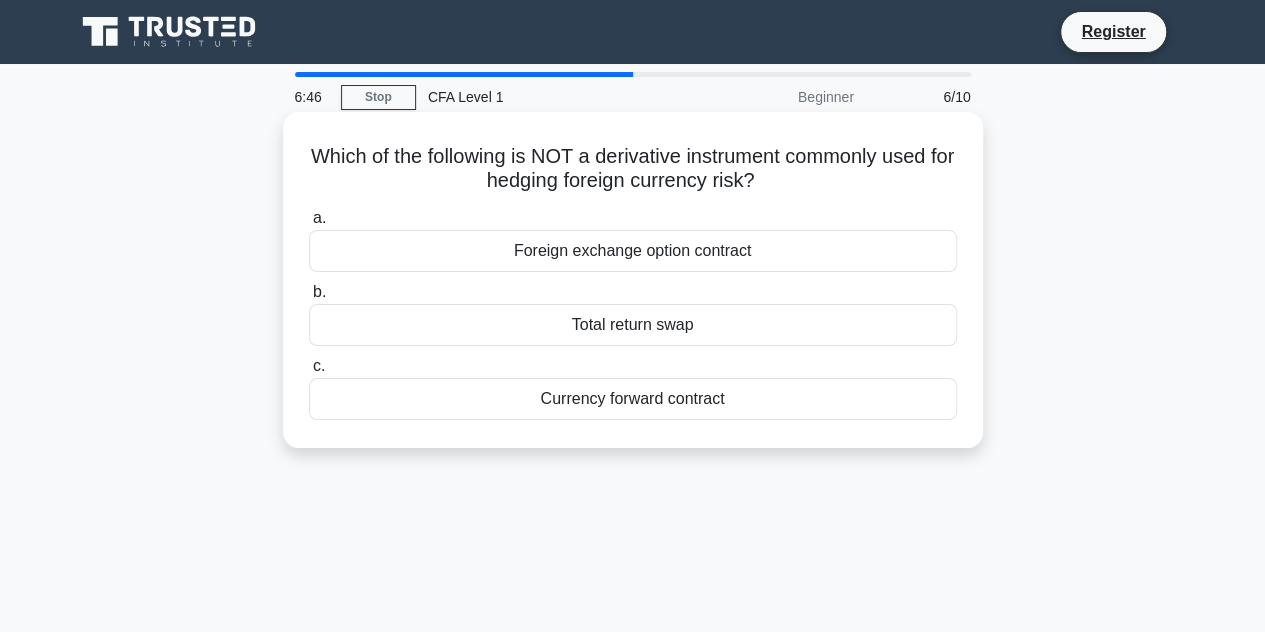 click on "Which of the following is NOT a derivative instrument commonly used for hedging foreign currency risk?
.spinner_0XTQ{transform-origin:center;animation:spinner_y6GP .75s linear infinite}@keyframes spinner_y6GP{100%{transform:rotate(360deg)}}" at bounding box center (633, 169) 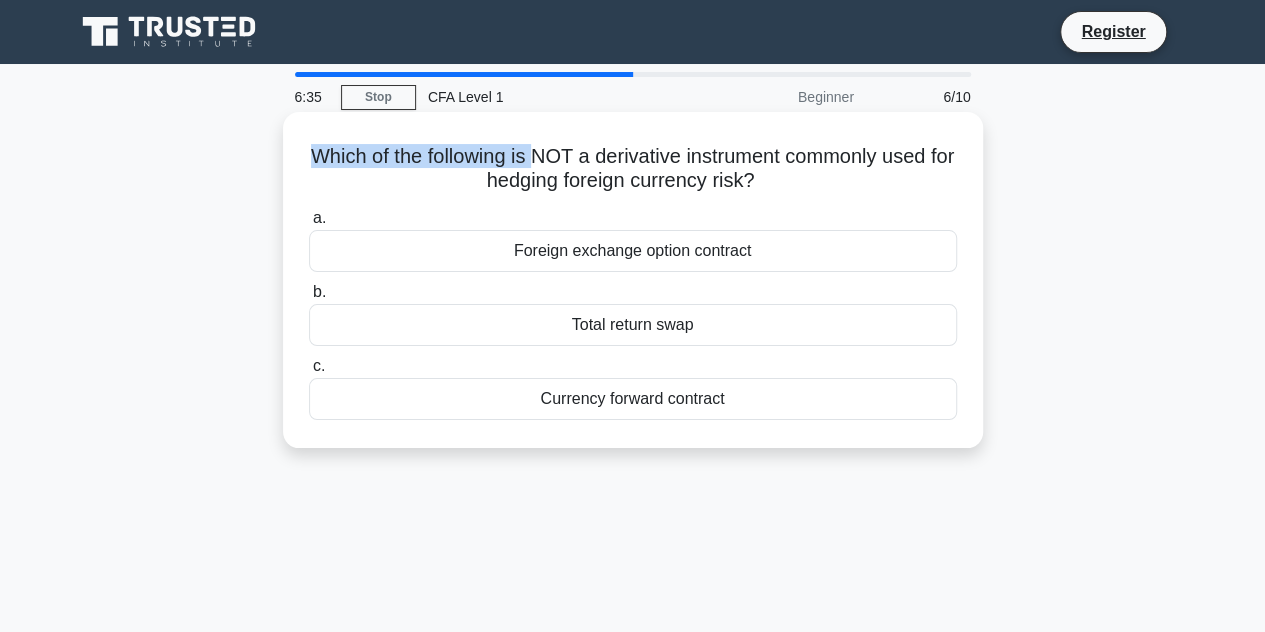 drag, startPoint x: 308, startPoint y: 151, endPoint x: 630, endPoint y: 157, distance: 322.0559 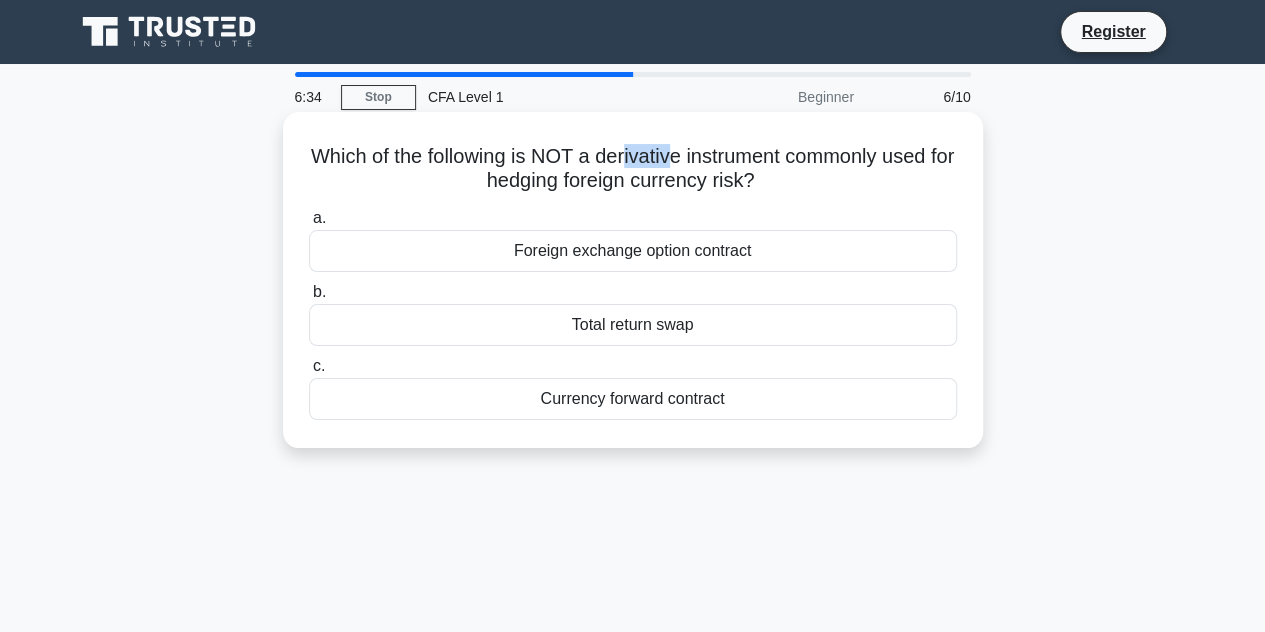 drag, startPoint x: 638, startPoint y: 157, endPoint x: 688, endPoint y: 161, distance: 50.159744 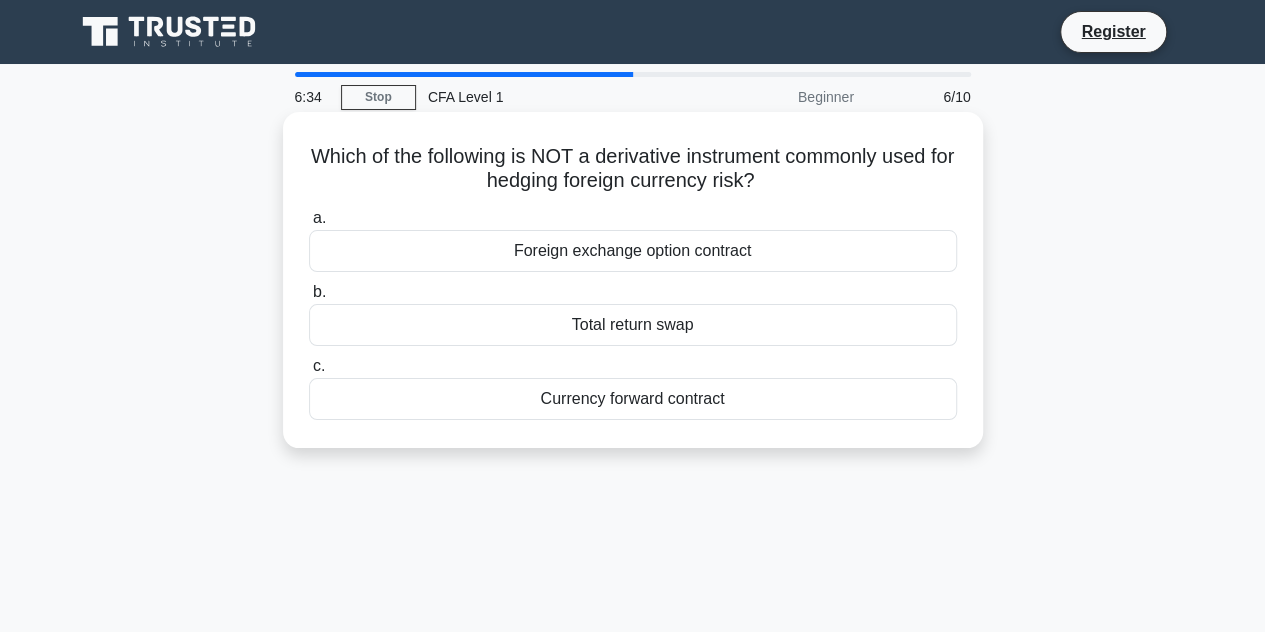 click on "Which of the following is NOT a derivative instrument commonly used for hedging foreign currency risk?
.spinner_0XTQ{transform-origin:center;animation:spinner_y6GP .75s linear infinite}@keyframes spinner_y6GP{100%{transform:rotate(360deg)}}" at bounding box center (633, 169) 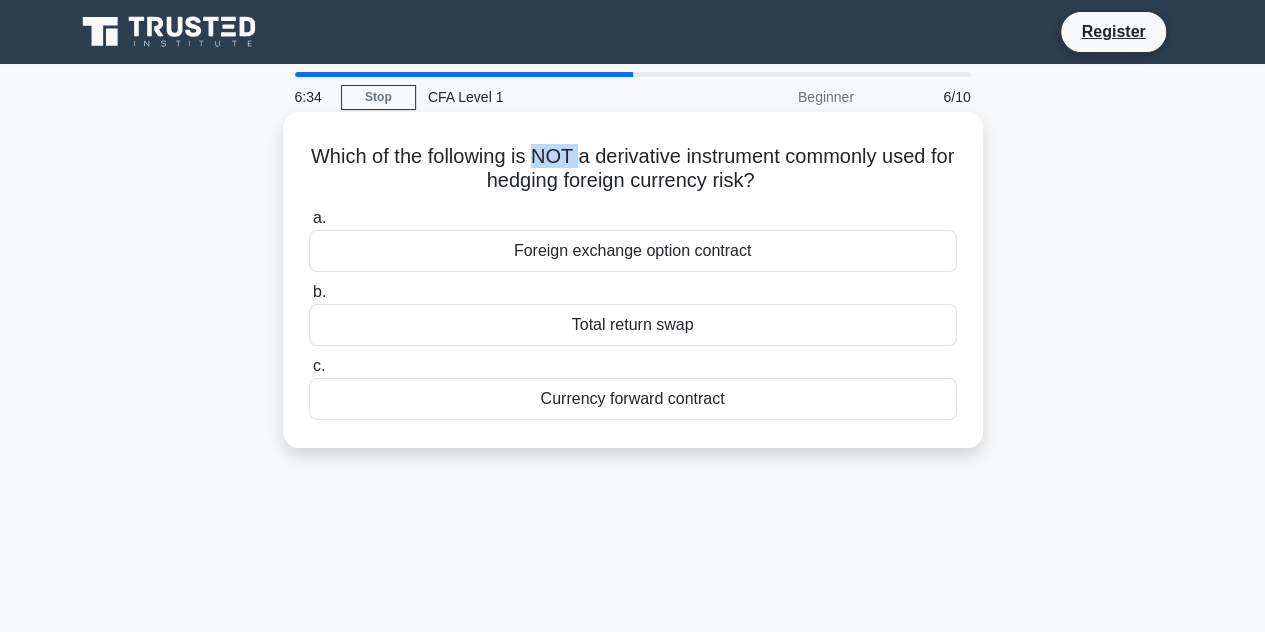 click on "Which of the following is NOT a derivative instrument commonly used for hedging foreign currency risk?
.spinner_0XTQ{transform-origin:center;animation:spinner_y6GP .75s linear infinite}@keyframes spinner_y6GP{100%{transform:rotate(360deg)}}" at bounding box center (633, 169) 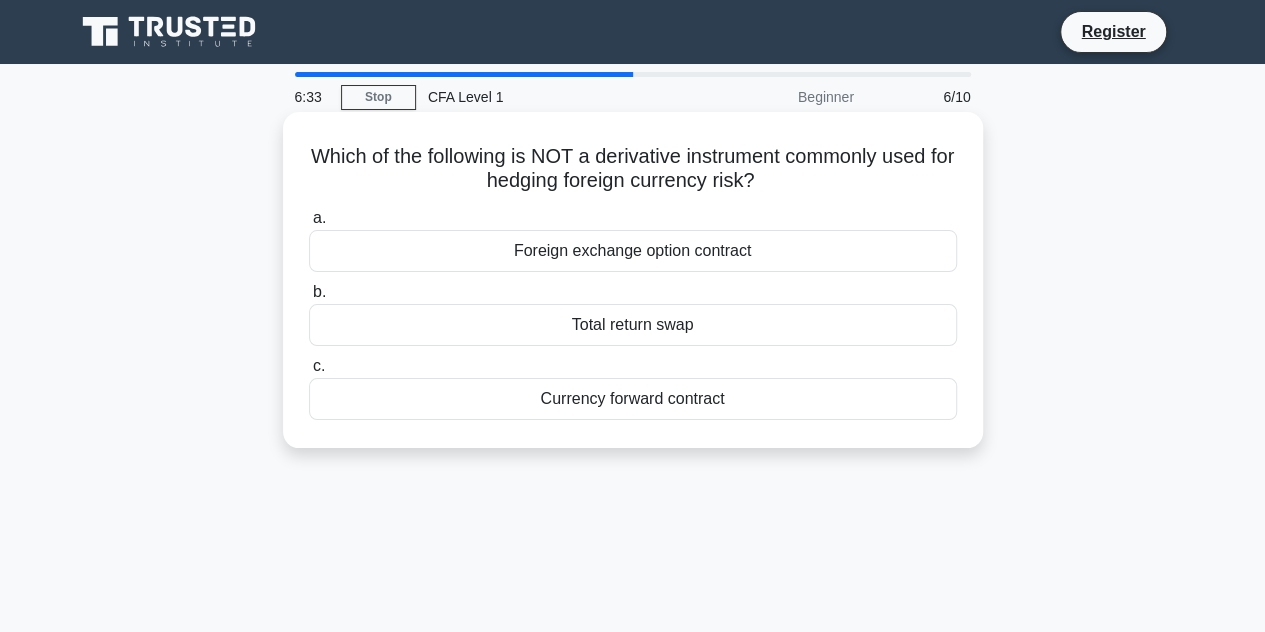 click on "Which of the following is NOT a derivative instrument commonly used for hedging foreign currency risk?
.spinner_0XTQ{transform-origin:center;animation:spinner_y6GP .75s linear infinite}@keyframes spinner_y6GP{100%{transform:rotate(360deg)}}" at bounding box center (633, 169) 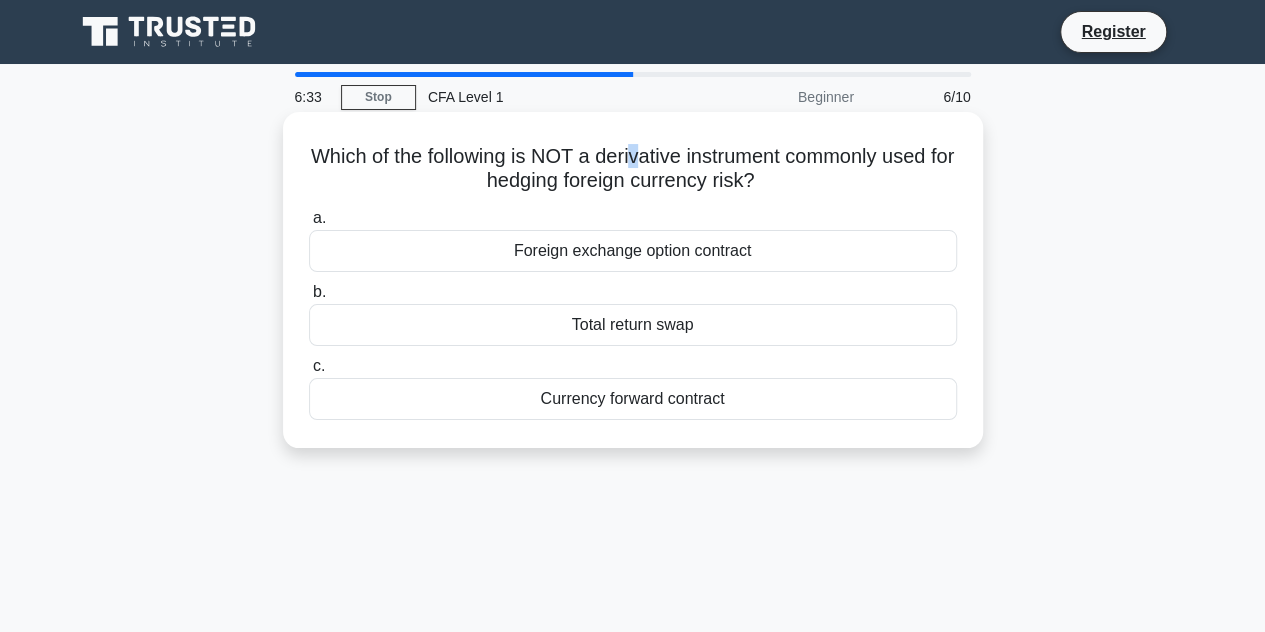 click on "Which of the following is NOT a derivative instrument commonly used for hedging foreign currency risk?
.spinner_0XTQ{transform-origin:center;animation:spinner_y6GP .75s linear infinite}@keyframes spinner_y6GP{100%{transform:rotate(360deg)}}" at bounding box center (633, 169) 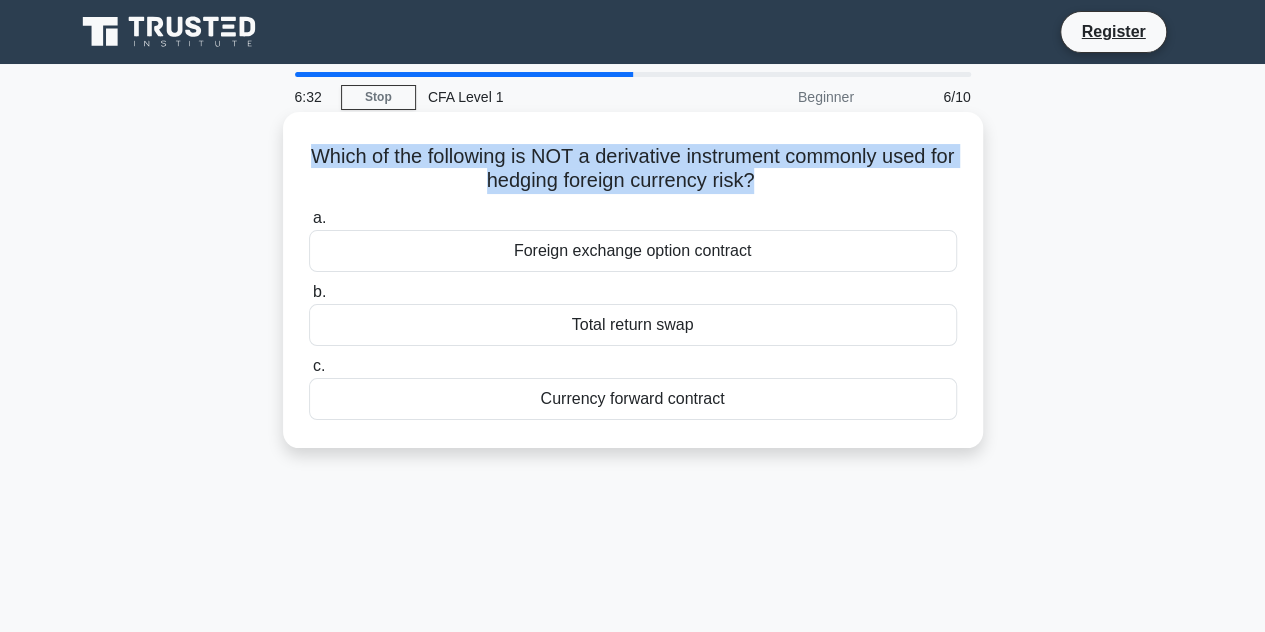 click on "Which of the following is NOT a derivative instrument commonly used for hedging foreign currency risk?
.spinner_0XTQ{transform-origin:center;animation:spinner_y6GP .75s linear infinite}@keyframes spinner_y6GP{100%{transform:rotate(360deg)}}" at bounding box center (633, 169) 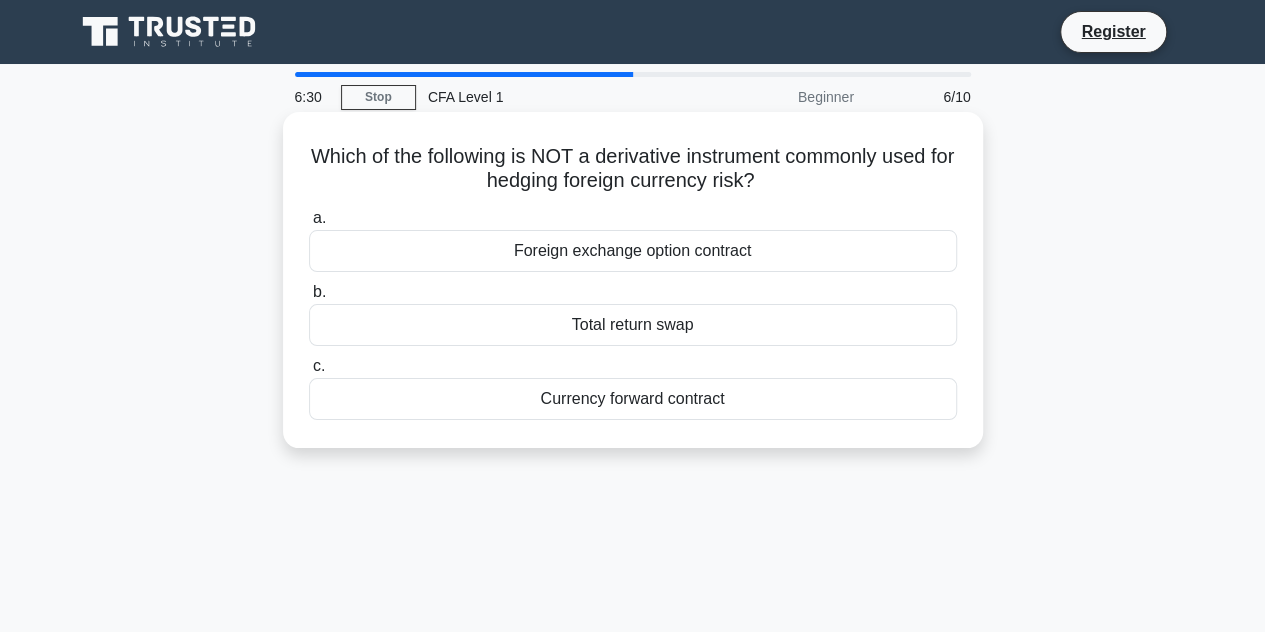 click on "Which of the following is NOT a derivative instrument commonly used for hedging foreign currency risk?
.spinner_0XTQ{transform-origin:center;animation:spinner_y6GP .75s linear infinite}@keyframes spinner_y6GP{100%{transform:rotate(360deg)}}" at bounding box center (633, 169) 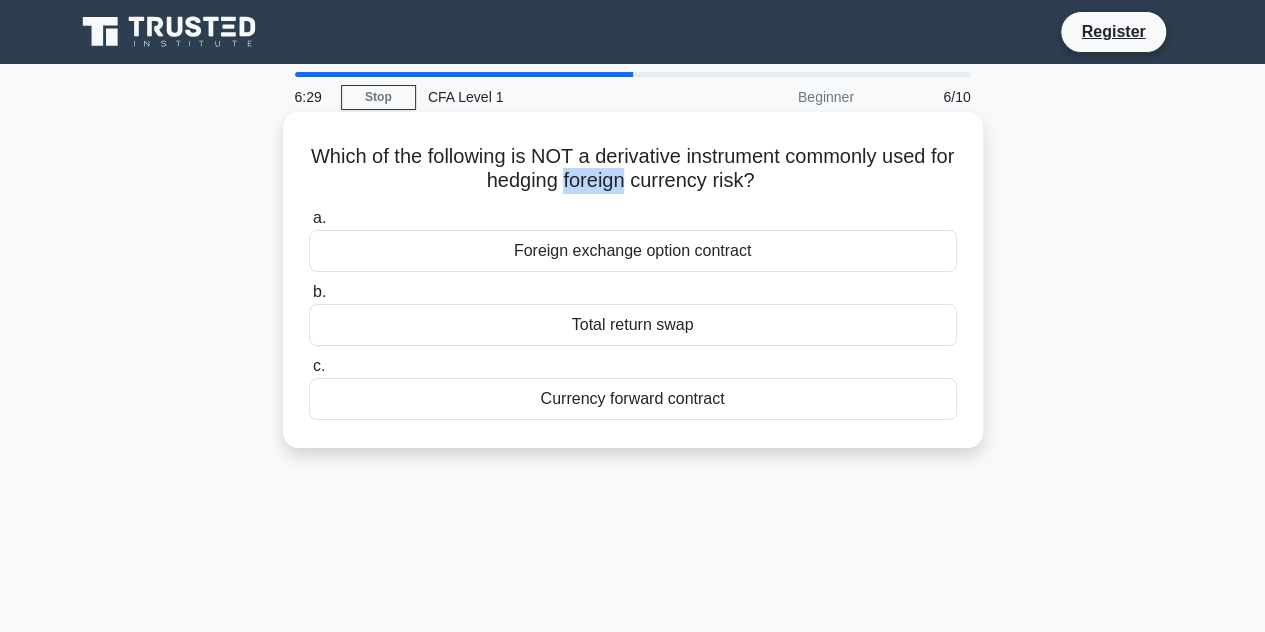 click on "Which of the following is NOT a derivative instrument commonly used for hedging foreign currency risk?
.spinner_0XTQ{transform-origin:center;animation:spinner_y6GP .75s linear infinite}@keyframes spinner_y6GP{100%{transform:rotate(360deg)}}" at bounding box center (633, 169) 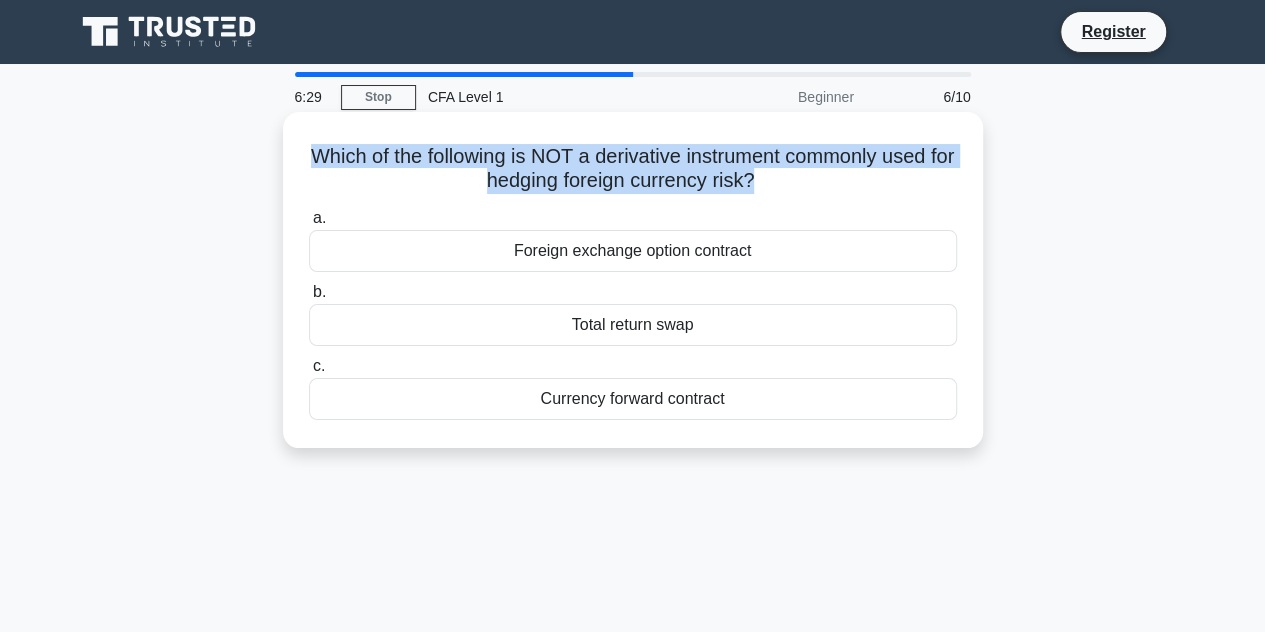 click on "Which of the following is NOT a derivative instrument commonly used for hedging foreign currency risk?
.spinner_0XTQ{transform-origin:center;animation:spinner_y6GP .75s linear infinite}@keyframes spinner_y6GP{100%{transform:rotate(360deg)}}" at bounding box center [633, 169] 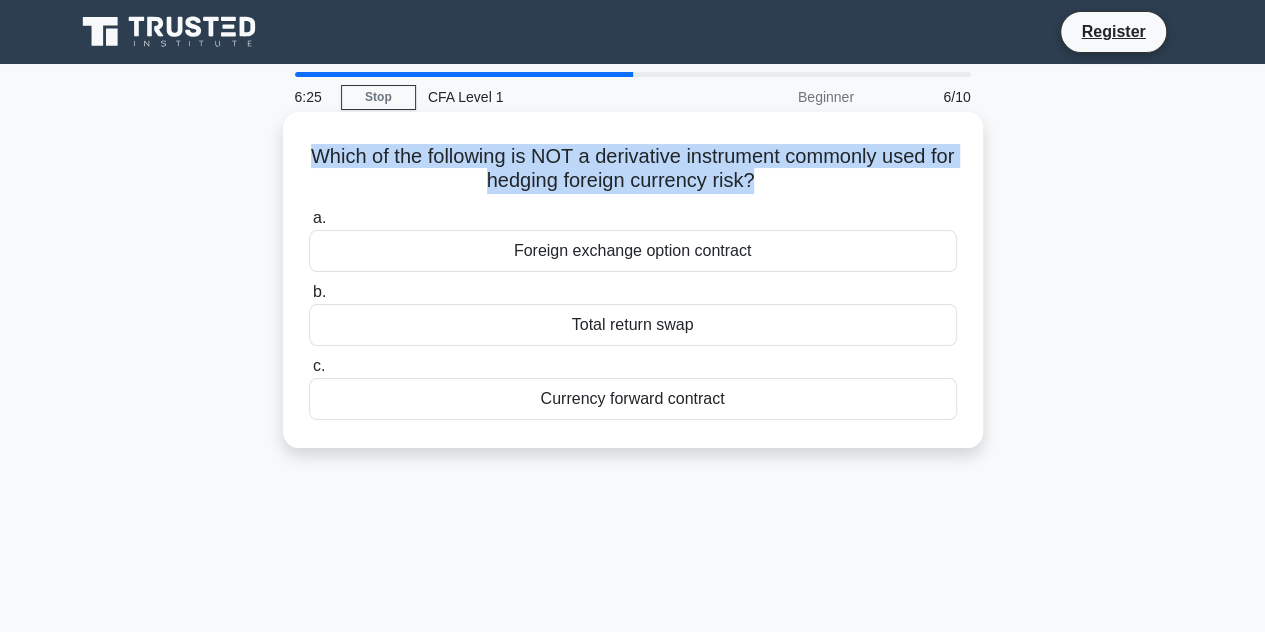 drag, startPoint x: 301, startPoint y: 149, endPoint x: 798, endPoint y: 175, distance: 497.67963 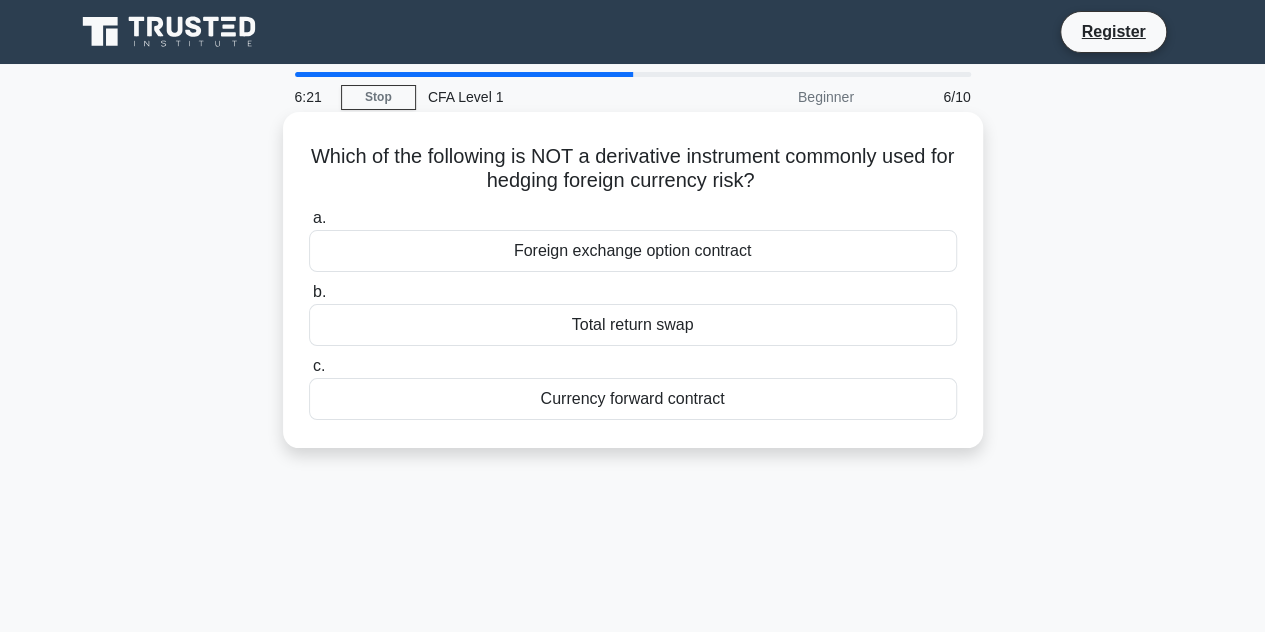 click on ".spinner_0XTQ{transform-origin:center;animation:spinner_y6GP .75s linear infinite}@keyframes spinner_y6GP{100%{transform:rotate(360deg)}}" 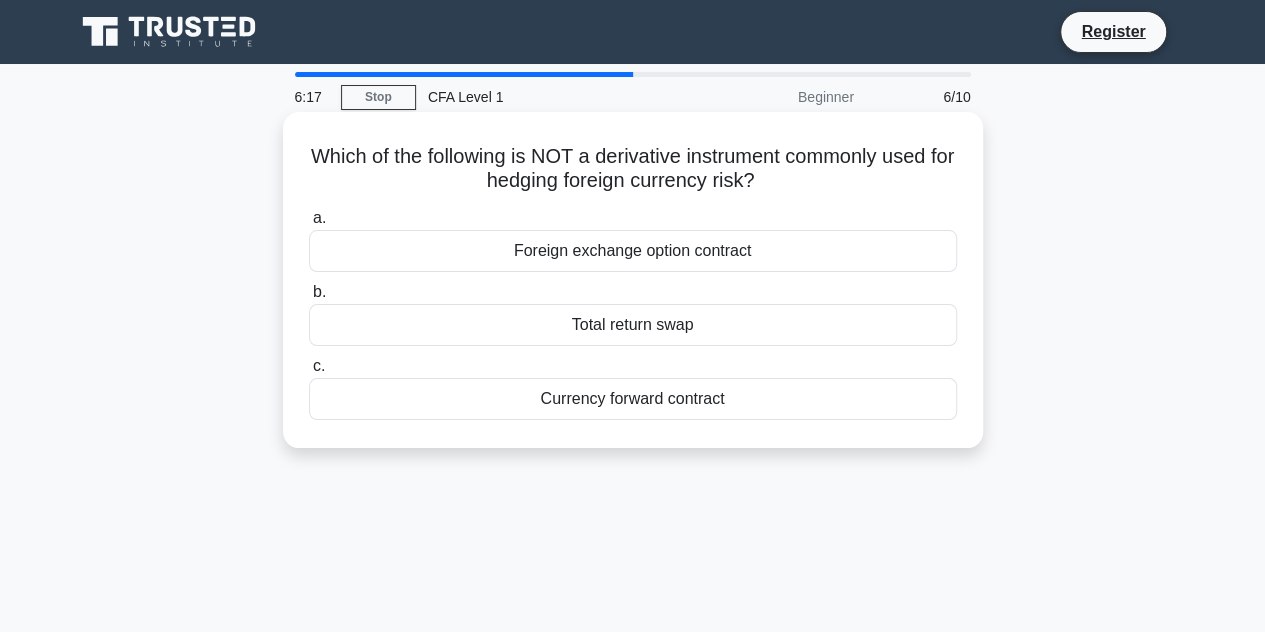 click on "Total return swap" at bounding box center [633, 325] 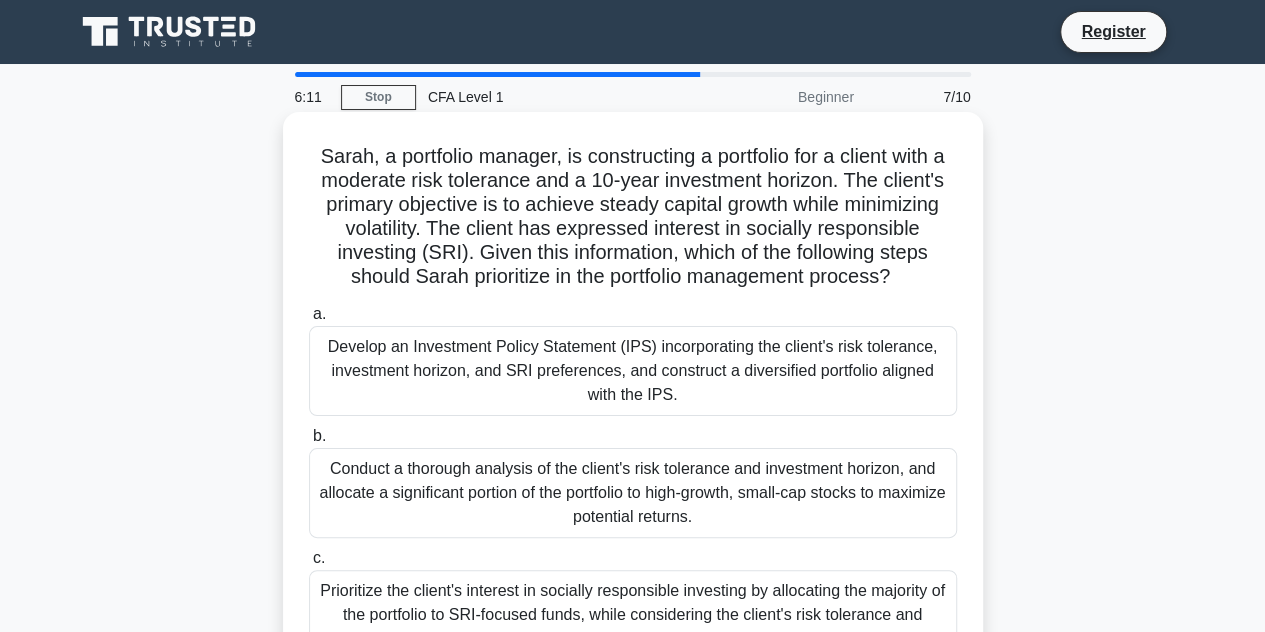drag, startPoint x: 362, startPoint y: 163, endPoint x: 930, endPoint y: 281, distance: 580.12756 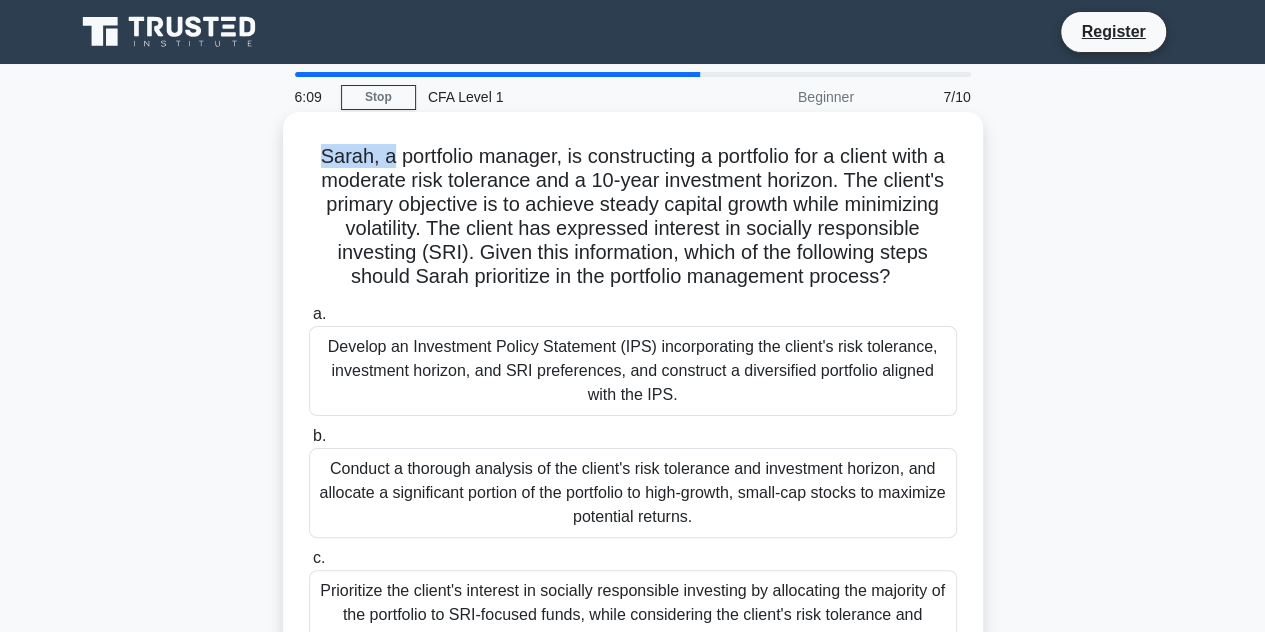 drag, startPoint x: 290, startPoint y: 158, endPoint x: 378, endPoint y: 166, distance: 88.362885 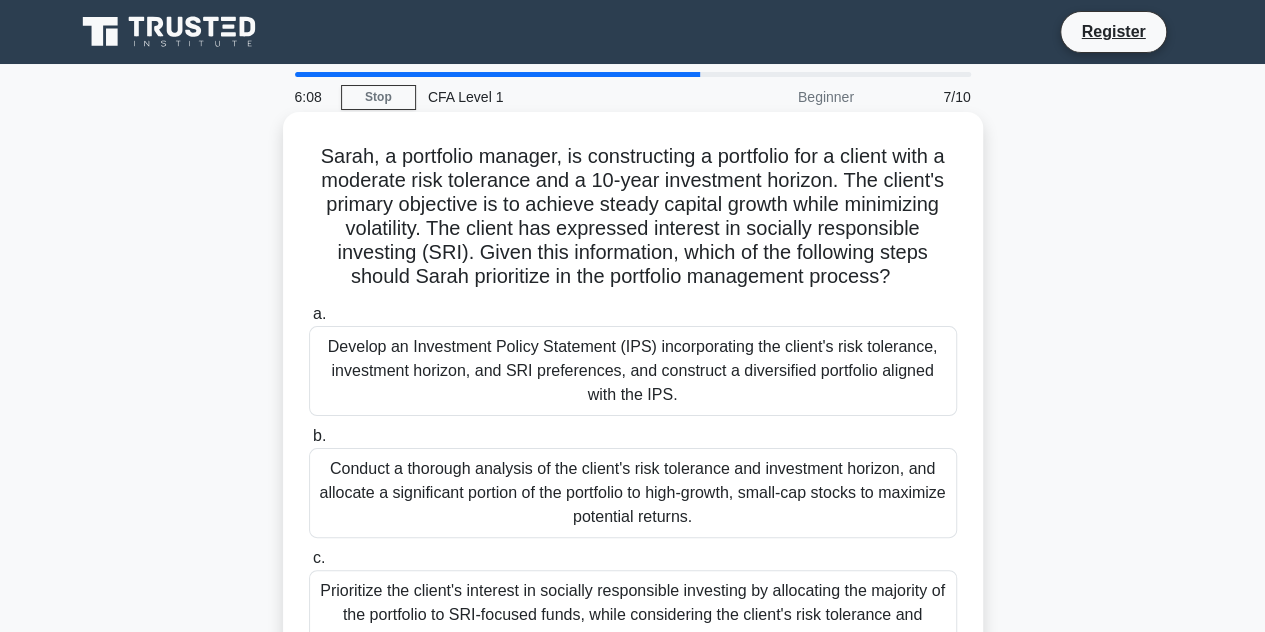 click on "[NAME], a portfolio manager, is constructing a portfolio for a client with a moderate risk tolerance and a 10-year investment horizon. The client's primary objective is to achieve steady capital growth while minimizing volatility. The client has expressed interest in socially responsible investing (SRI). Given this information, which of the following steps should [NAME] prioritize in the portfolio management process?
.spinner_0XTQ{transform-origin:center;animation:spinner_y6GP .75s linear infinite}@keyframes spinner_y6GP{100%{transform:rotate(360deg)}}" at bounding box center (633, 217) 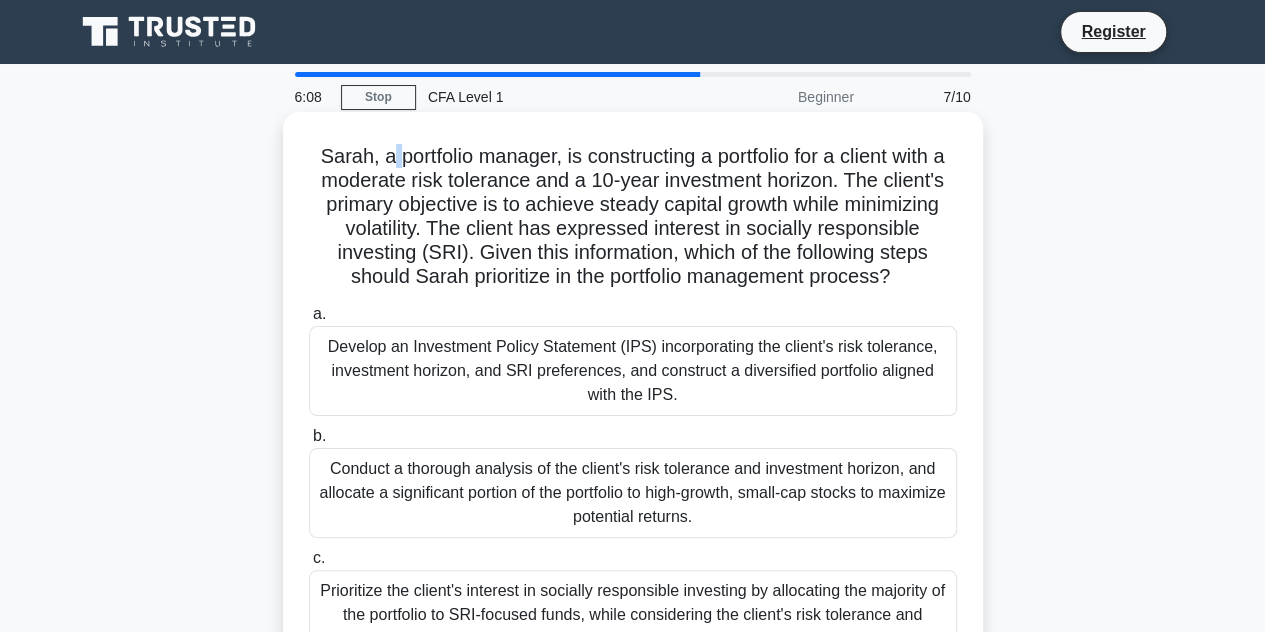 click on "[NAME], a portfolio manager, is constructing a portfolio for a client with a moderate risk tolerance and a 10-year investment horizon. The client's primary objective is to achieve steady capital growth while minimizing volatility. The client has expressed interest in socially responsible investing (SRI). Given this information, which of the following steps should [NAME] prioritize in the portfolio management process?
.spinner_0XTQ{transform-origin:center;animation:spinner_y6GP .75s linear infinite}@keyframes spinner_y6GP{100%{transform:rotate(360deg)}}" at bounding box center [633, 217] 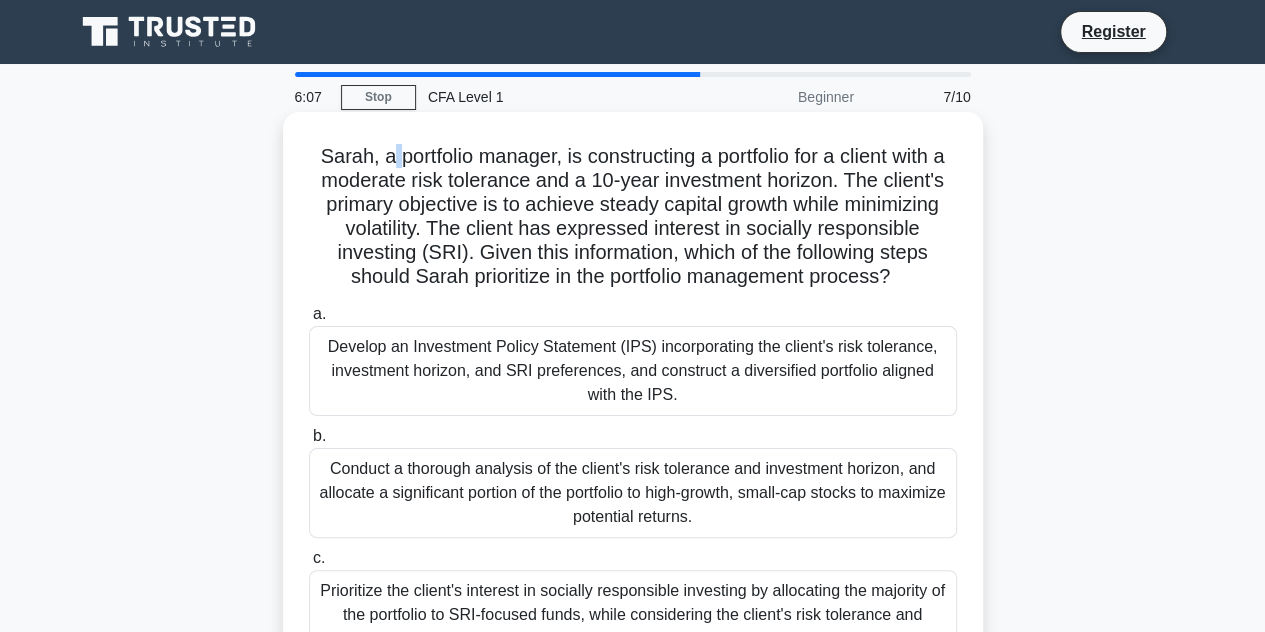 click on "[NAME], a portfolio manager, is constructing a portfolio for a client with a moderate risk tolerance and a 10-year investment horizon. The client's primary objective is to achieve steady capital growth while minimizing volatility. The client has expressed interest in socially responsible investing (SRI). Given this information, which of the following steps should [NAME] prioritize in the portfolio management process?
.spinner_0XTQ{transform-origin:center;animation:spinner_y6GP .75s linear infinite}@keyframes spinner_y6GP{100%{transform:rotate(360deg)}}" at bounding box center (633, 217) 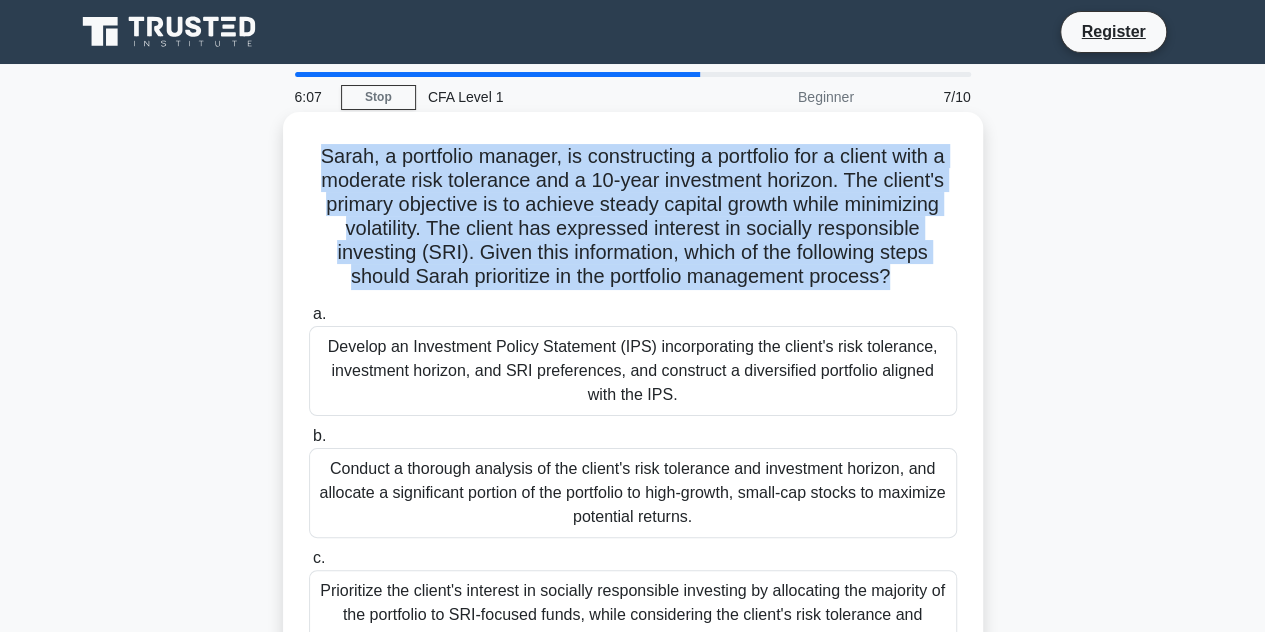 click on "[NAME], a portfolio manager, is constructing a portfolio for a client with a moderate risk tolerance and a 10-year investment horizon. The client's primary objective is to achieve steady capital growth while minimizing volatility. The client has expressed interest in socially responsible investing (SRI). Given this information, which of the following steps should [NAME] prioritize in the portfolio management process?
.spinner_0XTQ{transform-origin:center;animation:spinner_y6GP .75s linear infinite}@keyframes spinner_y6GP{100%{transform:rotate(360deg)}}" at bounding box center [633, 217] 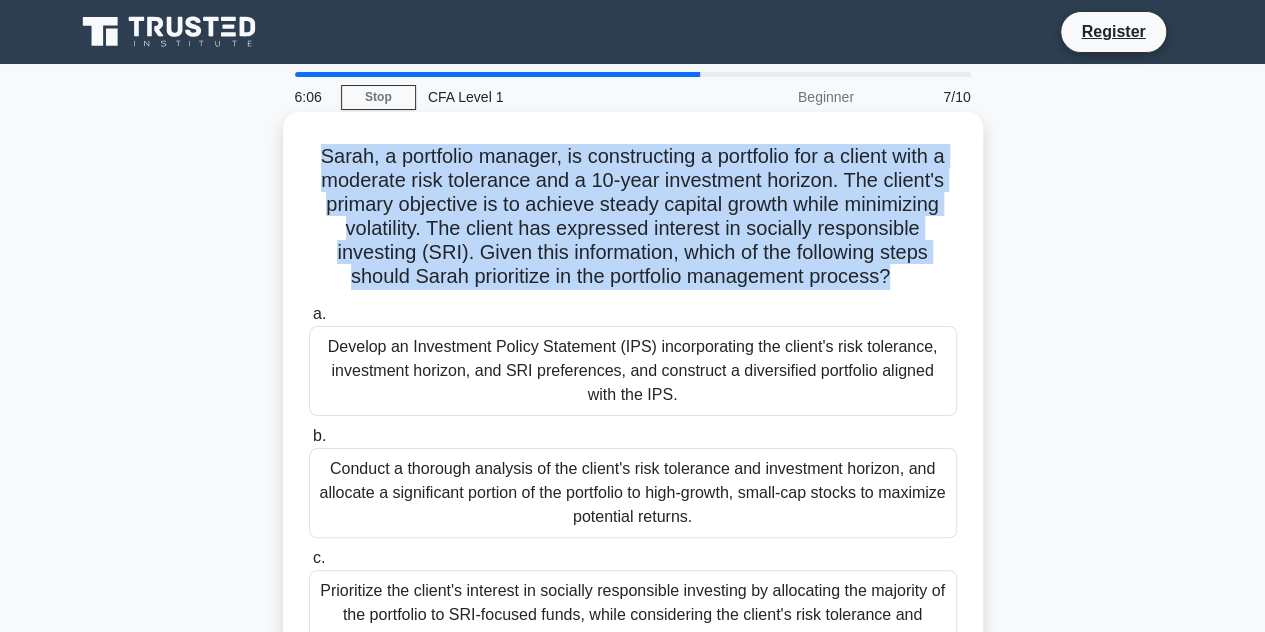click on "[NAME], a portfolio manager, is constructing a portfolio for a client with a moderate risk tolerance and a 10-year investment horizon. The client's primary objective is to achieve steady capital growth while minimizing volatility. The client has expressed interest in socially responsible investing (SRI). Given this information, which of the following steps should [NAME] prioritize in the portfolio management process?
.spinner_0XTQ{transform-origin:center;animation:spinner_y6GP .75s linear infinite}@keyframes spinner_y6GP{100%{transform:rotate(360deg)}}" at bounding box center [633, 217] 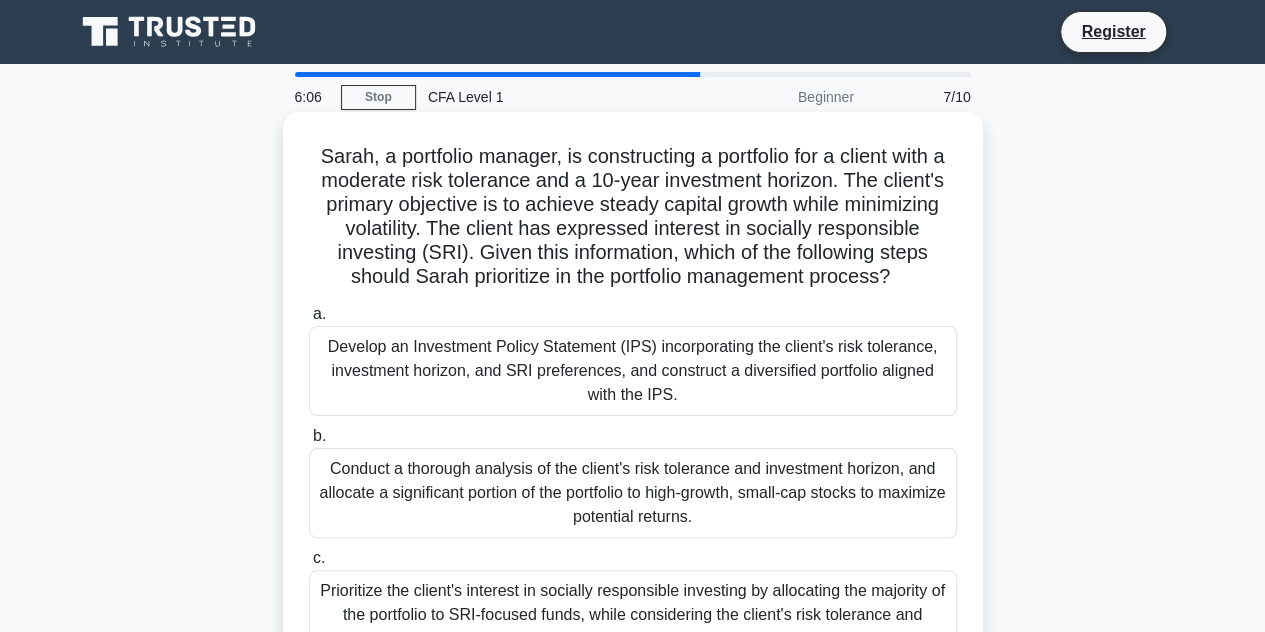 click on "[NAME], a portfolio manager, is constructing a portfolio for a client with a moderate risk tolerance and a 10-year investment horizon. The client's primary objective is to achieve steady capital growth while minimizing volatility. The client has expressed interest in socially responsible investing (SRI). Given this information, which of the following steps should [NAME] prioritize in the portfolio management process?
.spinner_0XTQ{transform-origin:center;animation:spinner_y6GP .75s linear infinite}@keyframes spinner_y6GP{100%{transform:rotate(360deg)}}" at bounding box center (633, 217) 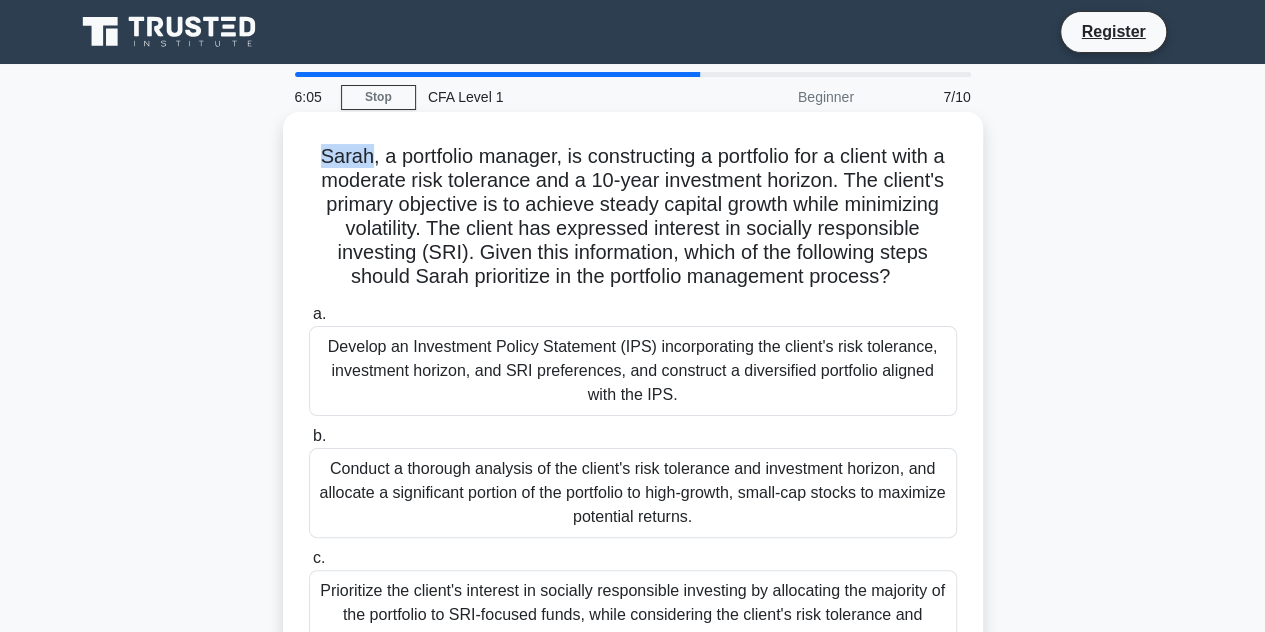click on "[NAME], a portfolio manager, is constructing a portfolio for a client with a moderate risk tolerance and a 10-year investment horizon. The client's primary objective is to achieve steady capital growth while minimizing volatility. The client has expressed interest in socially responsible investing (SRI). Given this information, which of the following steps should [NAME] prioritize in the portfolio management process?
.spinner_0XTQ{transform-origin:center;animation:spinner_y6GP .75s linear infinite}@keyframes spinner_y6GP{100%{transform:rotate(360deg)}}" at bounding box center [633, 217] 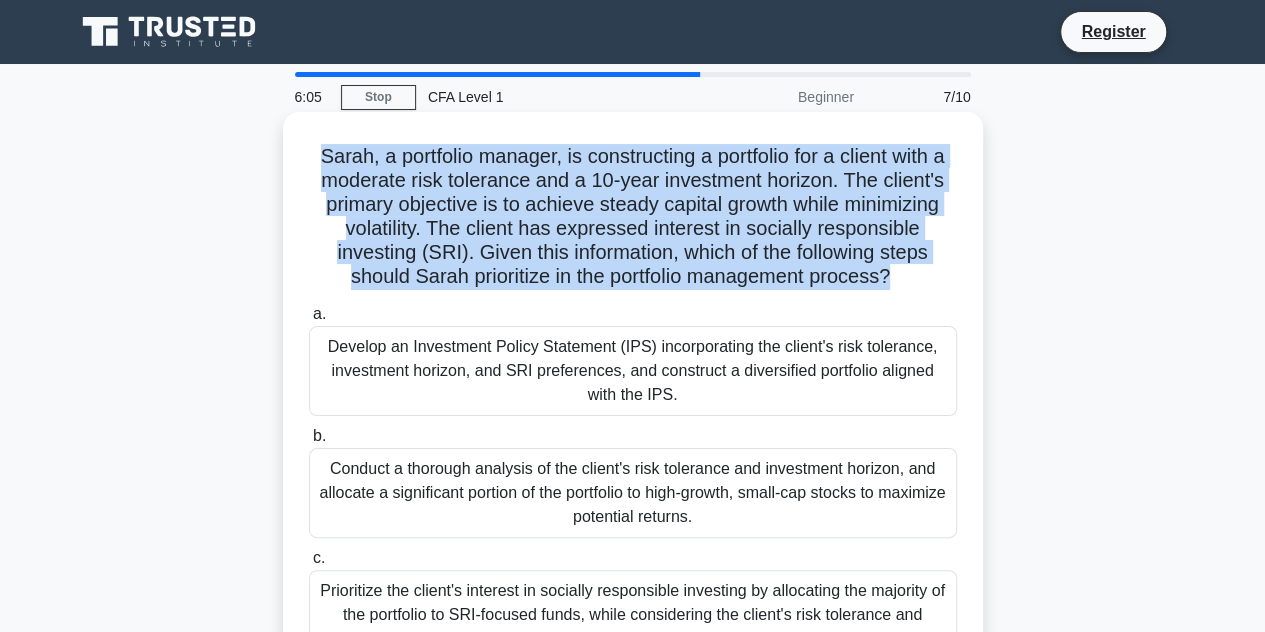 click on "[NAME], a portfolio manager, is constructing a portfolio for a client with a moderate risk tolerance and a 10-year investment horizon. The client's primary objective is to achieve steady capital growth while minimizing volatility. The client has expressed interest in socially responsible investing (SRI). Given this information, which of the following steps should [NAME] prioritize in the portfolio management process?
.spinner_0XTQ{transform-origin:center;animation:spinner_y6GP .75s linear infinite}@keyframes spinner_y6GP{100%{transform:rotate(360deg)}}" at bounding box center (633, 217) 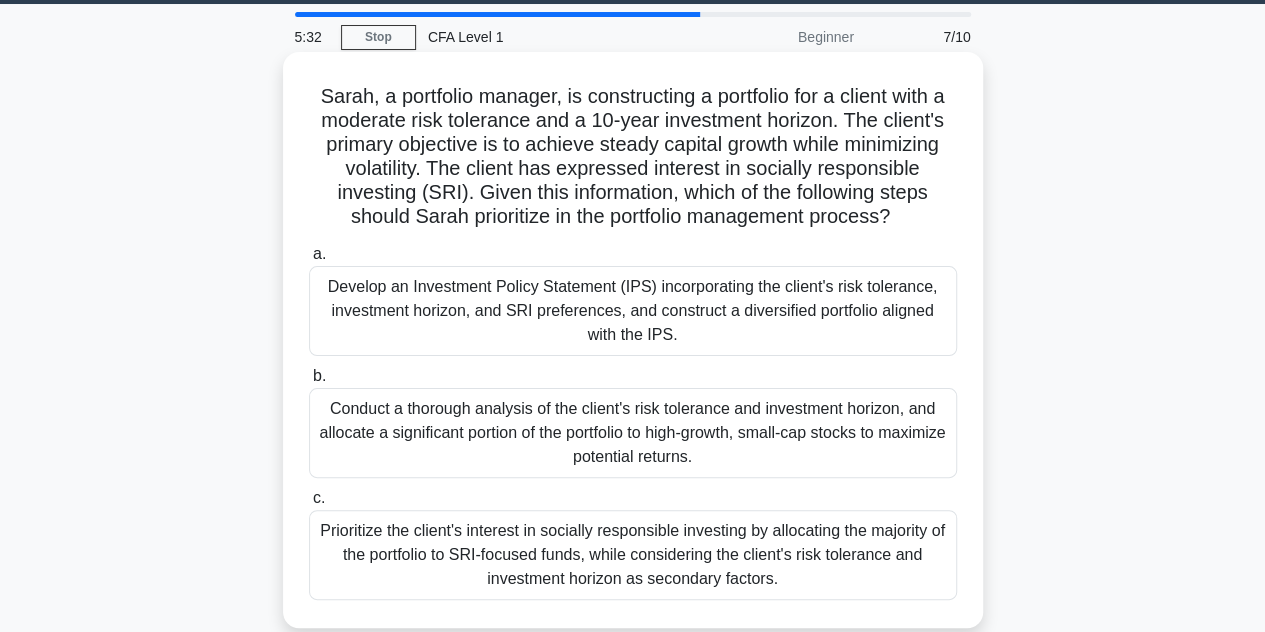 scroll, scrollTop: 133, scrollLeft: 0, axis: vertical 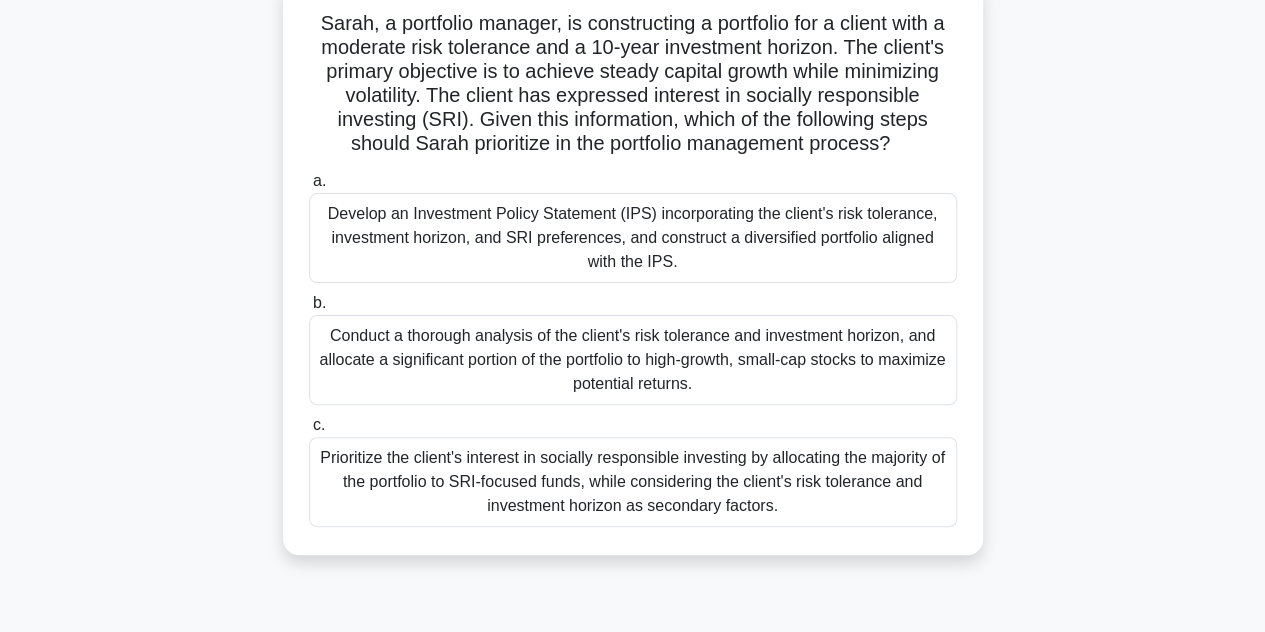 click on "Develop an Investment Policy Statement (IPS) incorporating the client's risk tolerance, investment horizon, and SRI preferences, and construct a diversified portfolio aligned with the IPS." at bounding box center [633, 238] 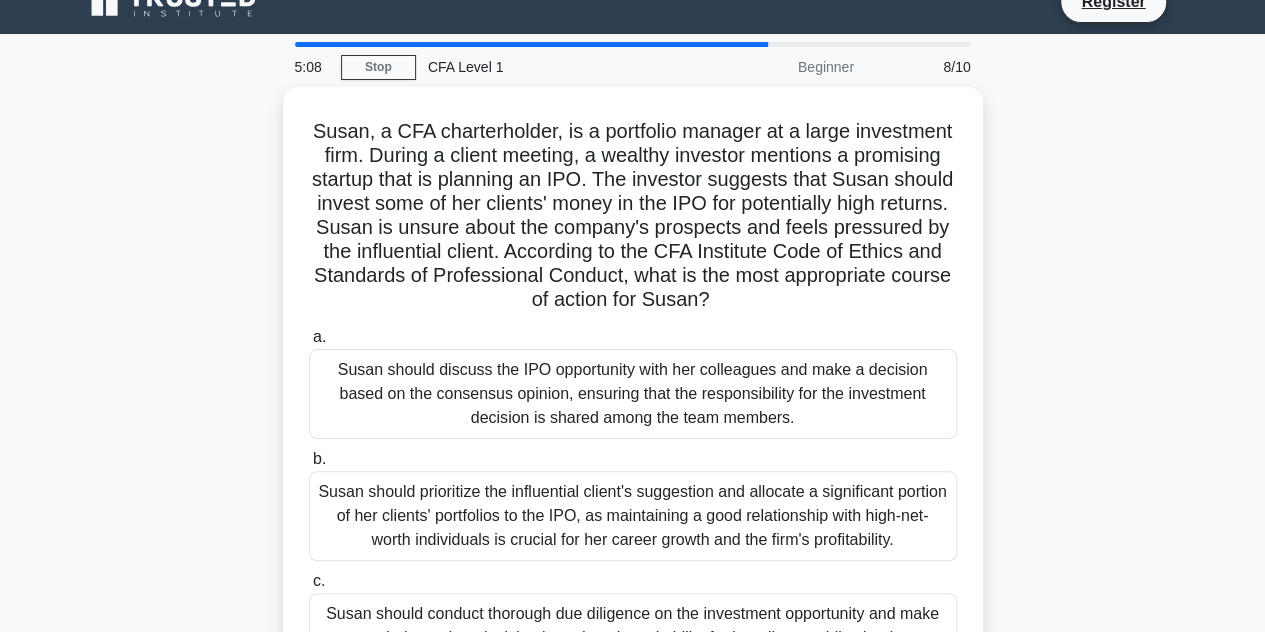 scroll, scrollTop: 0, scrollLeft: 0, axis: both 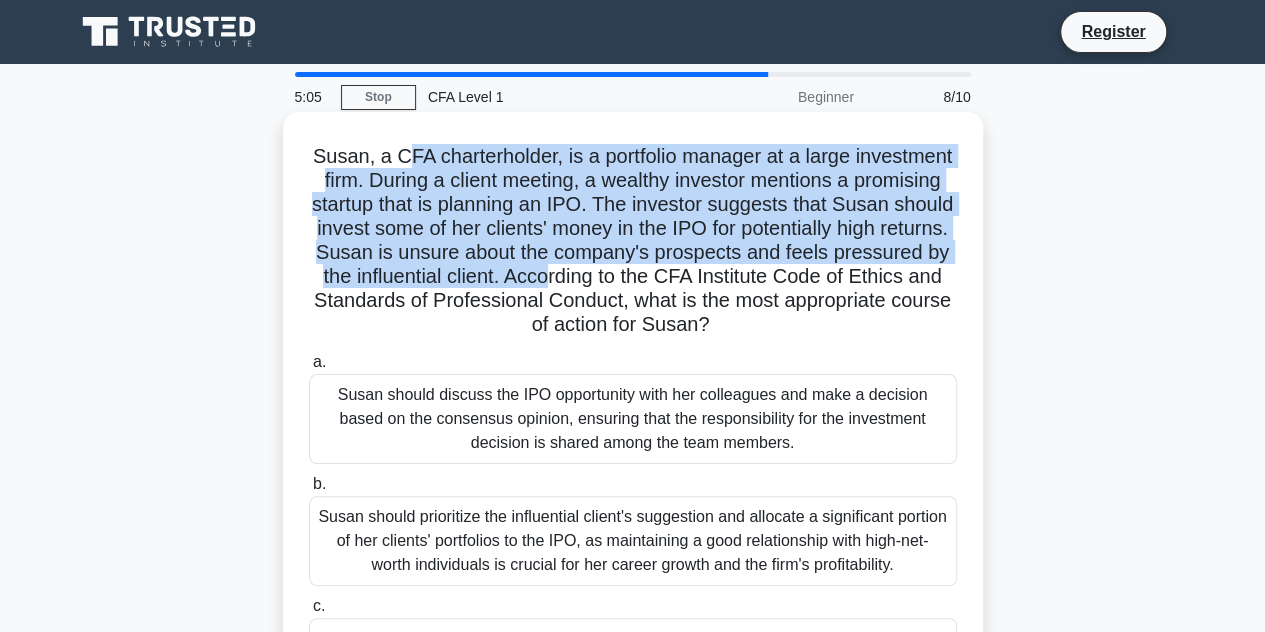 drag, startPoint x: 398, startPoint y: 153, endPoint x: 671, endPoint y: 269, distance: 296.62265 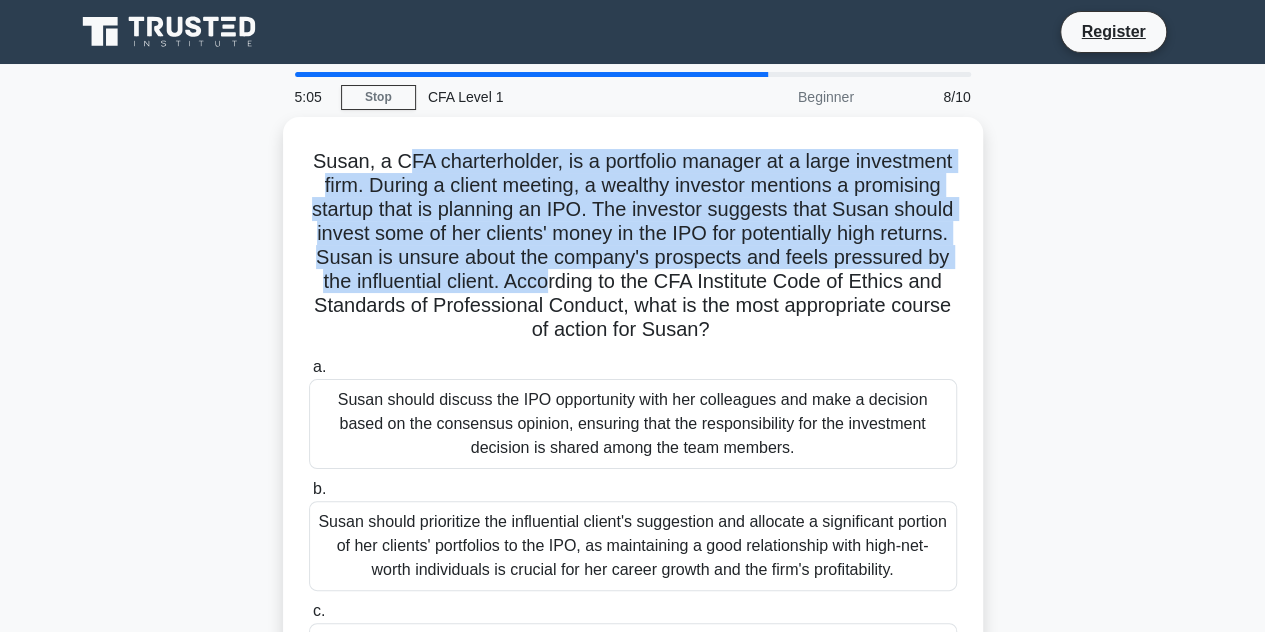 click on "[NAME], a CFA charterholder, is a portfolio manager at a large investment firm. During a client meeting, a wealthy investor mentions a promising startup that is planning an IPO. The investor suggests that [NAME] should invest some of her clients' money in the IPO for potentially high returns. [NAME] is unsure about the company's prospects and feels pressured by the influential client. According to the CFA Institute Code of Ethics and Standards of Professional Conduct, what is the most appropriate course of action for [NAME]?
.spinner_0XTQ{transform-origin:center;animation:spinner_y6GP .75s linear infinite}@keyframes spinner_y6GP{100%{transform:rotate(360deg)}}
a. b. c." at bounding box center (633, 441) 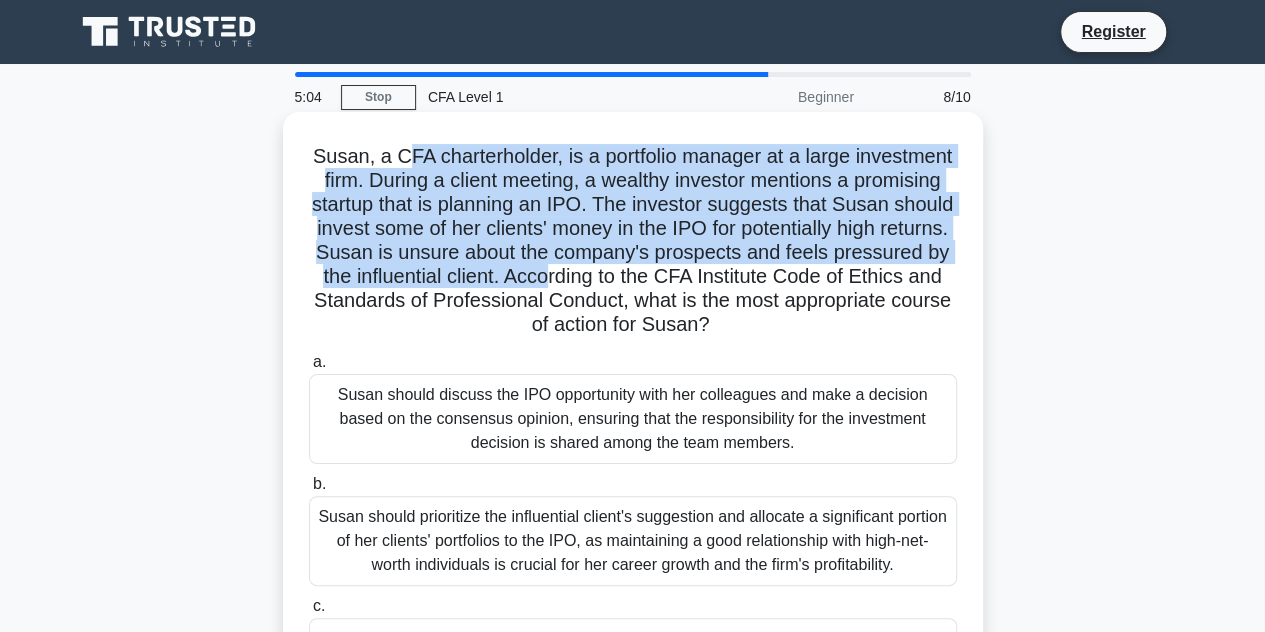 click on "[NAME], a CFA charterholder, is a portfolio manager at a large investment firm. During a client meeting, a wealthy investor mentions a promising startup that is planning an IPO. The investor suggests that [NAME] should invest some of her clients' money in the IPO for potentially high returns. [NAME] is unsure about the company's prospects and feels pressured by the influential client. According to the CFA Institute Code of Ethics and Standards of Professional Conduct, what is the most appropriate course of action for [NAME]?
.spinner_0XTQ{transform-origin:center;animation:spinner_y6GP .75s linear infinite}@keyframes spinner_y6GP{100%{transform:rotate(360deg)}}" at bounding box center (633, 241) 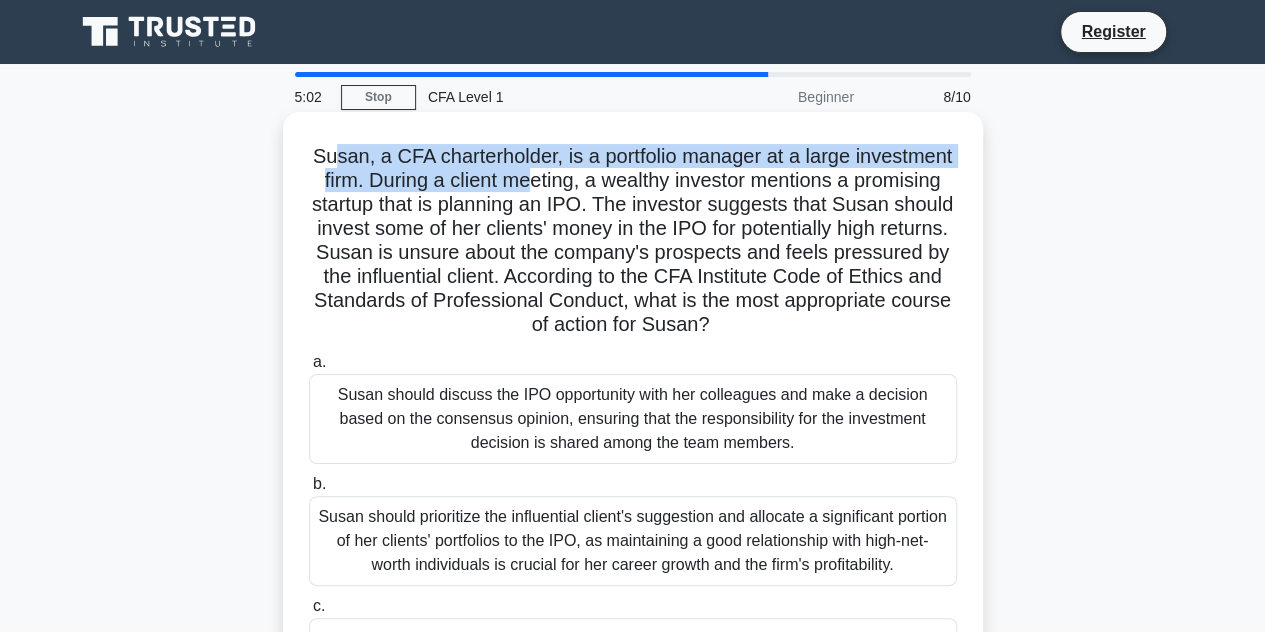 drag, startPoint x: 328, startPoint y: 151, endPoint x: 525, endPoint y: 170, distance: 197.91412 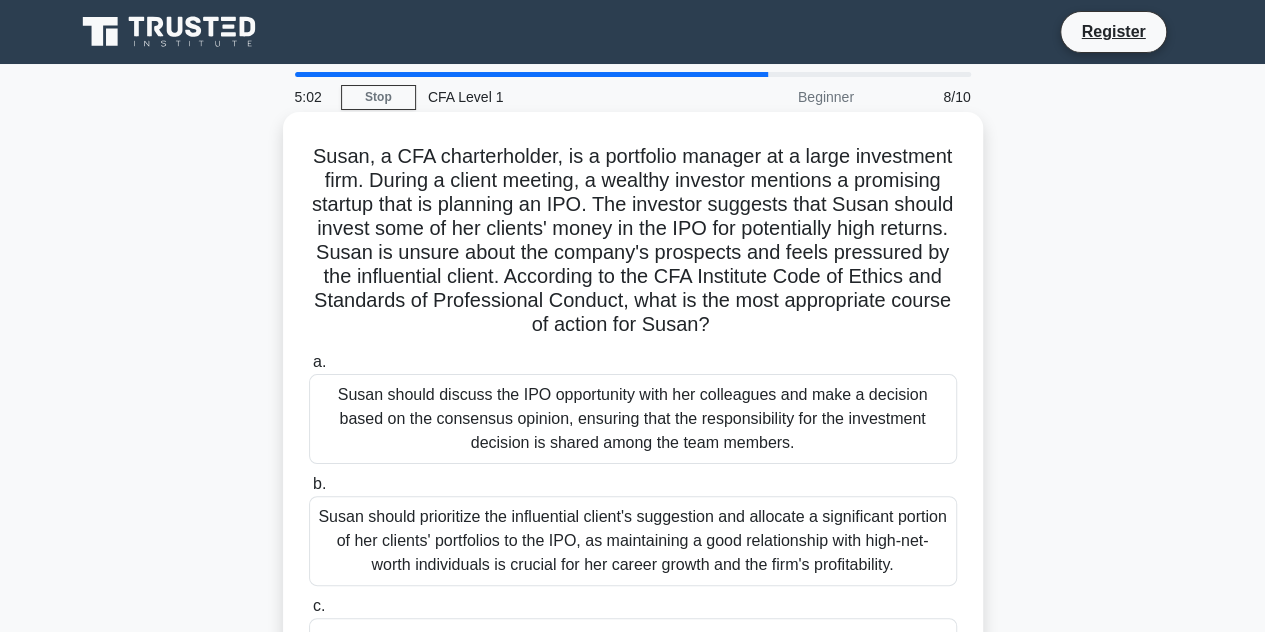 click on "[NAME], a CFA charterholder, is a portfolio manager at a large investment firm. During a client meeting, a wealthy investor mentions a promising startup that is planning an IPO. The investor suggests that [NAME] should invest some of her clients' money in the IPO for potentially high returns. [NAME] is unsure about the company's prospects and feels pressured by the influential client. According to the CFA Institute Code of Ethics and Standards of Professional Conduct, what is the most appropriate course of action for [NAME]?
.spinner_0XTQ{transform-origin:center;animation:spinner_y6GP .75s linear infinite}@keyframes spinner_y6GP{100%{transform:rotate(360deg)}}" at bounding box center (633, 241) 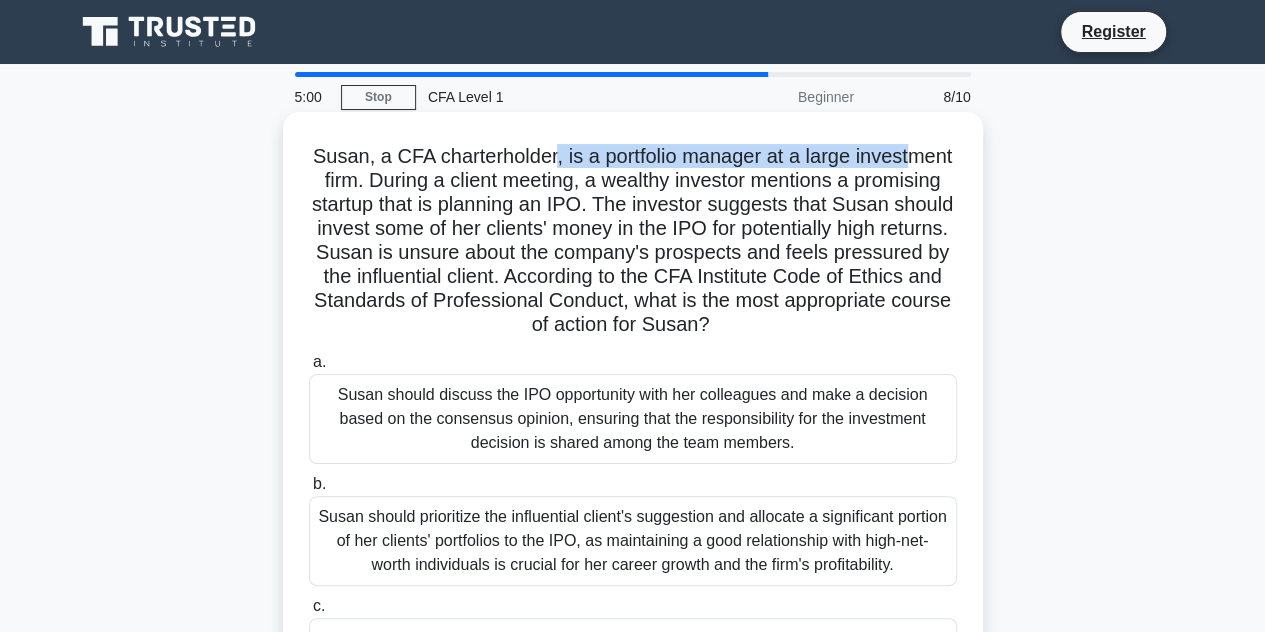 drag, startPoint x: 553, startPoint y: 155, endPoint x: 915, endPoint y: 165, distance: 362.1381 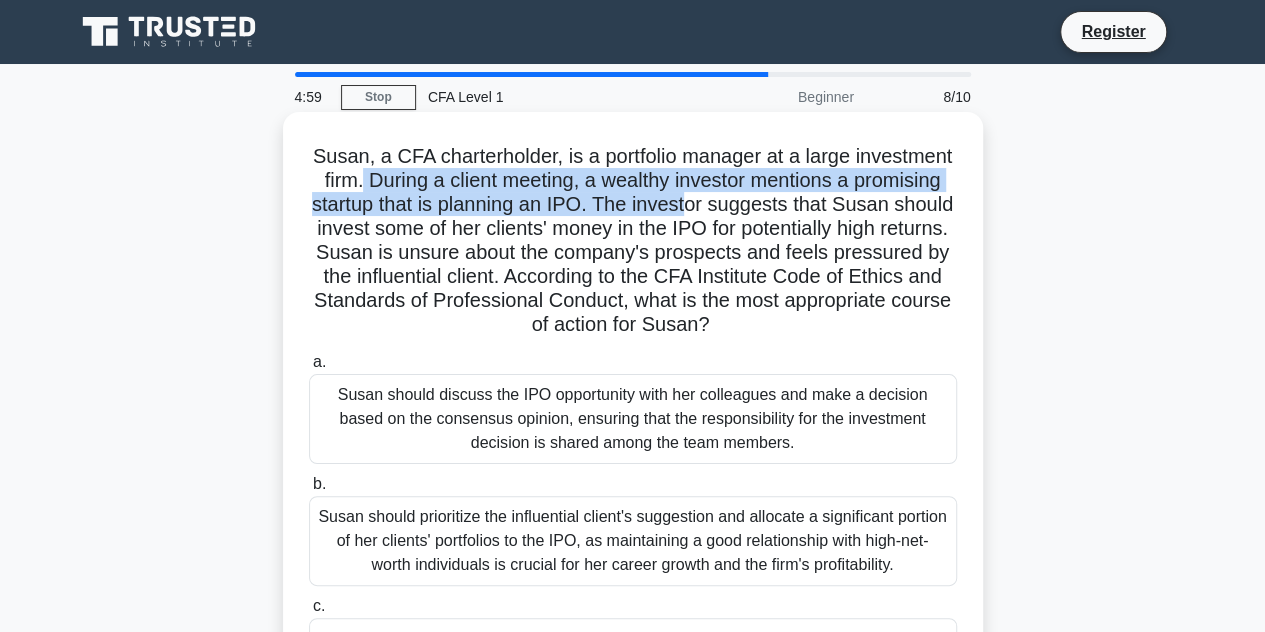 drag, startPoint x: 358, startPoint y: 186, endPoint x: 689, endPoint y: 198, distance: 331.21744 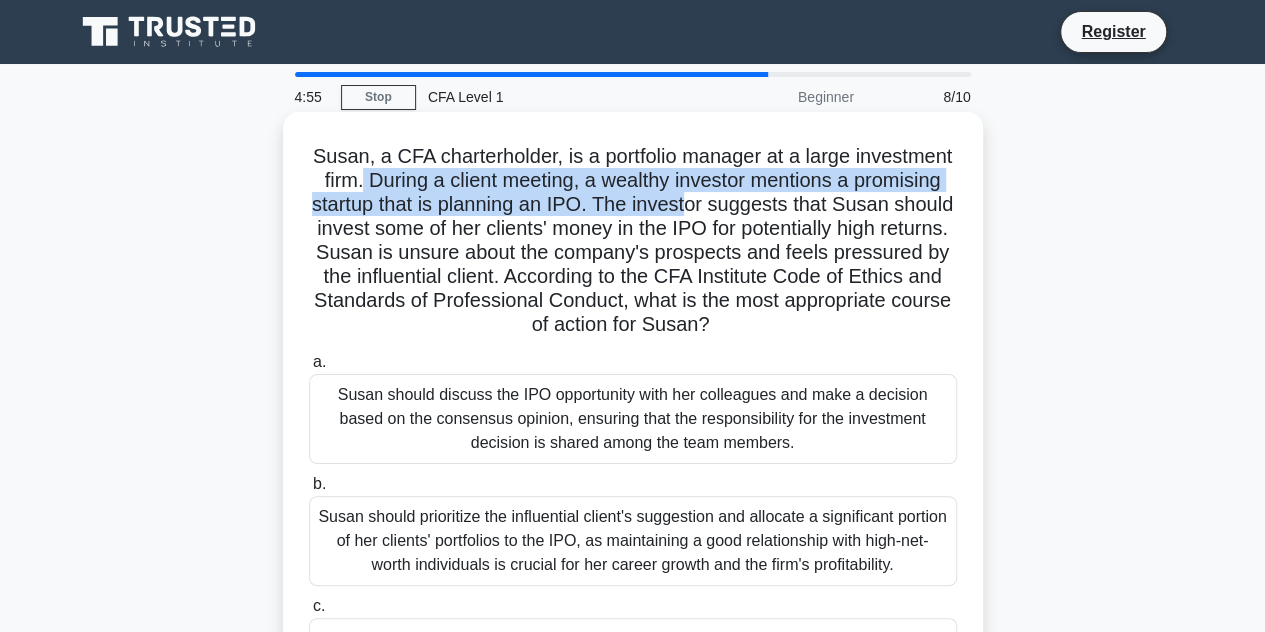 click on "[NAME], a CFA charterholder, is a portfolio manager at a large investment firm. During a client meeting, a wealthy investor mentions a promising startup that is planning an IPO. The investor suggests that [NAME] should invest some of her clients' money in the IPO for potentially high returns. [NAME] is unsure about the company's prospects and feels pressured by the influential client. According to the CFA Institute Code of Ethics and Standards of Professional Conduct, what is the most appropriate course of action for [NAME]?
.spinner_0XTQ{transform-origin:center;animation:spinner_y6GP .75s linear infinite}@keyframes spinner_y6GP{100%{transform:rotate(360deg)}}" at bounding box center (633, 241) 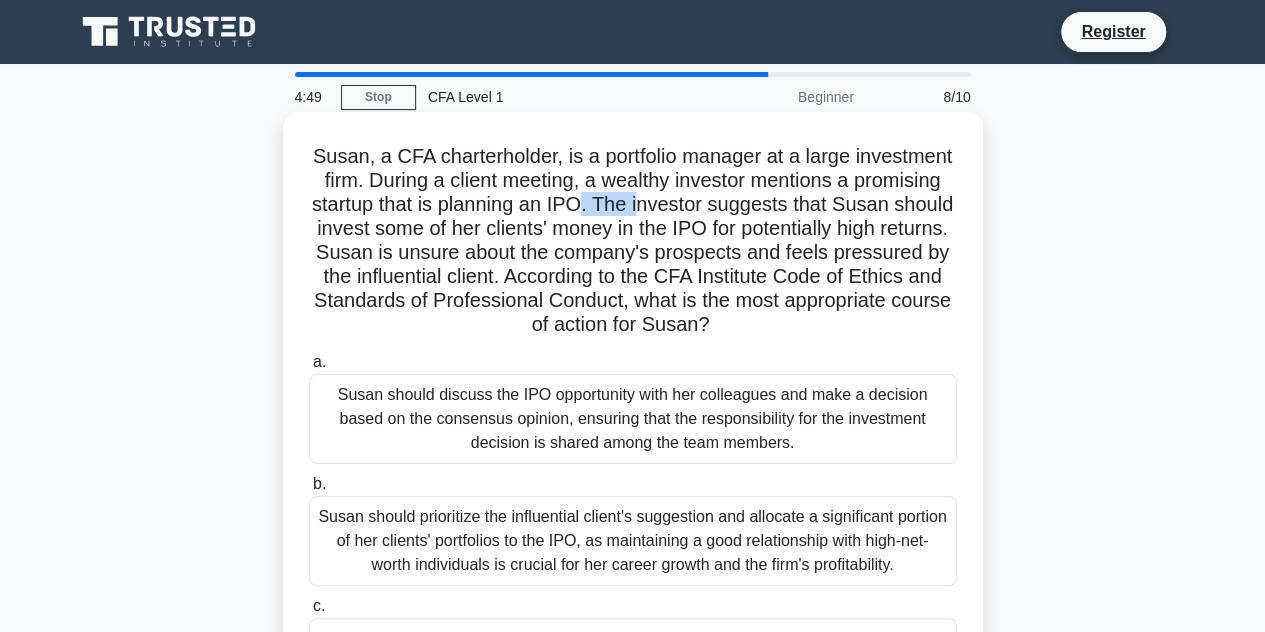 drag, startPoint x: 584, startPoint y: 209, endPoint x: 639, endPoint y: 211, distance: 55.03635 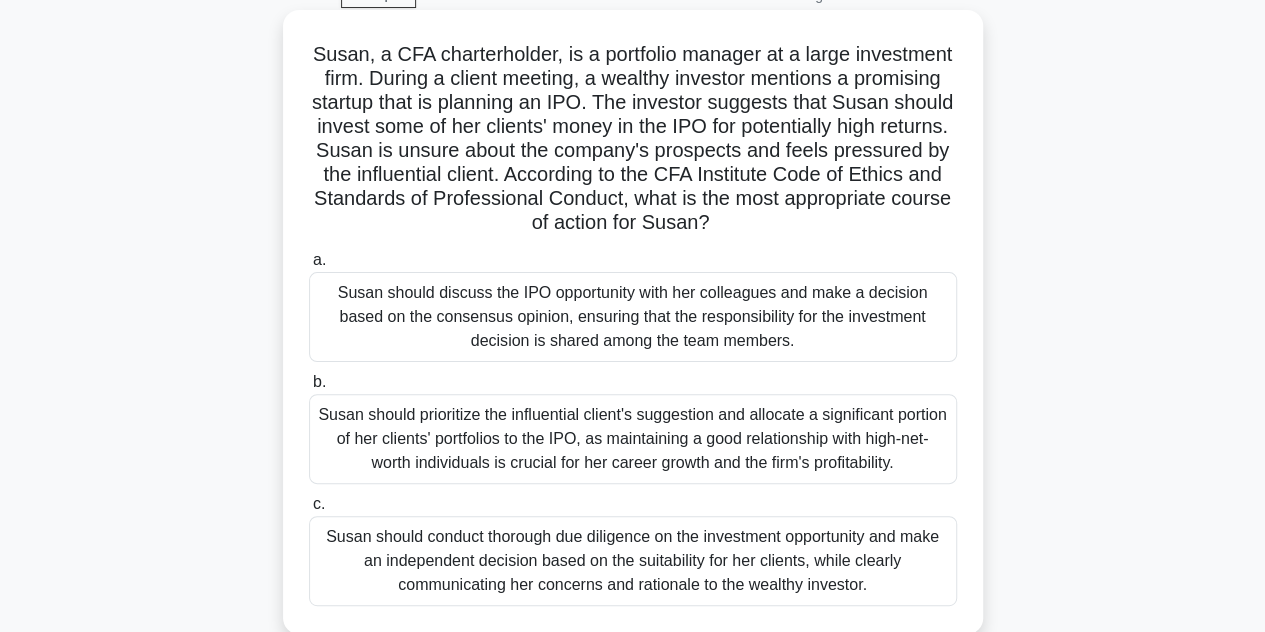 scroll, scrollTop: 133, scrollLeft: 0, axis: vertical 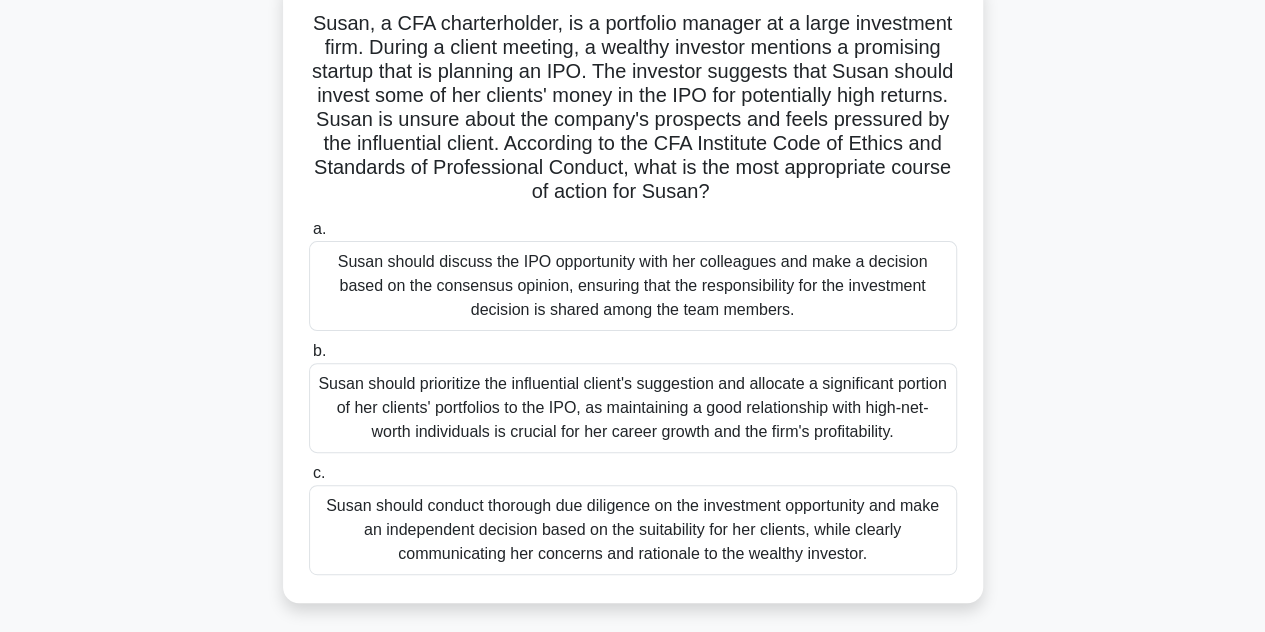 click on "[NAME], a CFA charterholder, is a portfolio manager at a large investment firm. During a client meeting, a wealthy investor mentions a promising startup that is planning an IPO. The investor suggests that [NAME] should invest some of her clients' money in the IPO for potentially high returns. [NAME] is unsure about the company's prospects and feels pressured by the influential client. According to the CFA Institute Code of Ethics and Standards of Professional Conduct, what is the most appropriate course of action for [NAME]?
.spinner_0XTQ{transform-origin:center;animation:spinner_y6GP .75s linear infinite}@keyframes spinner_y6GP{100%{transform:rotate(360deg)}}" at bounding box center (633, 108) 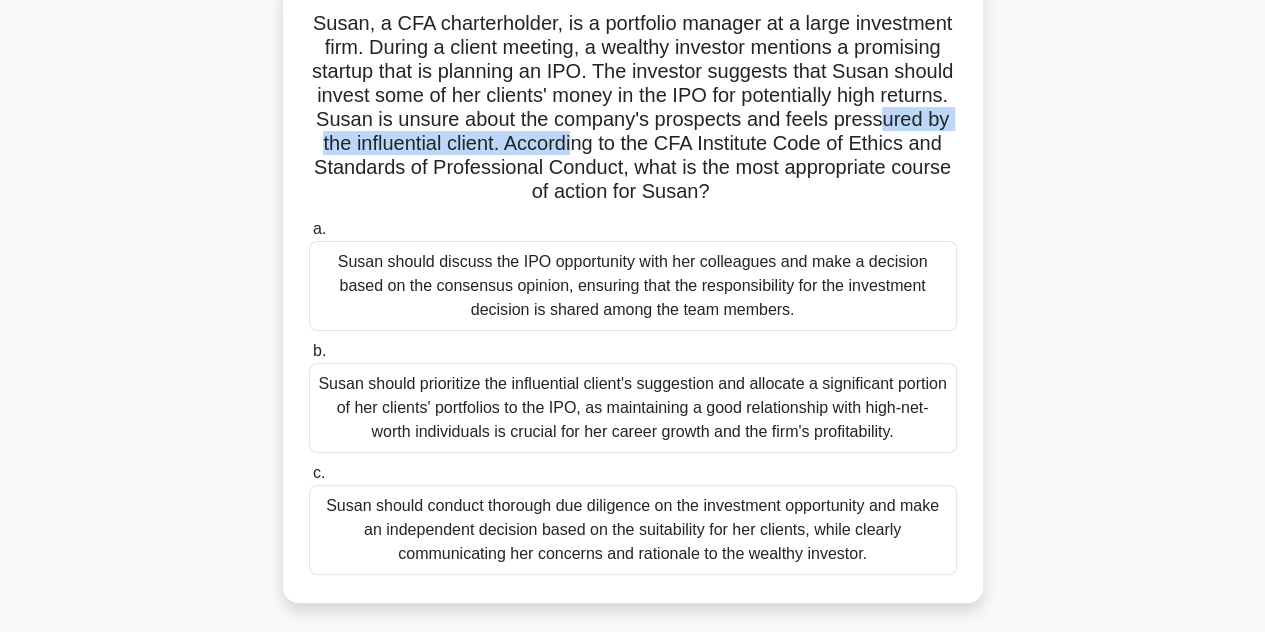 drag, startPoint x: 378, startPoint y: 145, endPoint x: 696, endPoint y: 146, distance: 318.0016 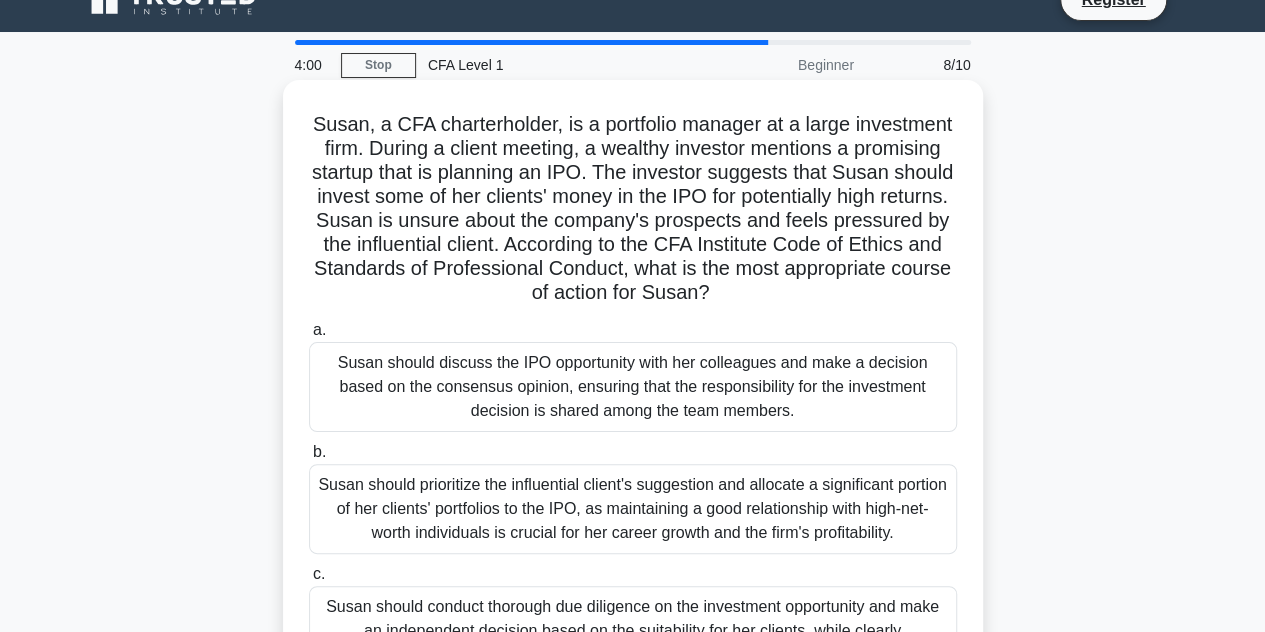 scroll, scrollTop: 0, scrollLeft: 0, axis: both 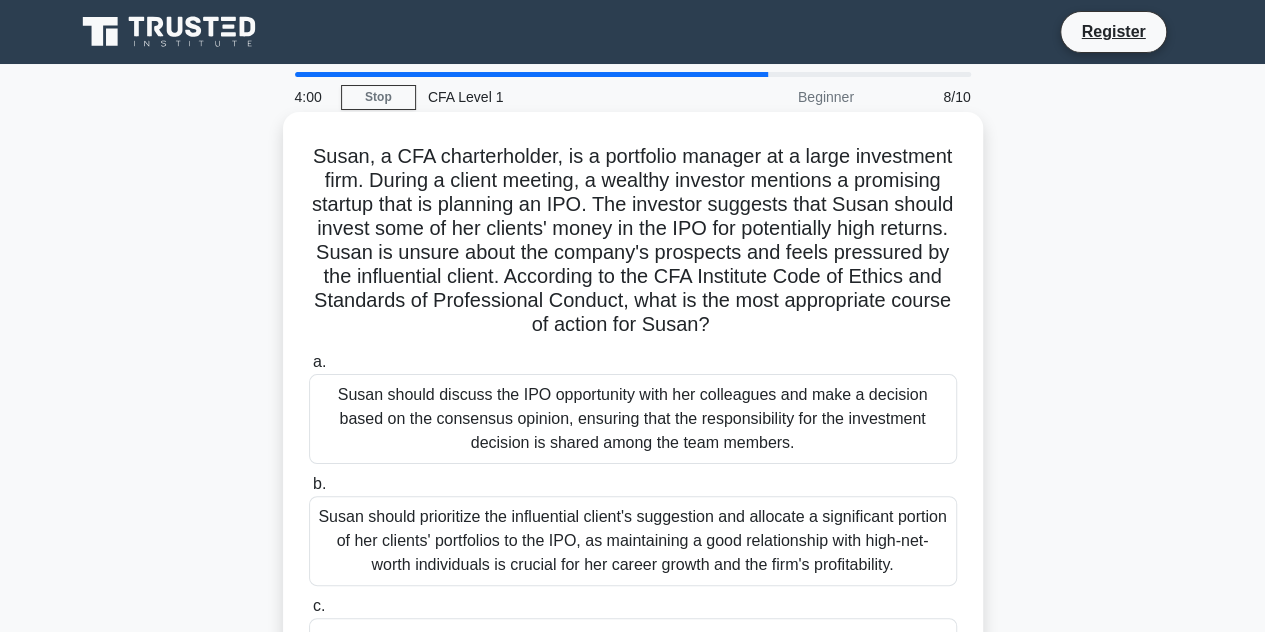 click on "Susan should discuss the IPO opportunity with her colleagues and make a decision based on the consensus opinion, ensuring that the responsibility for the investment decision is shared among the team members." at bounding box center (633, 419) 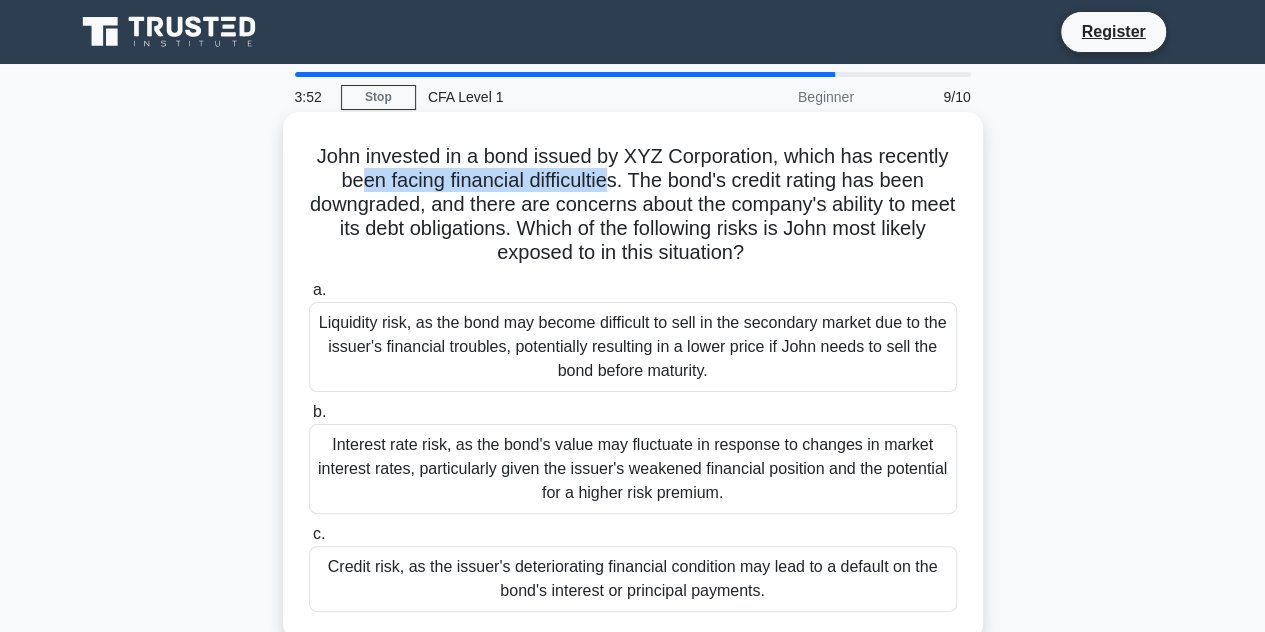 drag, startPoint x: 352, startPoint y: 175, endPoint x: 612, endPoint y: 182, distance: 260.0942 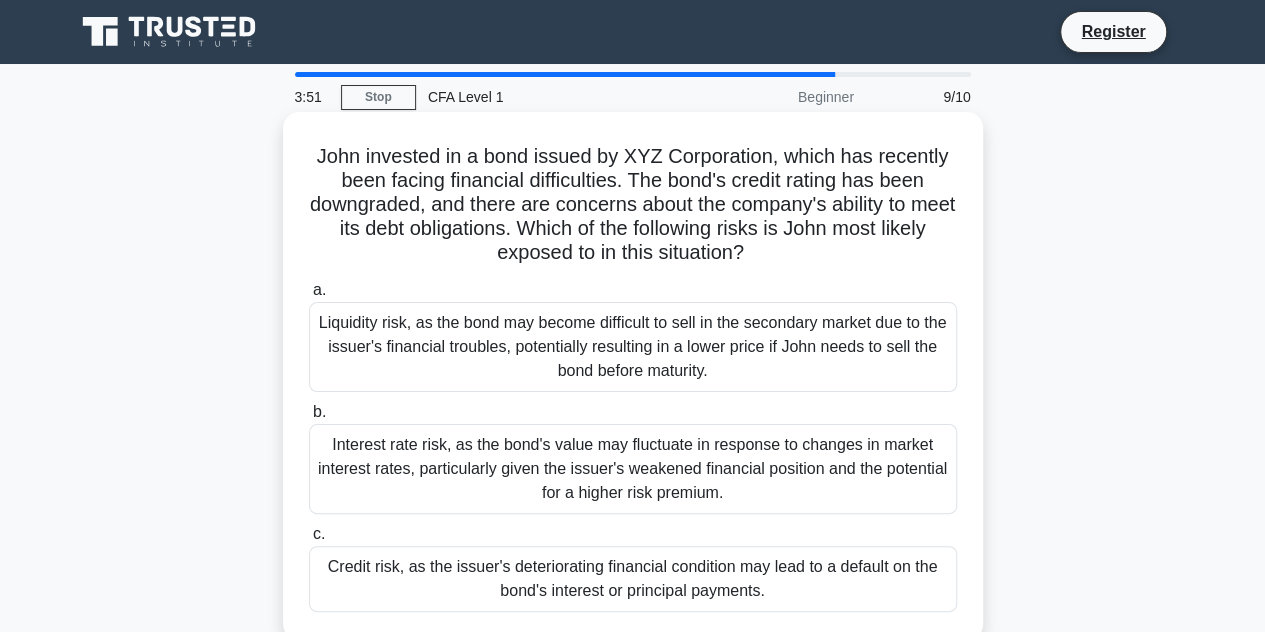 click on "[NAME] invested in a bond issued by XYZ Corporation, which has recently been facing financial difficulties. The bond's credit rating has been downgraded, and there are concerns about the company's ability to meet its debt obligations. Which of the following risks is [NAME] most likely exposed to in this situation?
.spinner_0XTQ{transform-origin:center;animation:spinner_y6GP .75s linear infinite}@keyframes spinner_y6GP{100%{transform:rotate(360deg)}}" at bounding box center (633, 205) 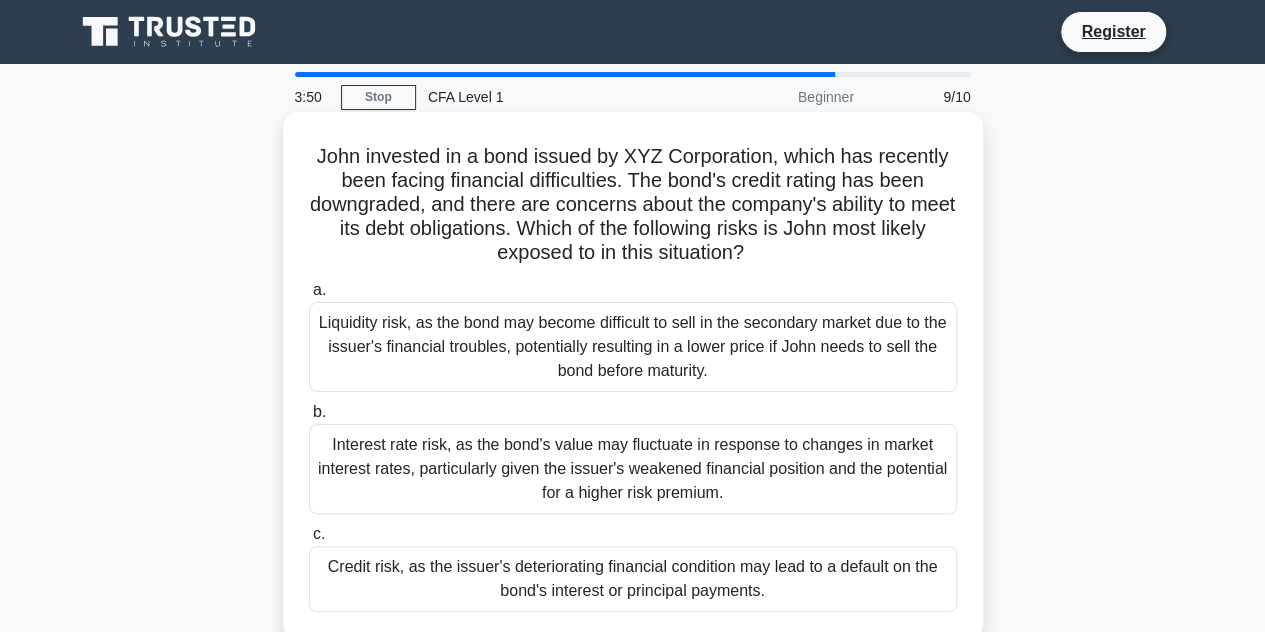 click on "[NAME] invested in a bond issued by XYZ Corporation, which has recently been facing financial difficulties. The bond's credit rating has been downgraded, and there are concerns about the company's ability to meet its debt obligations. Which of the following risks is [NAME] most likely exposed to in this situation?
.spinner_0XTQ{transform-origin:center;animation:spinner_y6GP .75s linear infinite}@keyframes spinner_y6GP{100%{transform:rotate(360deg)}}" at bounding box center (633, 205) 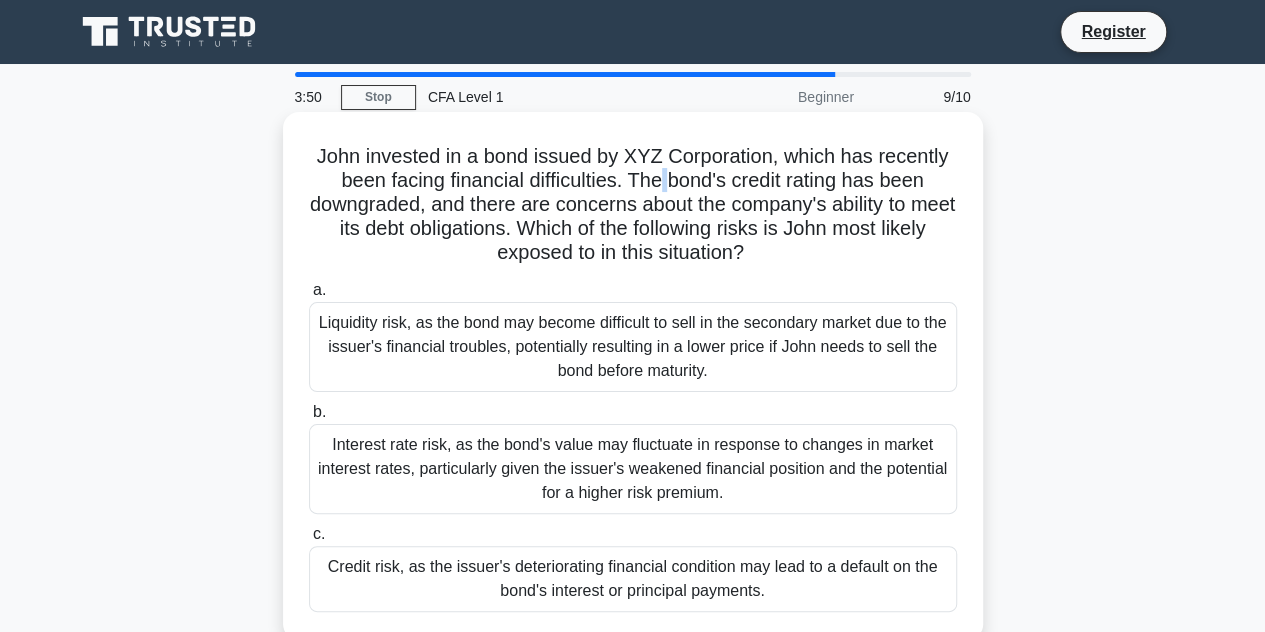 click on "[NAME] invested in a bond issued by XYZ Corporation, which has recently been facing financial difficulties. The bond's credit rating has been downgraded, and there are concerns about the company's ability to meet its debt obligations. Which of the following risks is [NAME] most likely exposed to in this situation?
.spinner_0XTQ{transform-origin:center;animation:spinner_y6GP .75s linear infinite}@keyframes spinner_y6GP{100%{transform:rotate(360deg)}}" at bounding box center [633, 205] 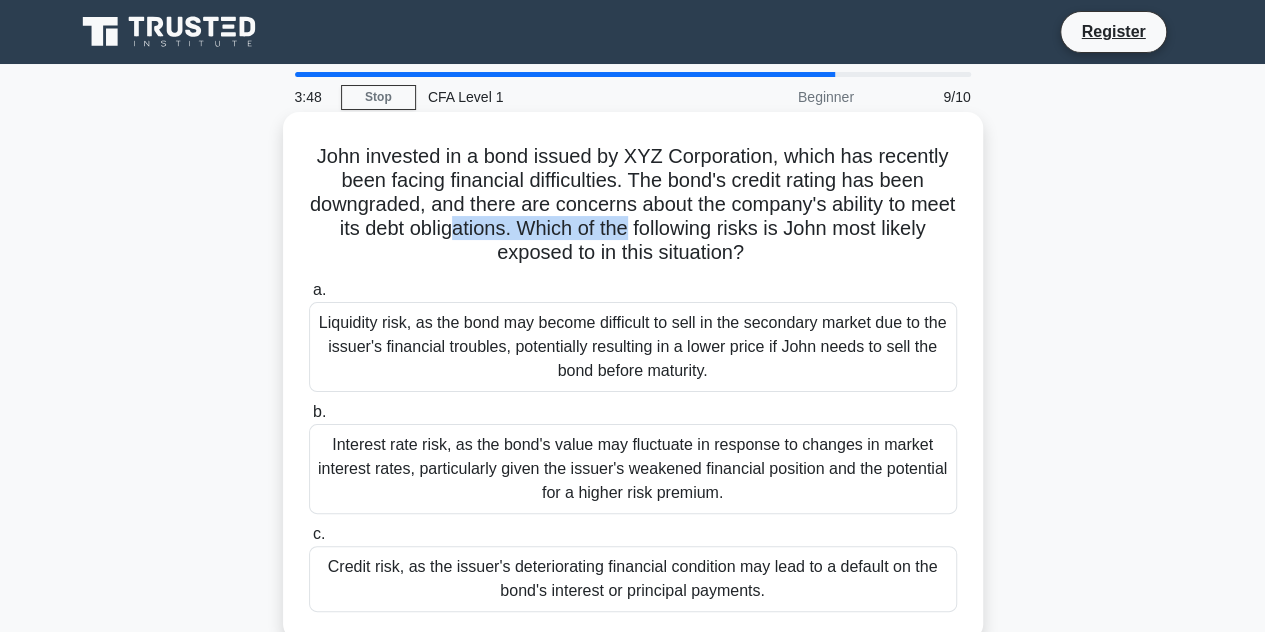 drag, startPoint x: 502, startPoint y: 223, endPoint x: 684, endPoint y: 227, distance: 182.04395 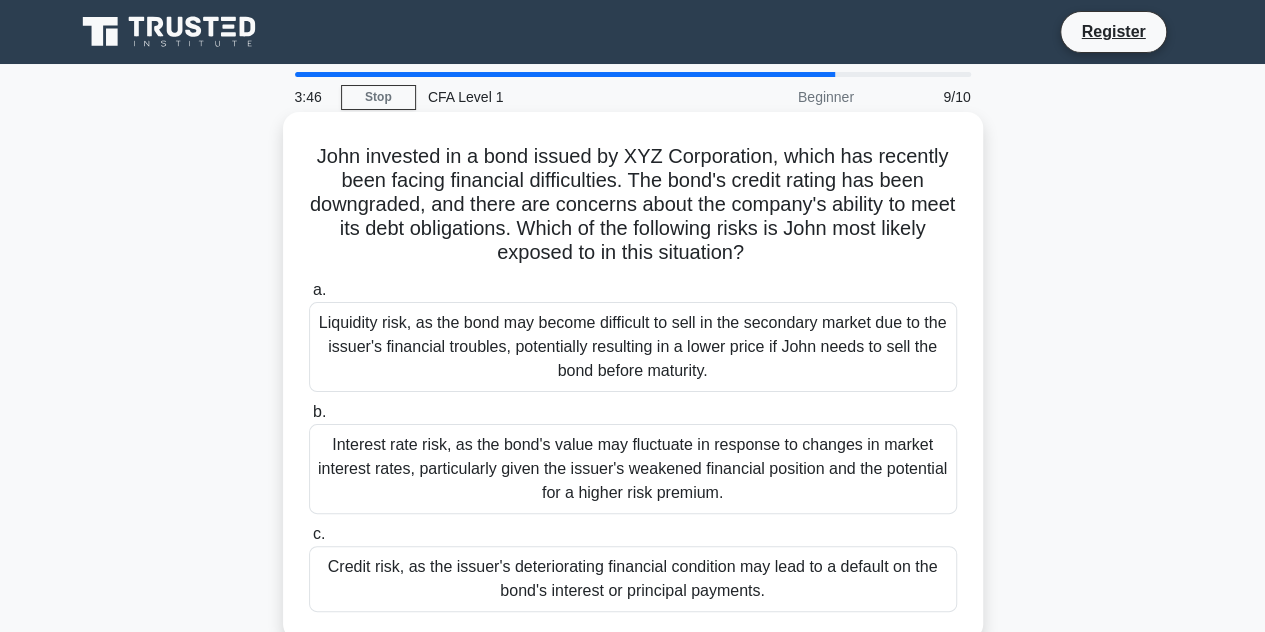 click on "a.
Liquidity risk, as the bond may become difficult to sell in the secondary market due to the issuer's financial troubles, potentially resulting in a lower price if [NAME] needs to sell the bond before maturity." at bounding box center (633, 335) 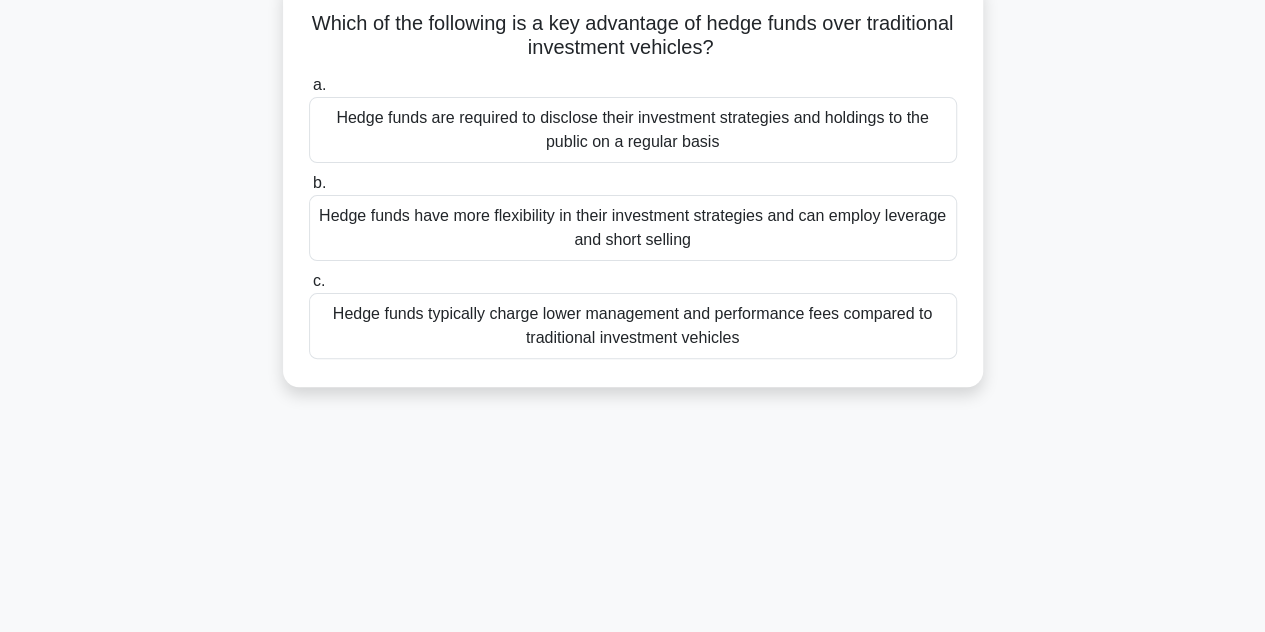 scroll, scrollTop: 0, scrollLeft: 0, axis: both 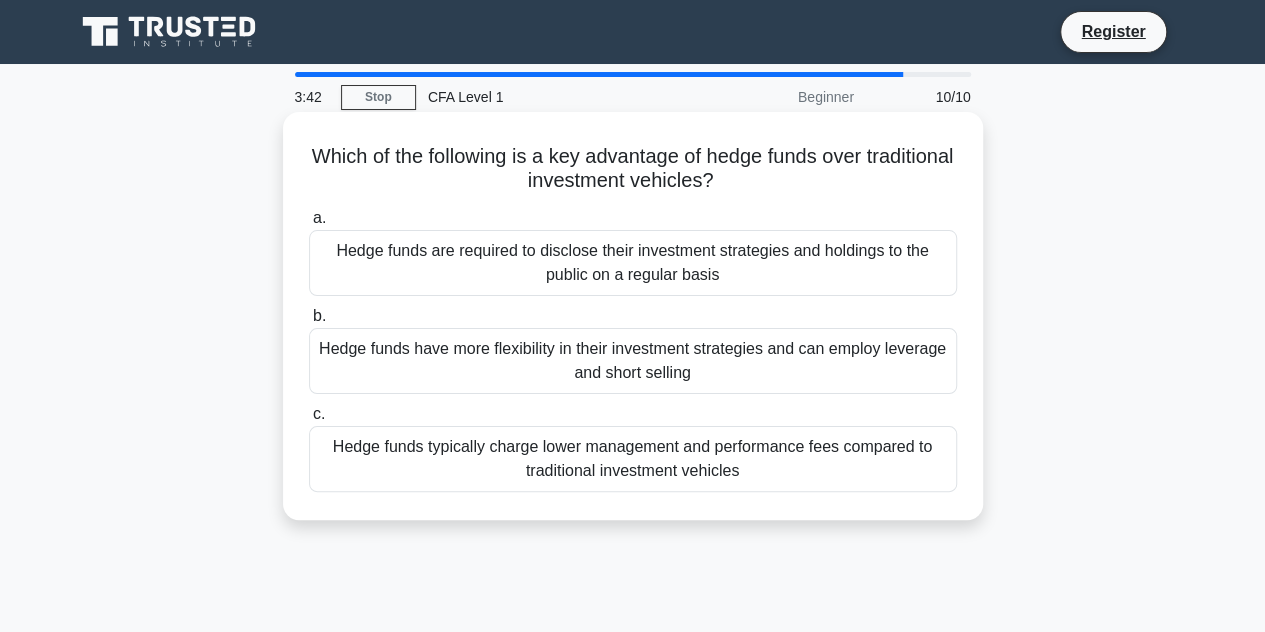 drag, startPoint x: 332, startPoint y: 159, endPoint x: 776, endPoint y: 173, distance: 444.22067 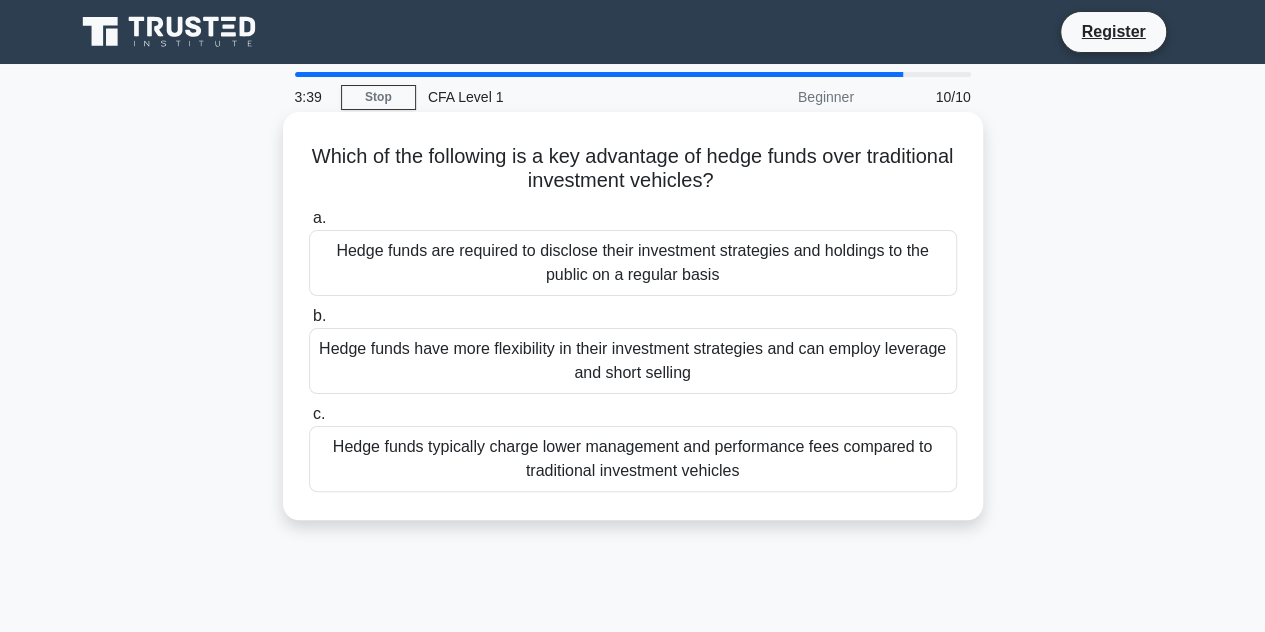 drag, startPoint x: 376, startPoint y: 152, endPoint x: 792, endPoint y: 174, distance: 416.58133 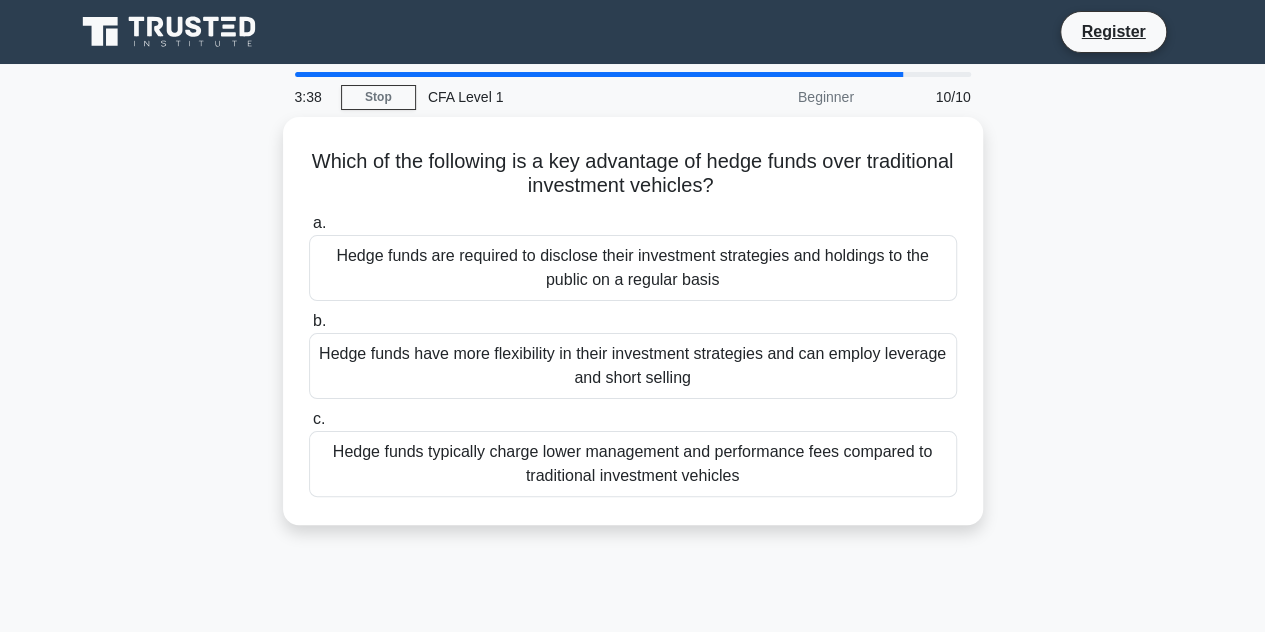 click on "Which of the following is a key advantage of hedge funds over traditional investment vehicles?
.spinner_0XTQ{transform-origin:center;animation:spinner_y6GP .75s linear infinite}@keyframes spinner_y6GP{100%{transform:rotate(360deg)}}
a.
Hedge funds are required to disclose their investment strategies and holdings to the public on a regular basis
b. c." at bounding box center [633, 333] 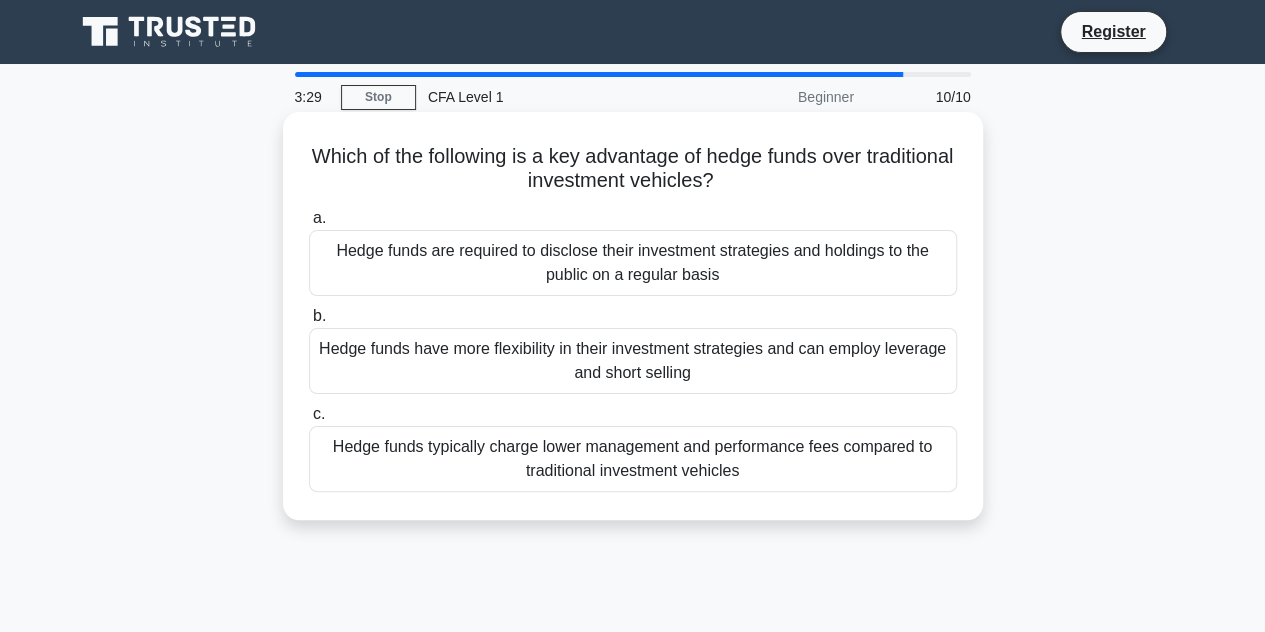 click on "Hedge funds have more flexibility in their investment strategies and can employ leverage and short selling" at bounding box center (633, 361) 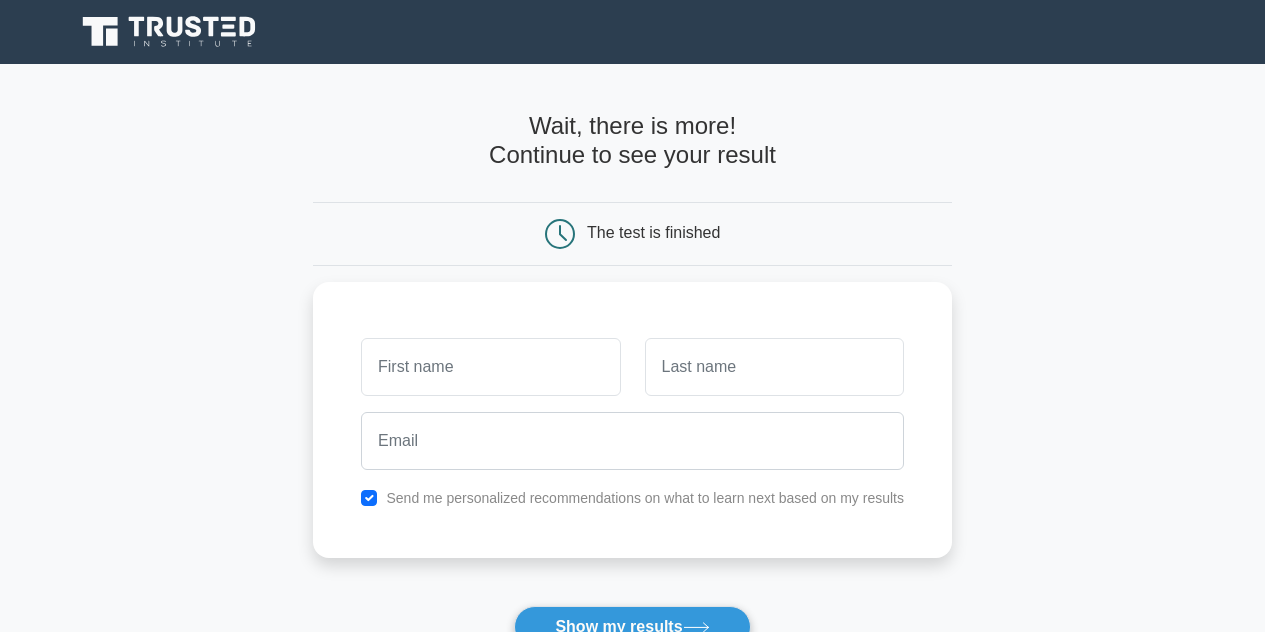scroll, scrollTop: 0, scrollLeft: 0, axis: both 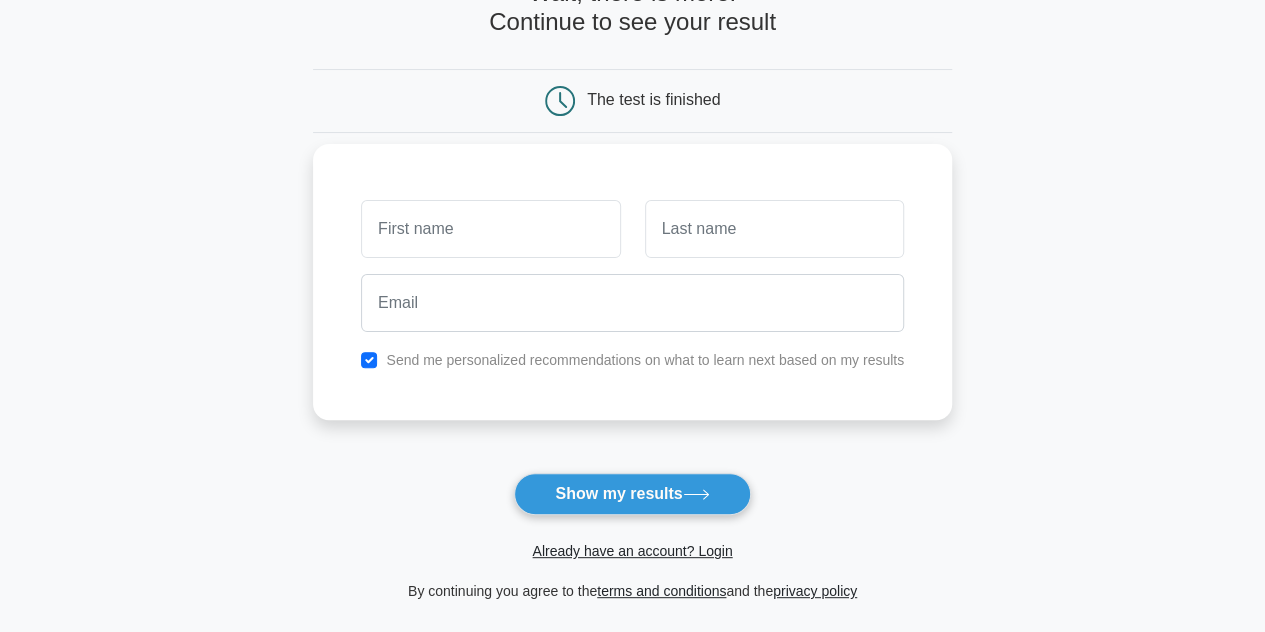 type on "A" 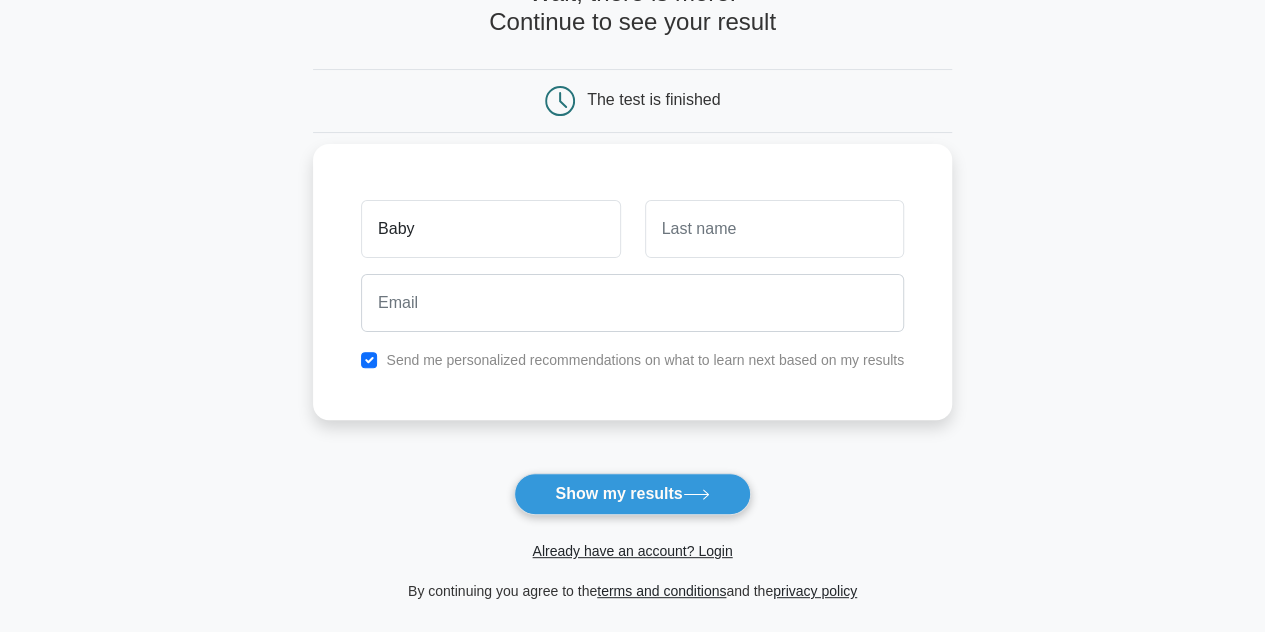 type on "Baby" 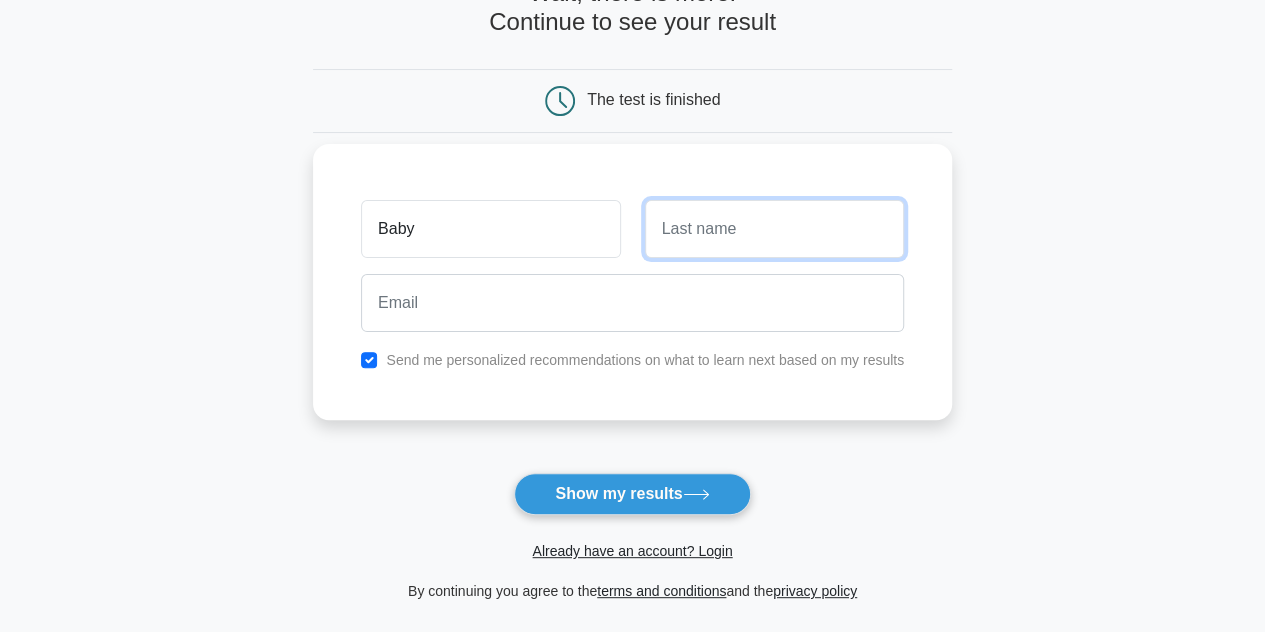 click at bounding box center [774, 229] 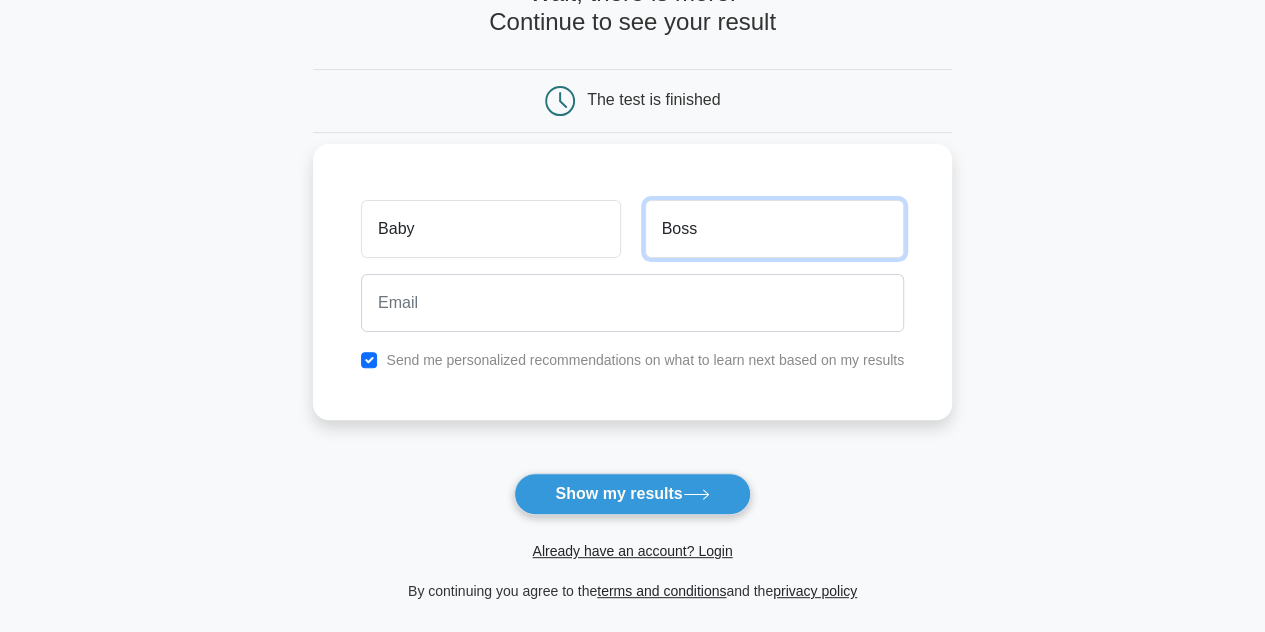 type on "Boss" 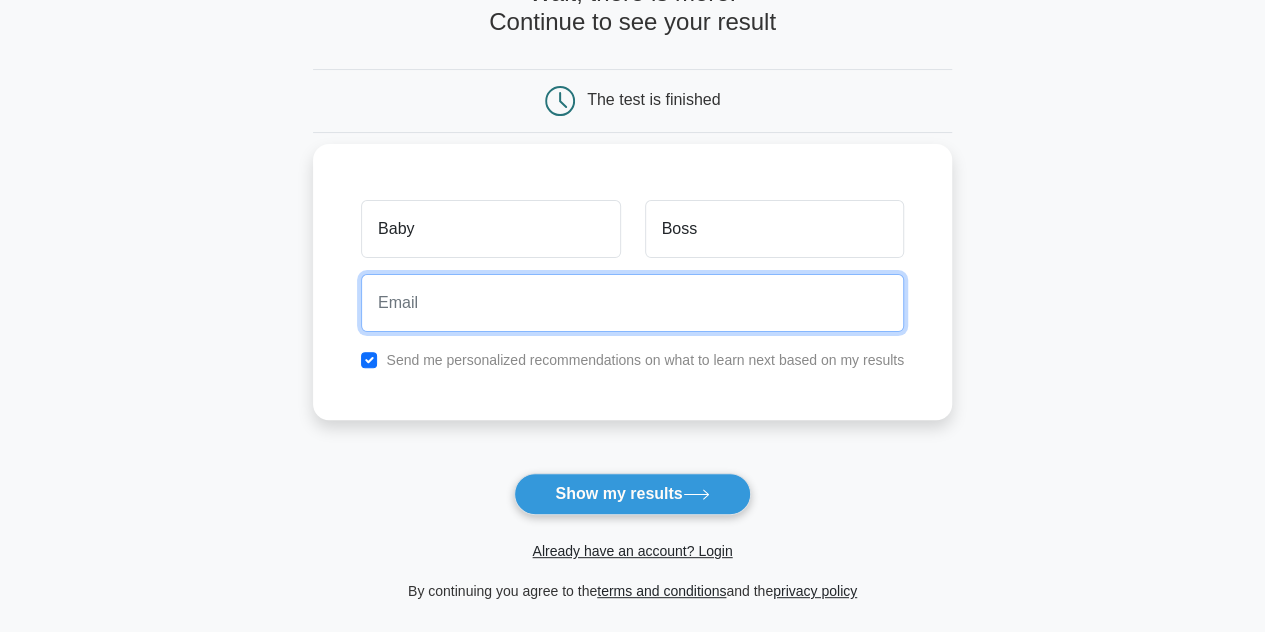 click at bounding box center (632, 303) 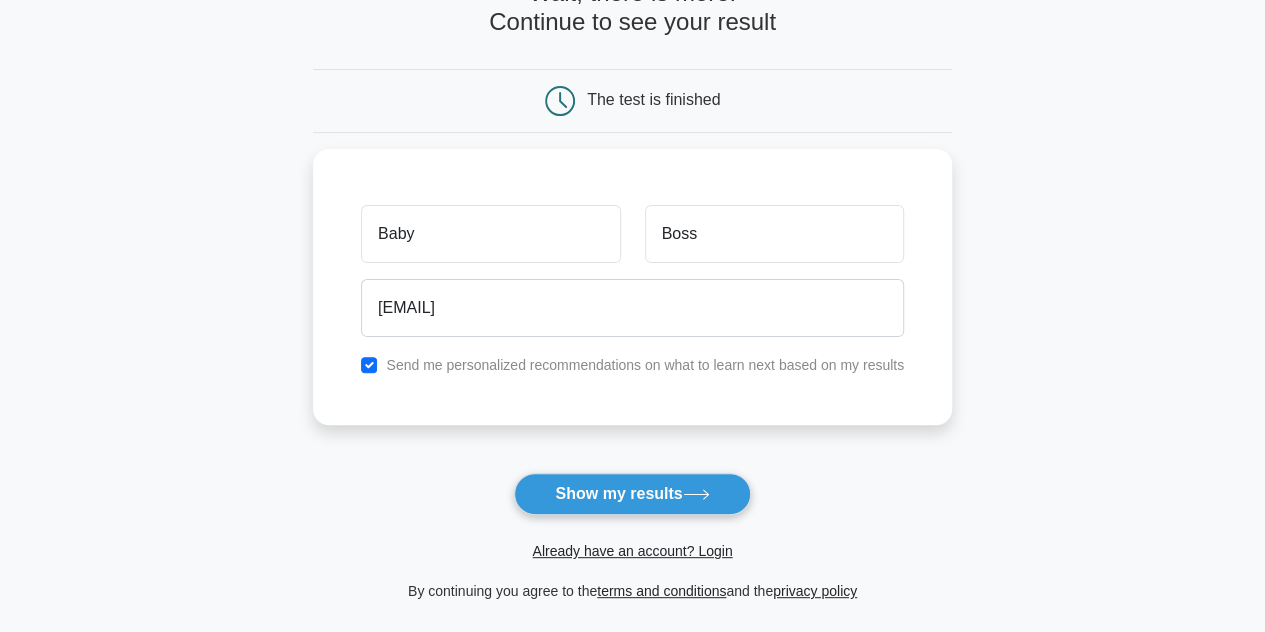 click on "Show my results" at bounding box center [632, 494] 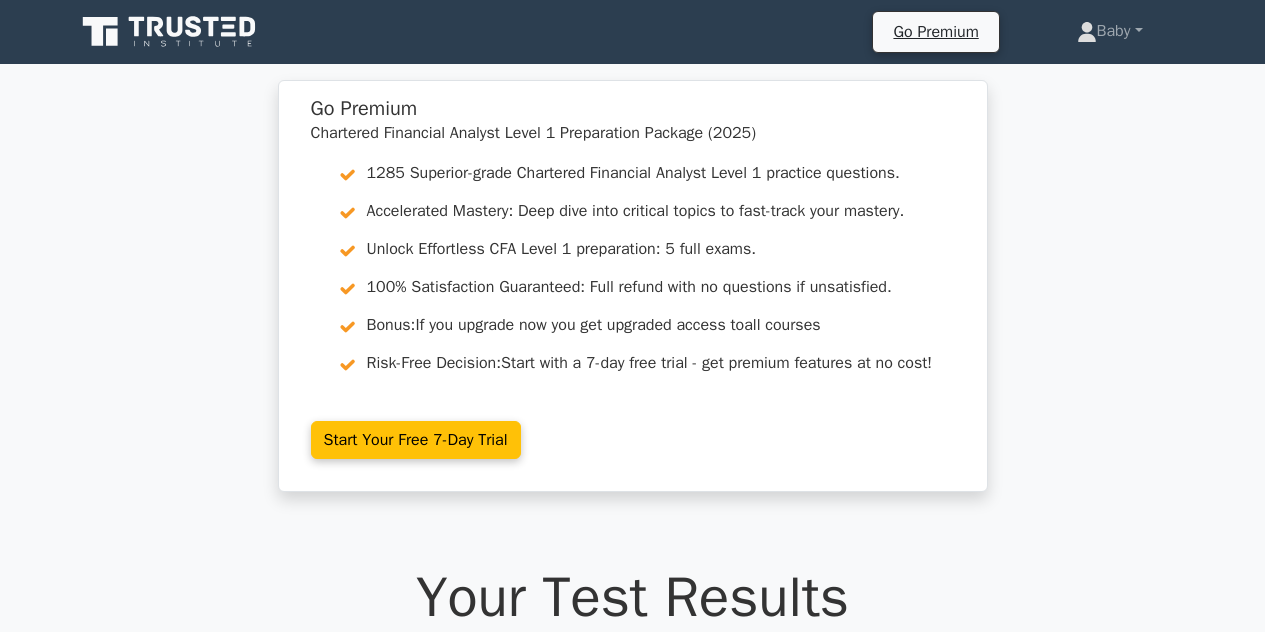scroll, scrollTop: 0, scrollLeft: 0, axis: both 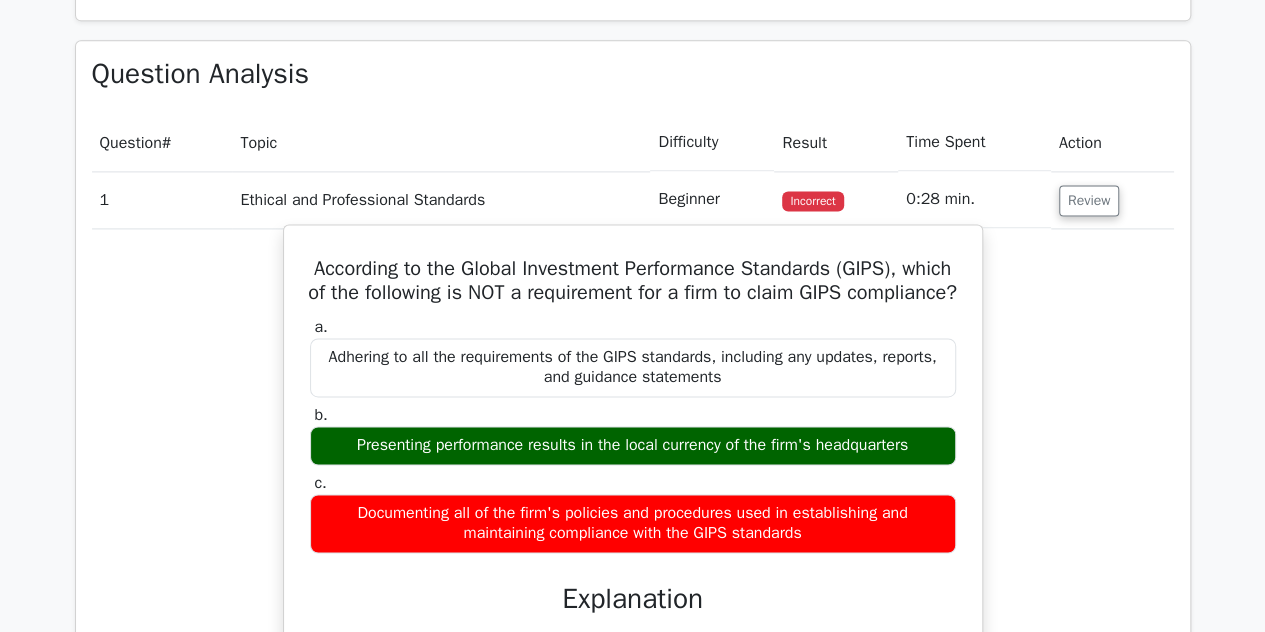 click on "According to the Global Investment Performance Standards (GIPS), which of the following is NOT a requirement for a firm to claim GIPS compliance?" at bounding box center [633, 281] 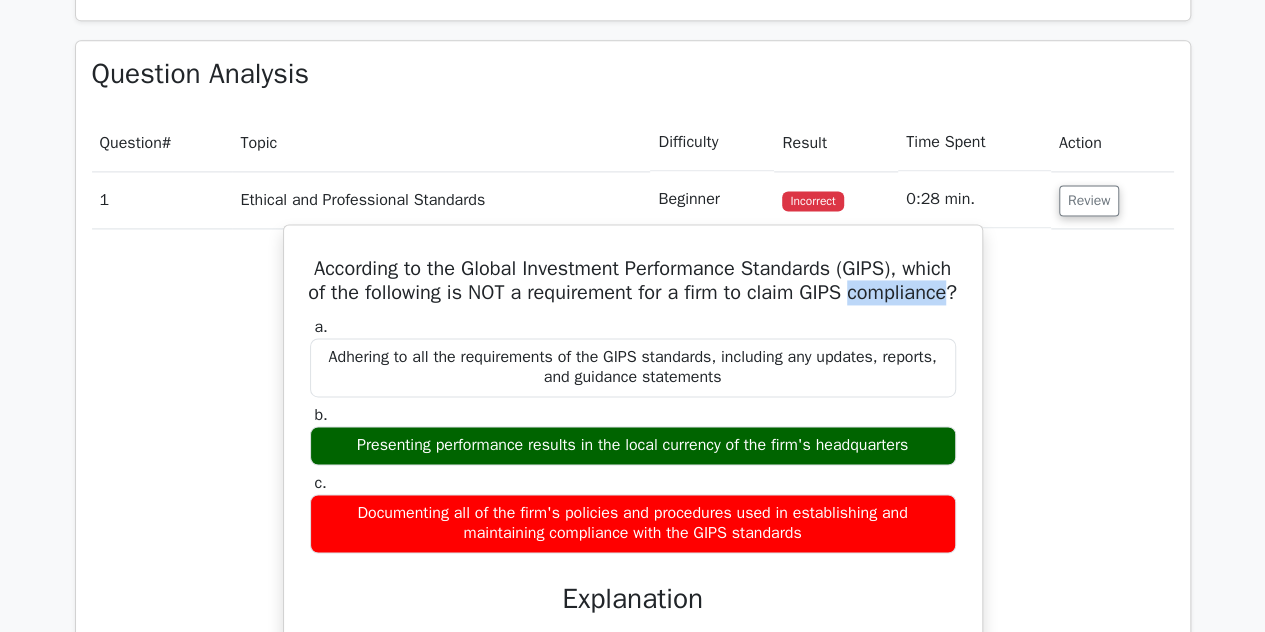 click on "According to the Global Investment Performance Standards (GIPS), which of the following is NOT a requirement for a firm to claim GIPS compliance?" at bounding box center (633, 281) 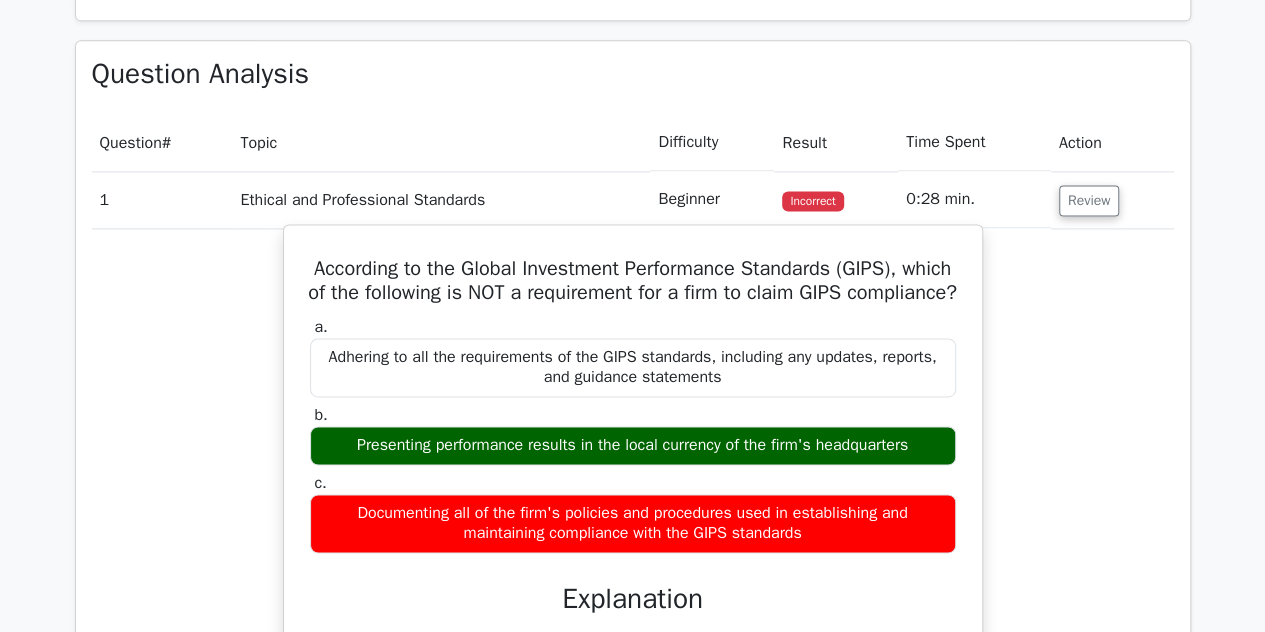 click on "Adhering to all the requirements of the GIPS standards, including any updates, reports, and guidance statements" at bounding box center [633, 368] 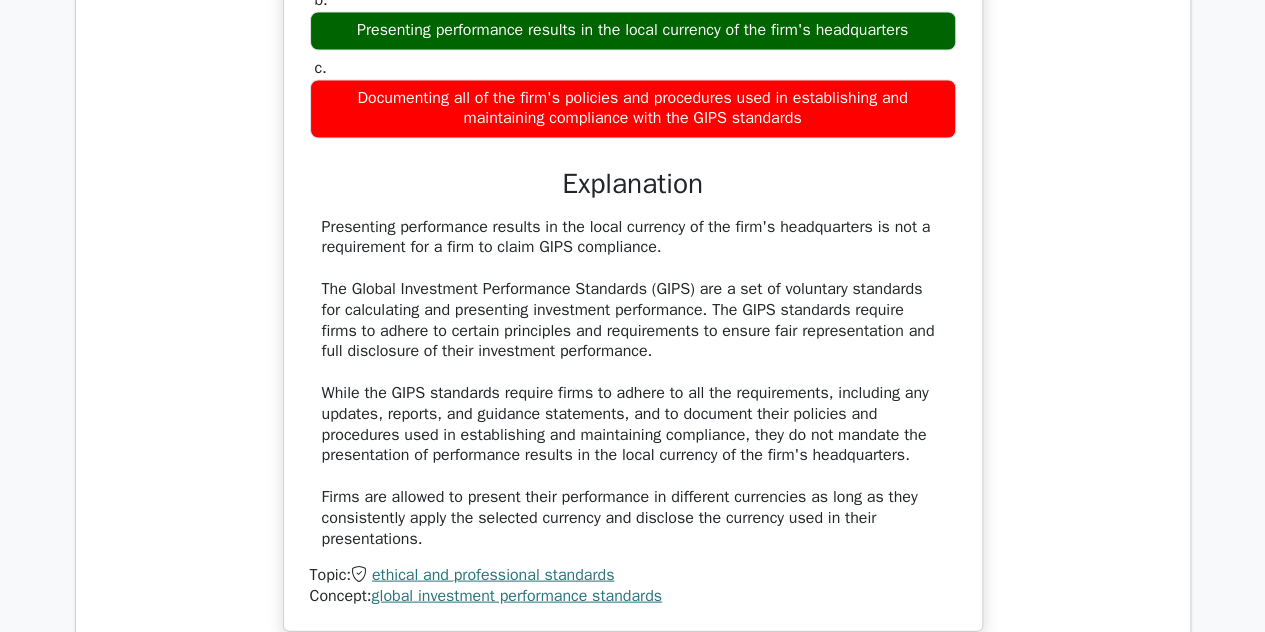 scroll, scrollTop: 1733, scrollLeft: 0, axis: vertical 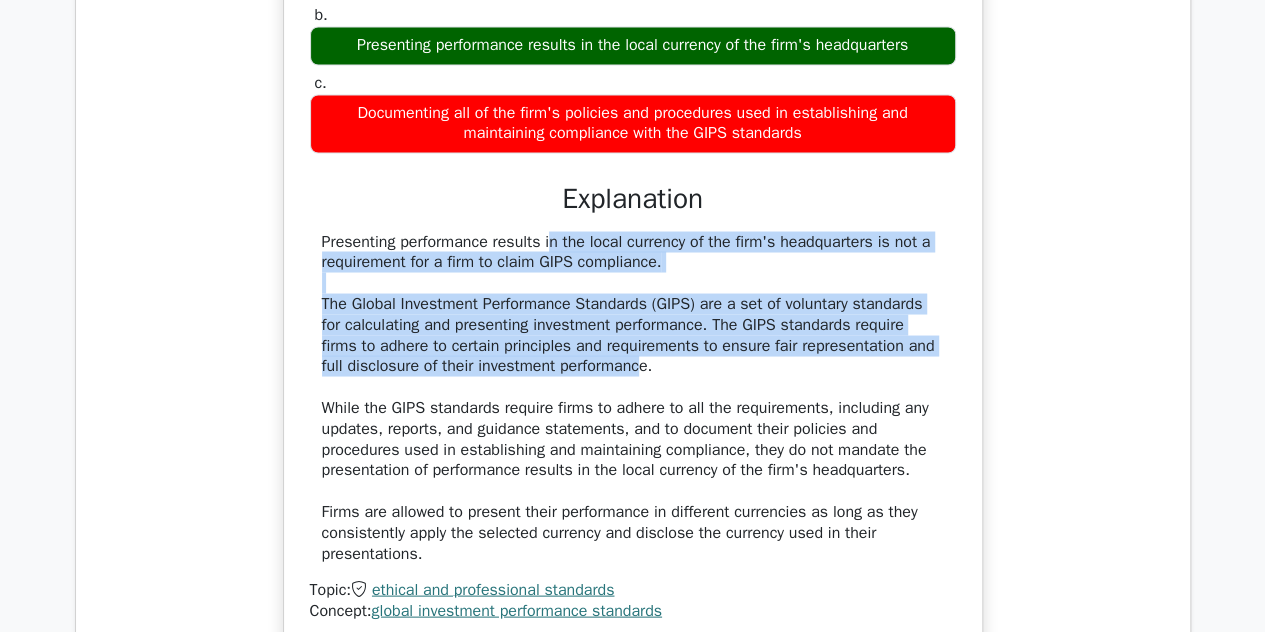 drag, startPoint x: 433, startPoint y: 264, endPoint x: 644, endPoint y: 377, distance: 239.3533 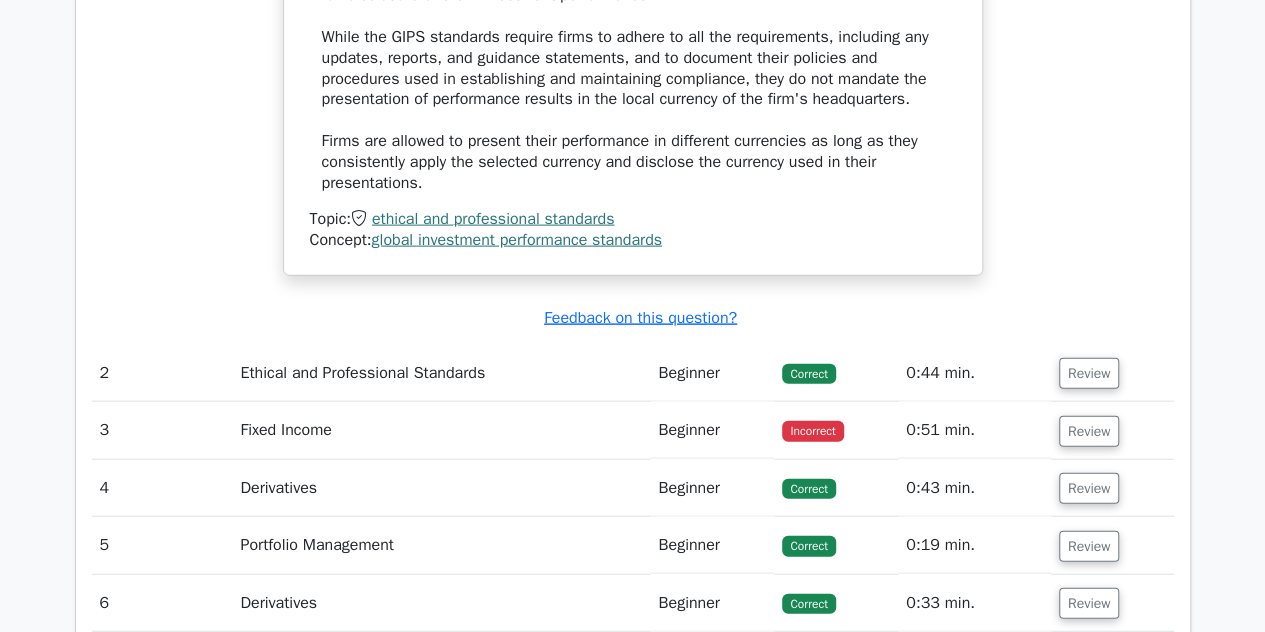 scroll, scrollTop: 2133, scrollLeft: 0, axis: vertical 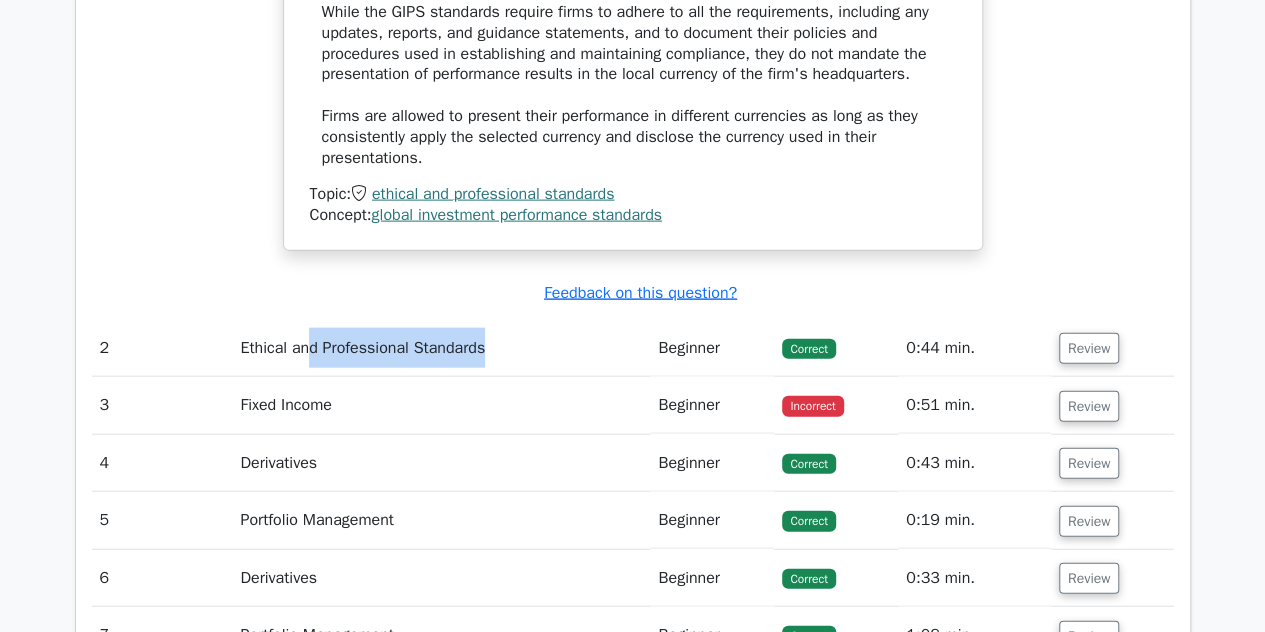 drag, startPoint x: 320, startPoint y: 361, endPoint x: 516, endPoint y: 373, distance: 196.367 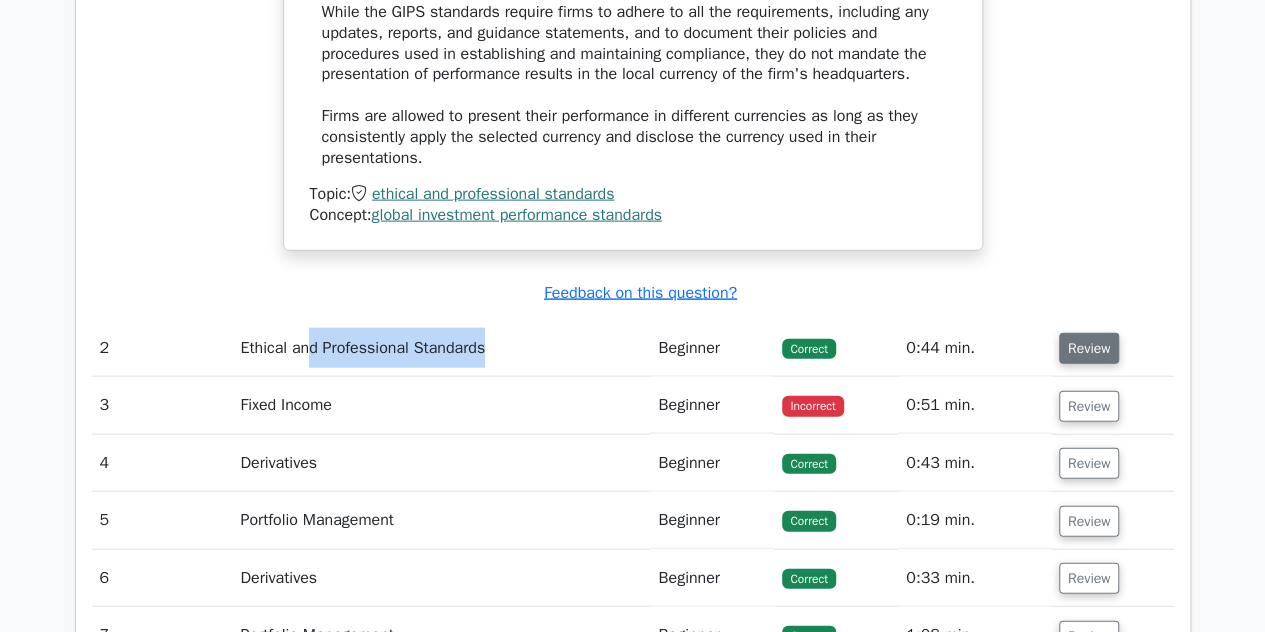 click on "Review" at bounding box center [1089, 348] 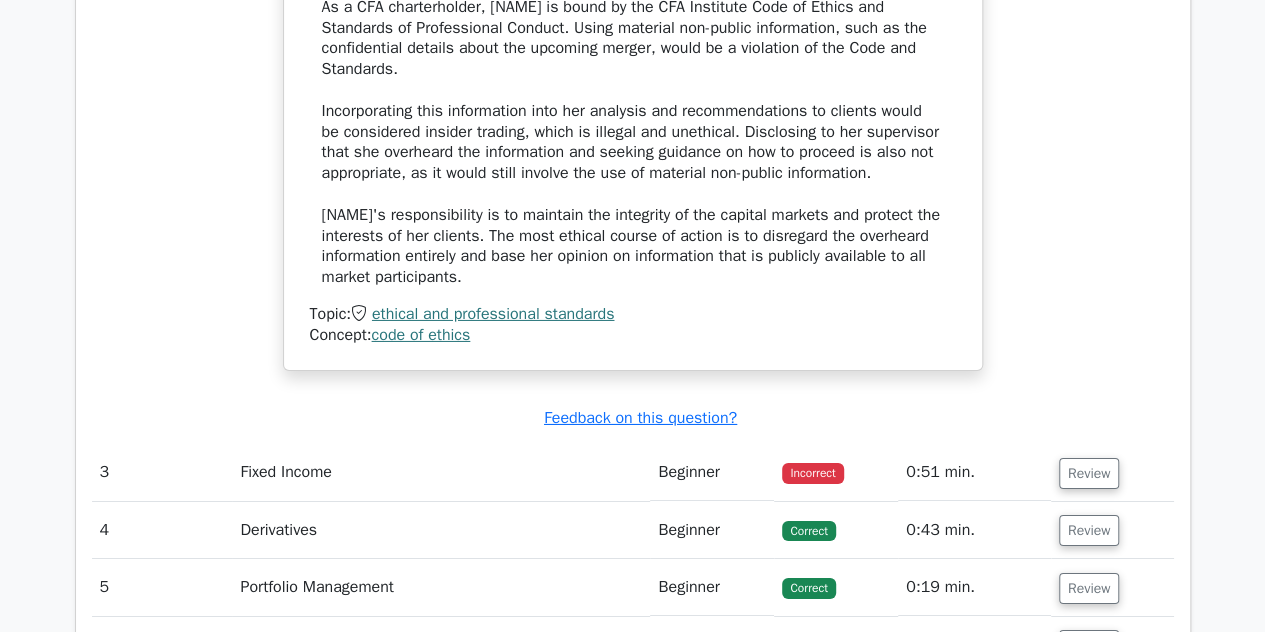 scroll, scrollTop: 3466, scrollLeft: 0, axis: vertical 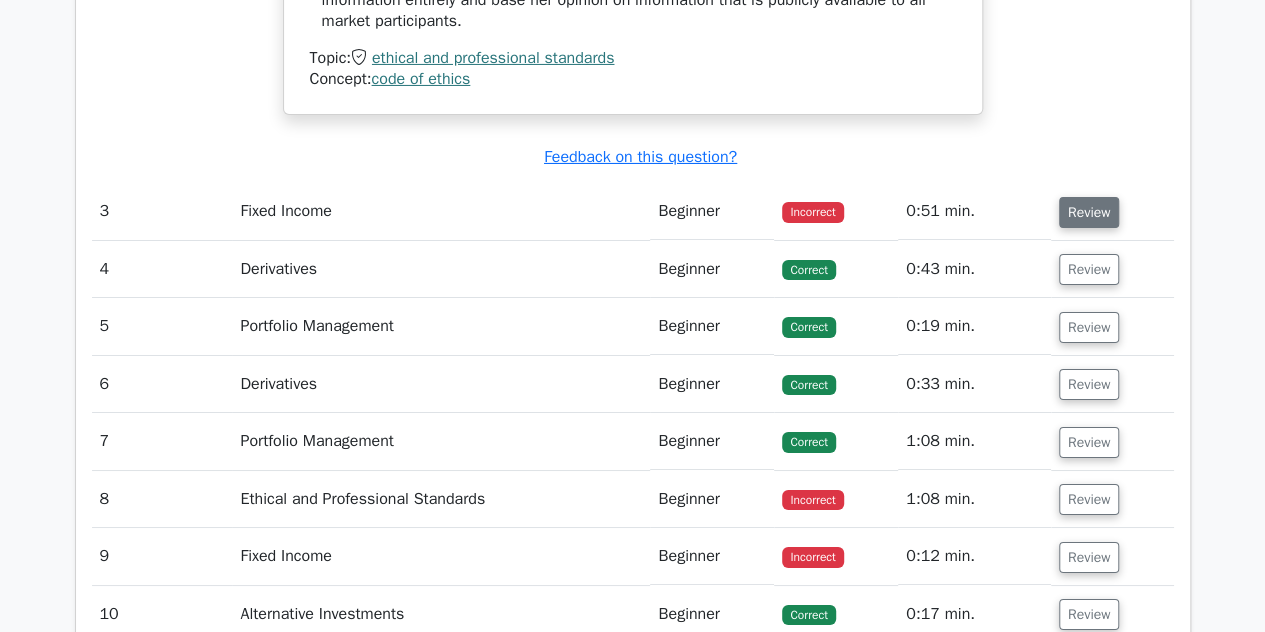 click on "Review" at bounding box center (1089, 212) 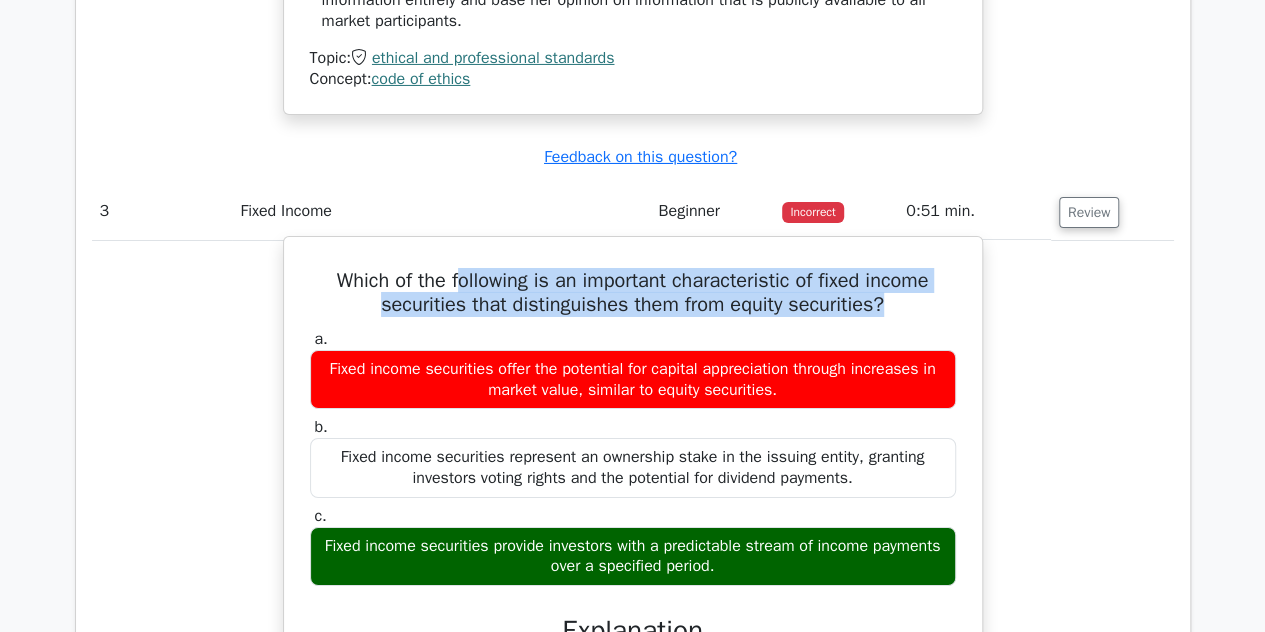 drag, startPoint x: 450, startPoint y: 279, endPoint x: 923, endPoint y: 311, distance: 474.0812 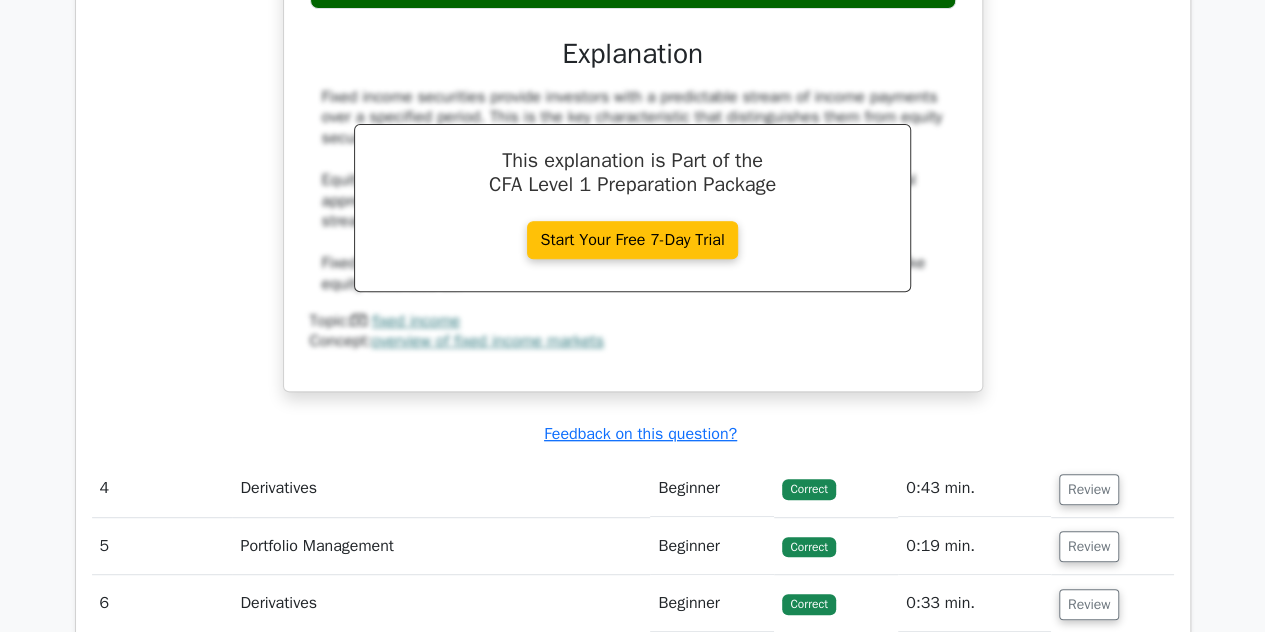 scroll, scrollTop: 4266, scrollLeft: 0, axis: vertical 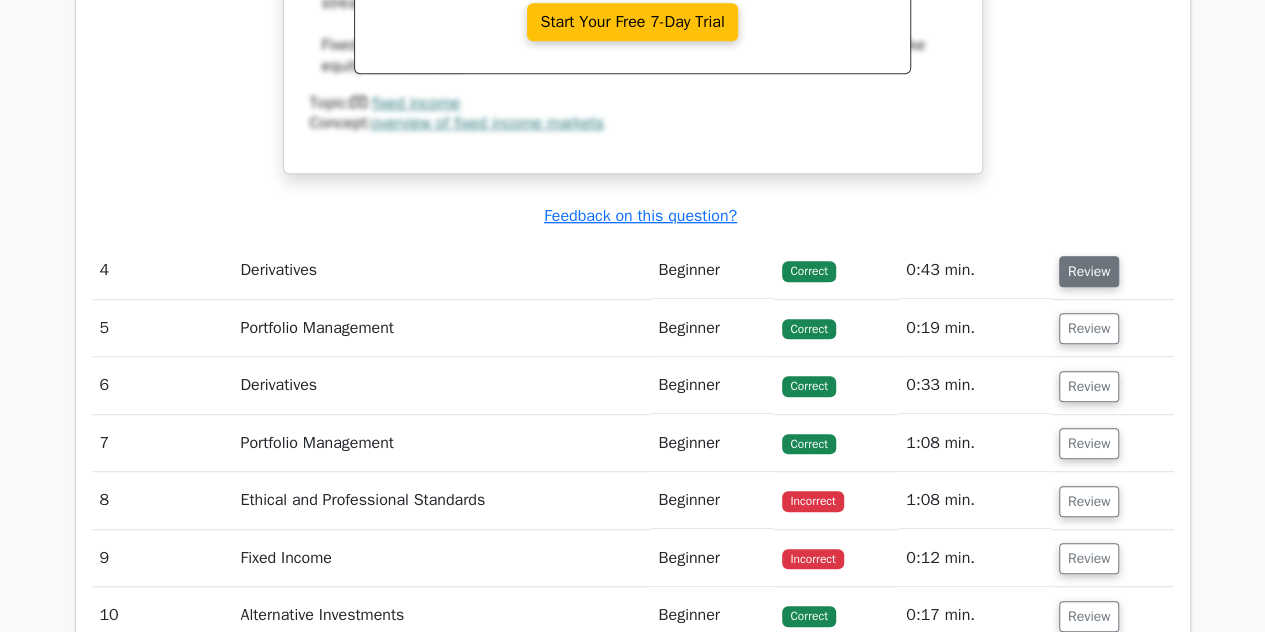 click on "Review" at bounding box center [1089, 271] 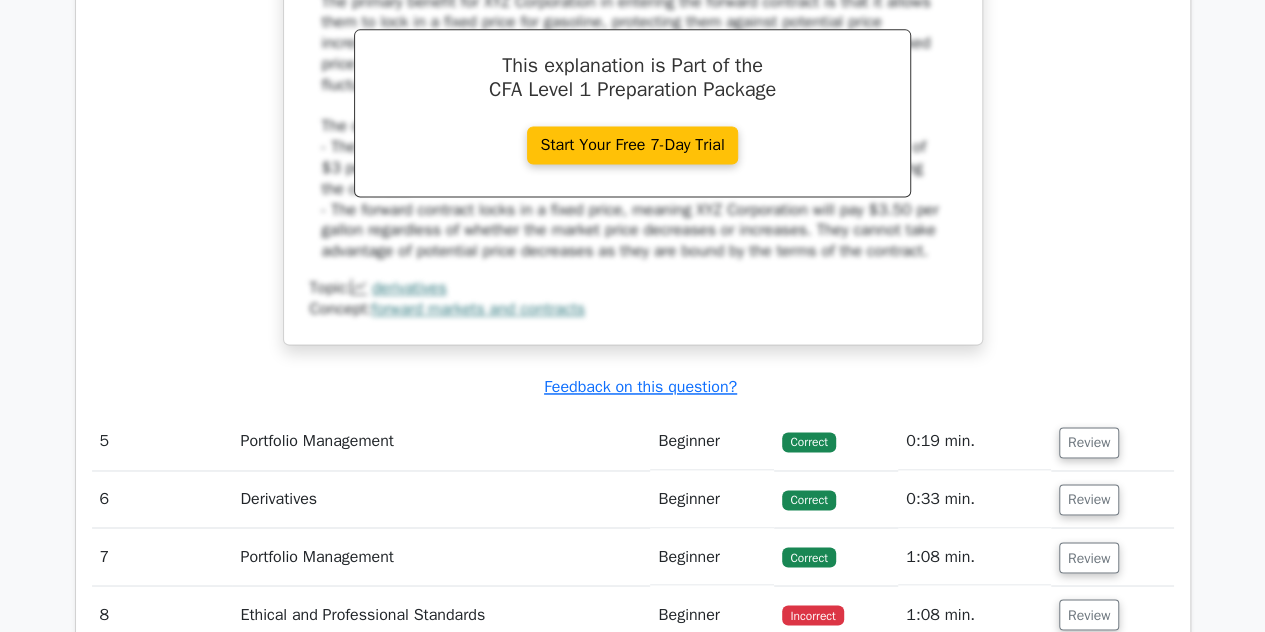 scroll, scrollTop: 5200, scrollLeft: 0, axis: vertical 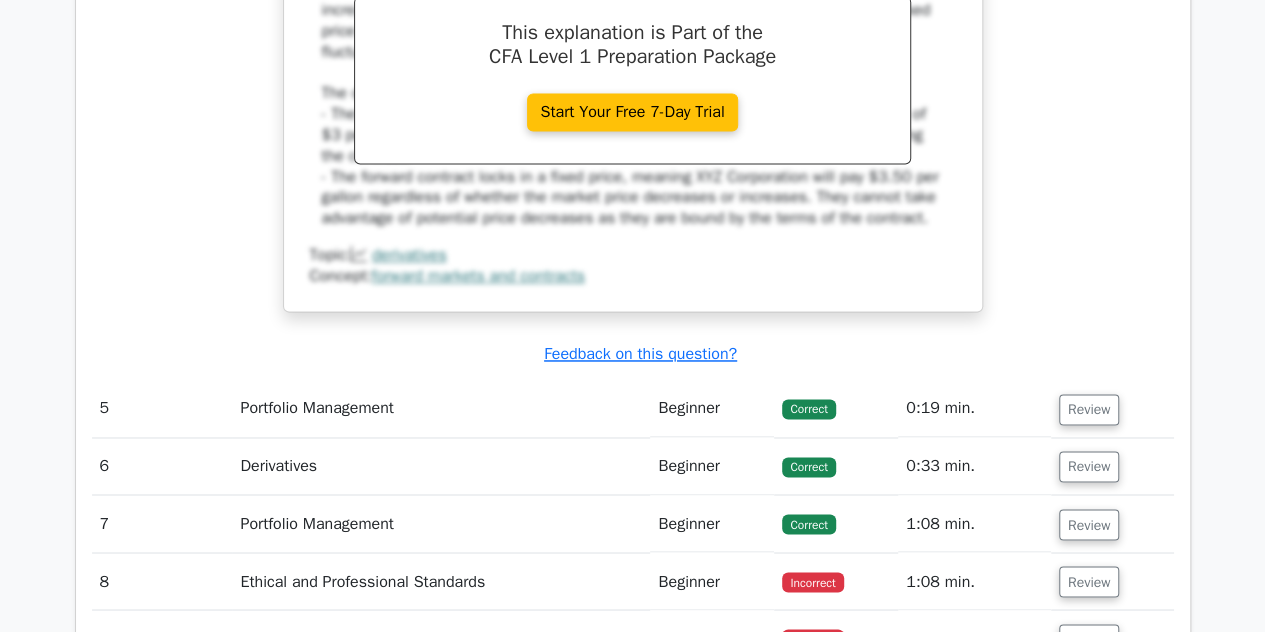 click on "Review" at bounding box center (1112, 408) 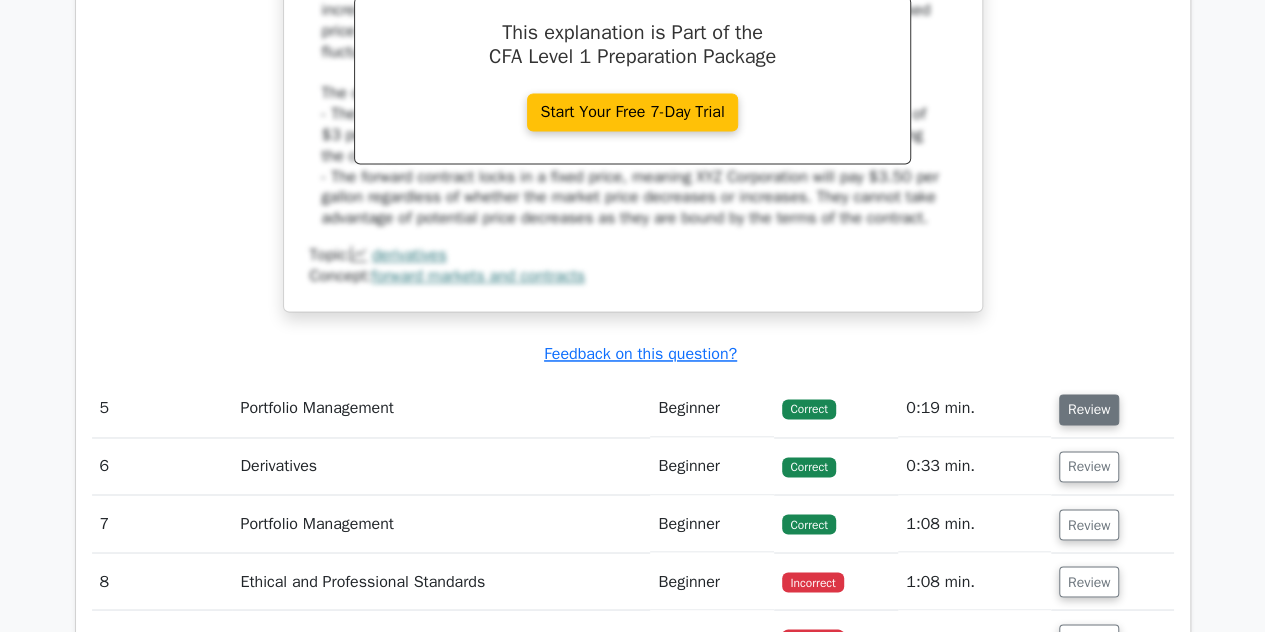 click on "Review" at bounding box center [1089, 409] 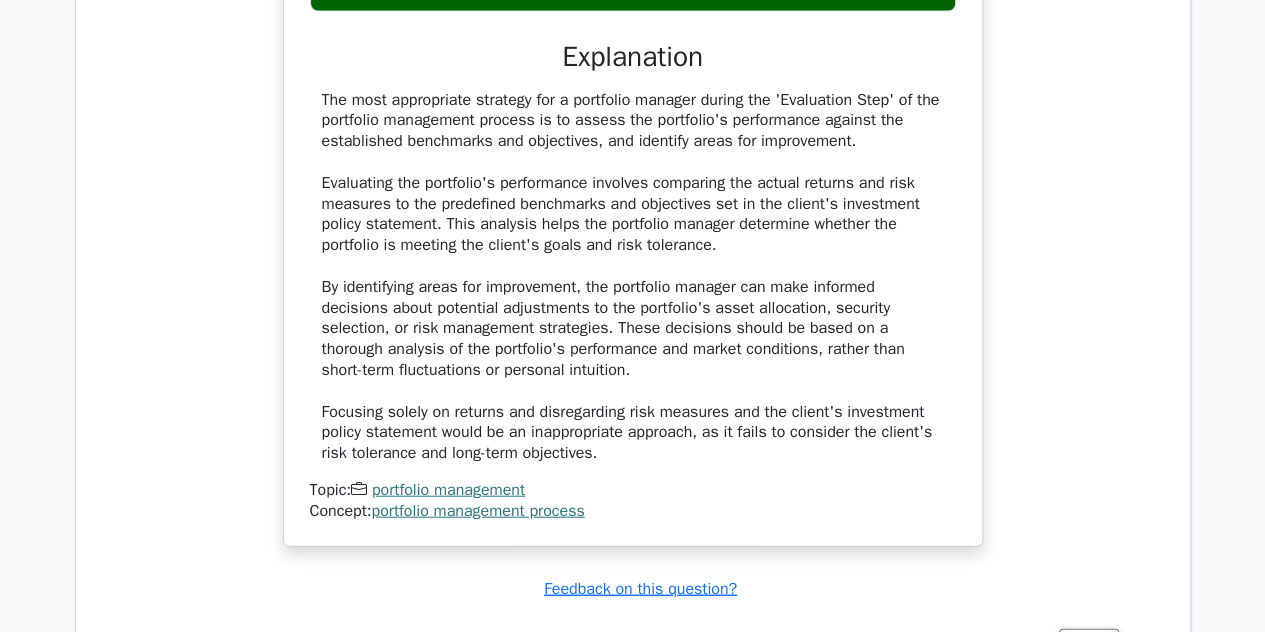 scroll, scrollTop: 6266, scrollLeft: 0, axis: vertical 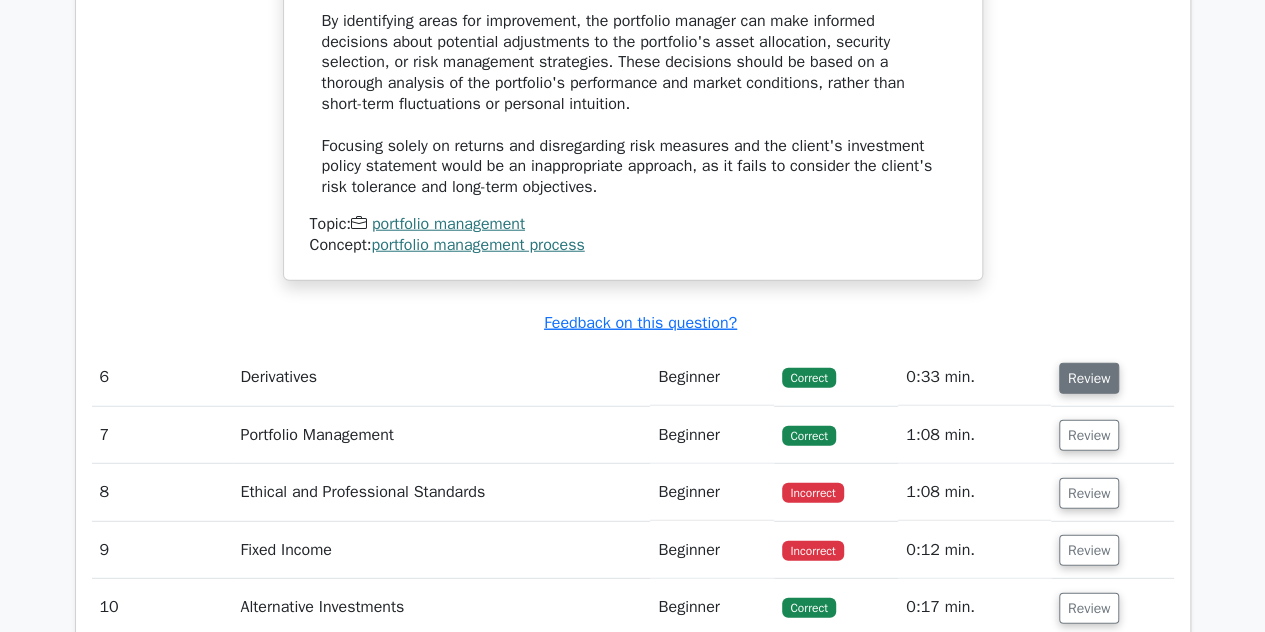 click on "Review" at bounding box center (1089, 378) 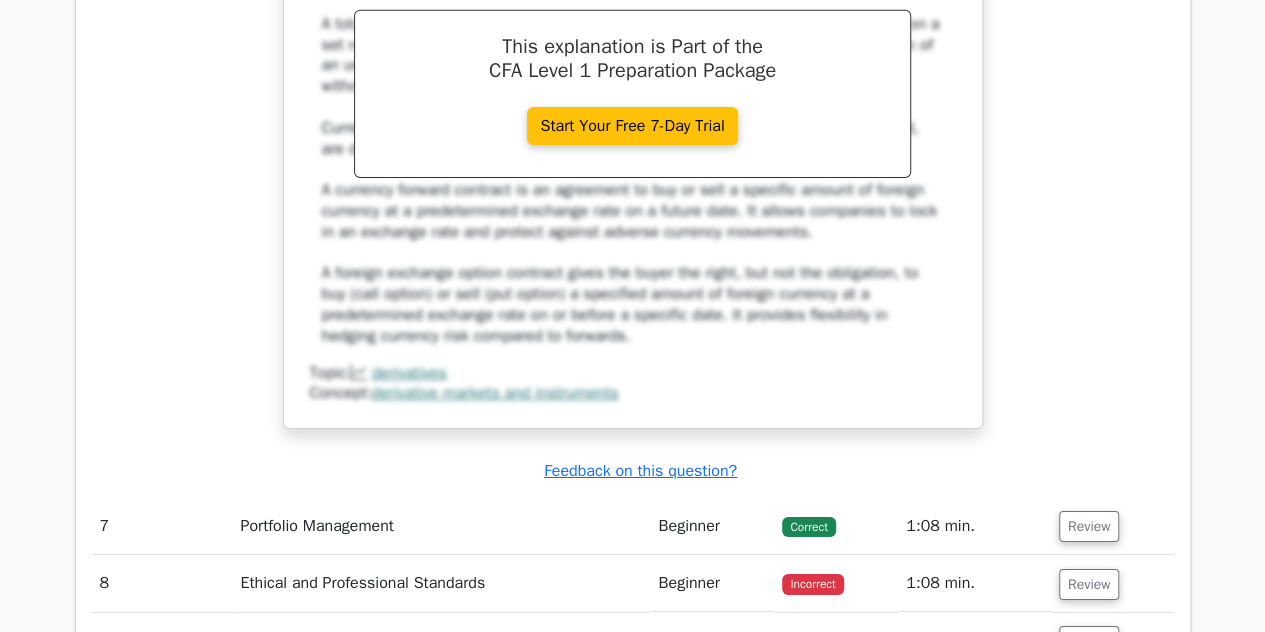 scroll, scrollTop: 7200, scrollLeft: 0, axis: vertical 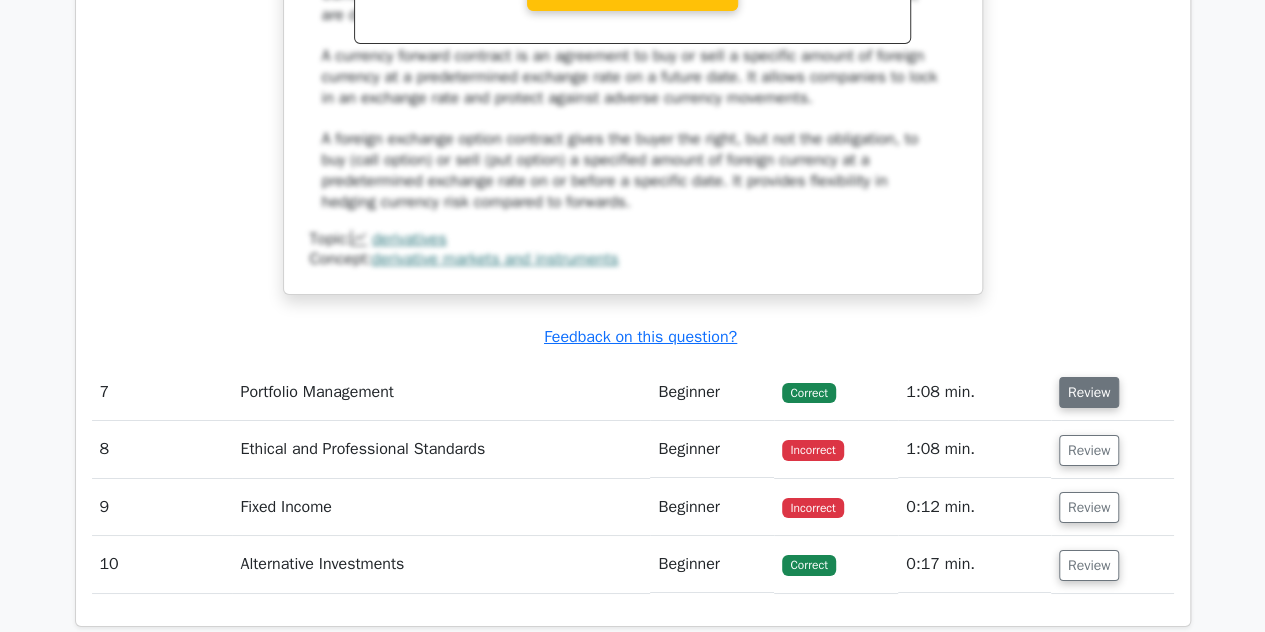 click on "Review" at bounding box center (1089, 392) 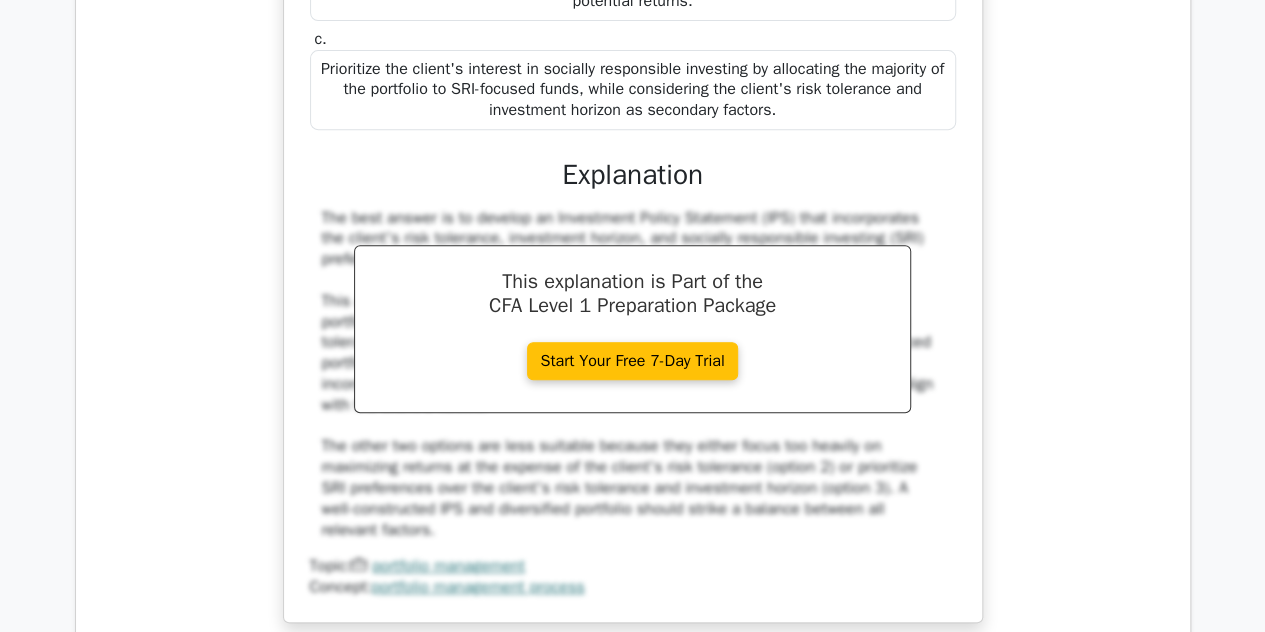 scroll, scrollTop: 8400, scrollLeft: 0, axis: vertical 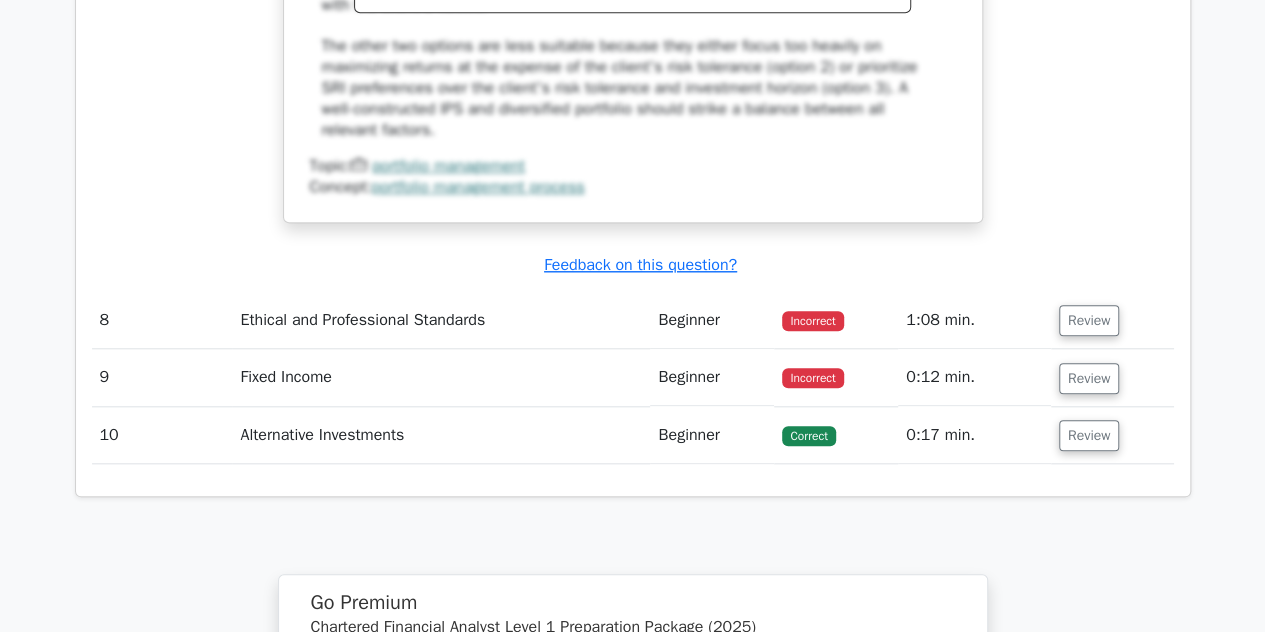 click on "Review" at bounding box center [1112, 435] 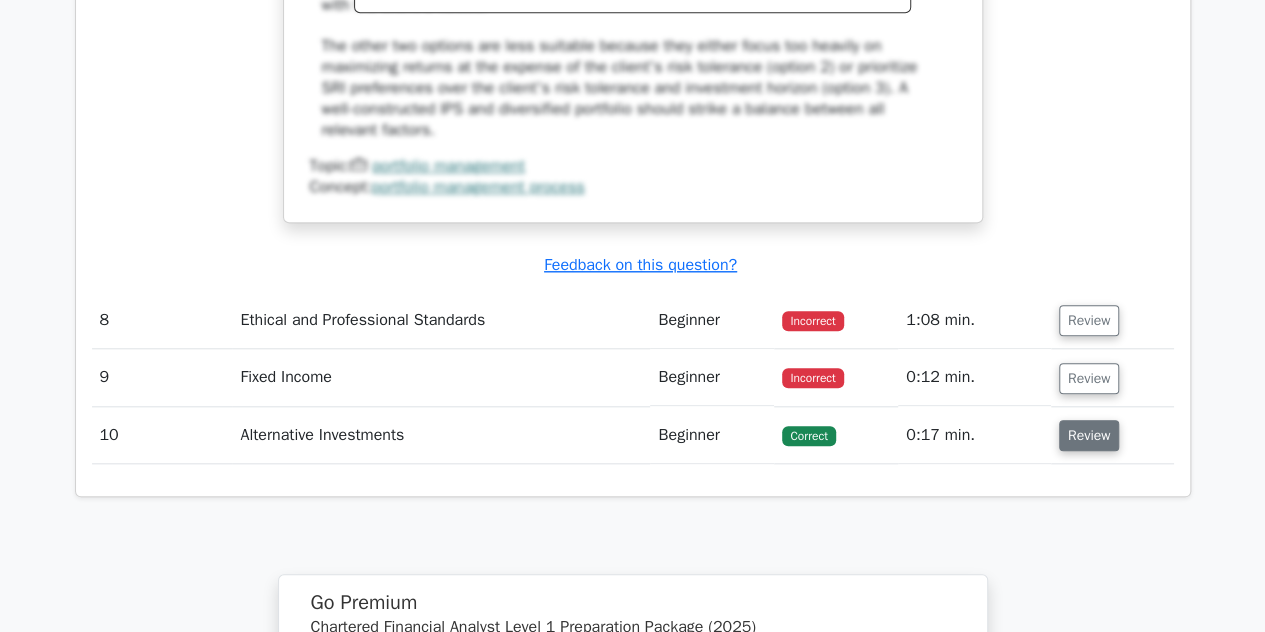 click on "Review" at bounding box center [1089, 435] 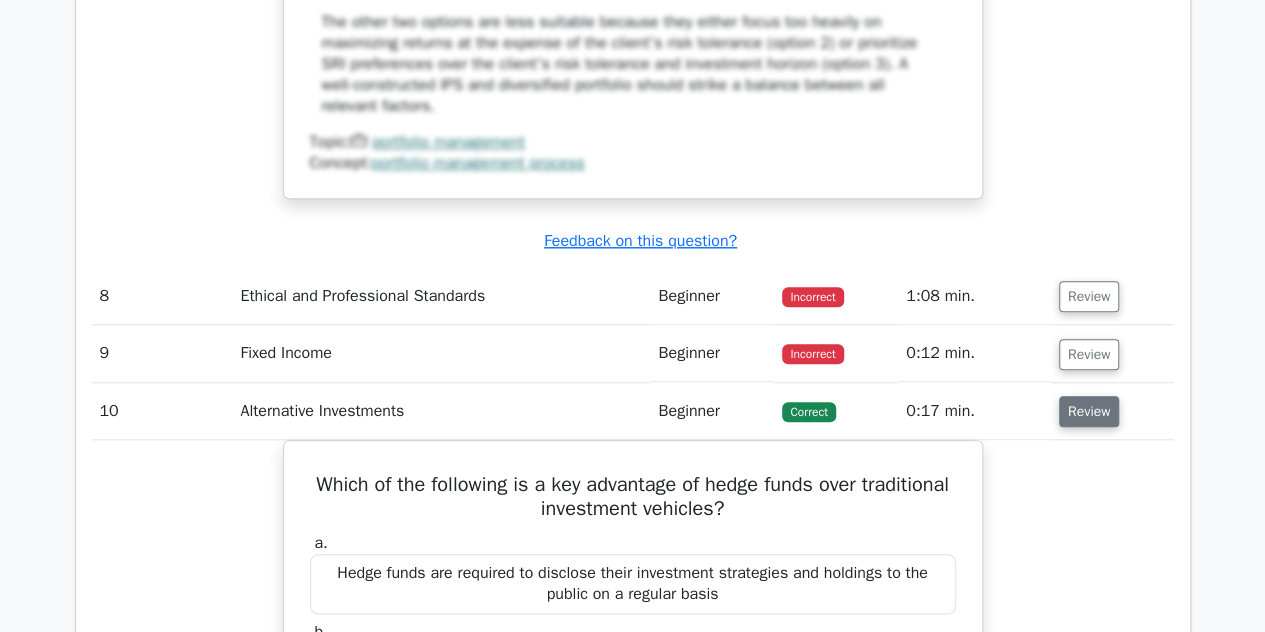 scroll, scrollTop: 8400, scrollLeft: 0, axis: vertical 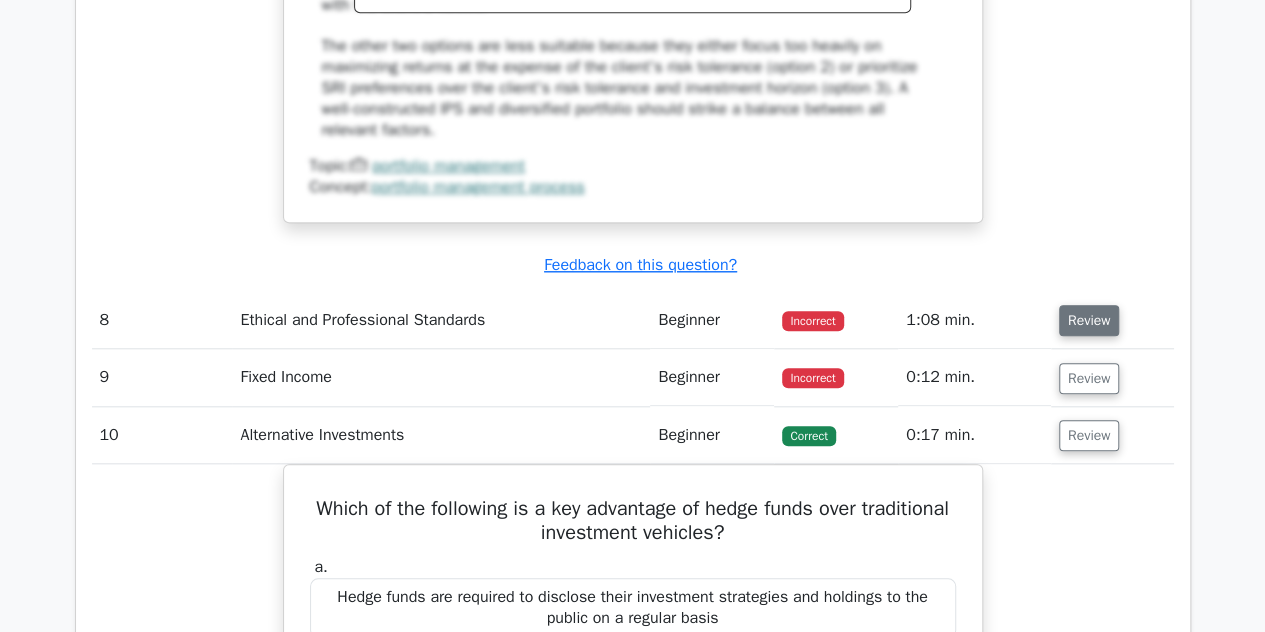 click on "Review" at bounding box center (1089, 320) 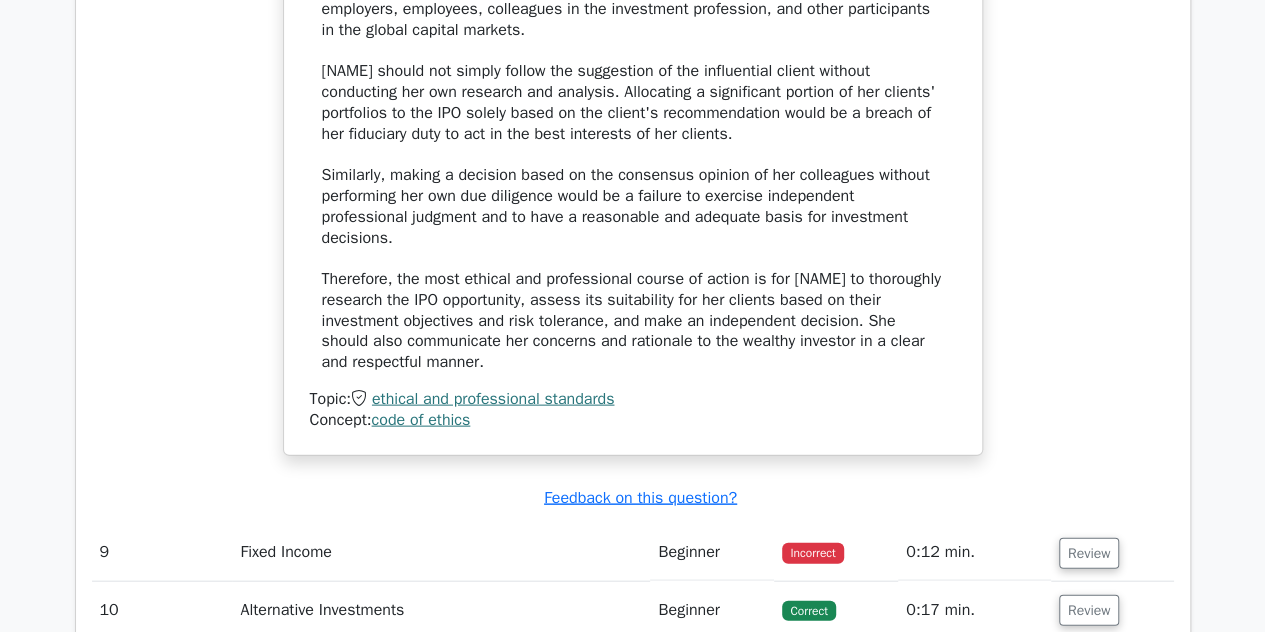 scroll, scrollTop: 9600, scrollLeft: 0, axis: vertical 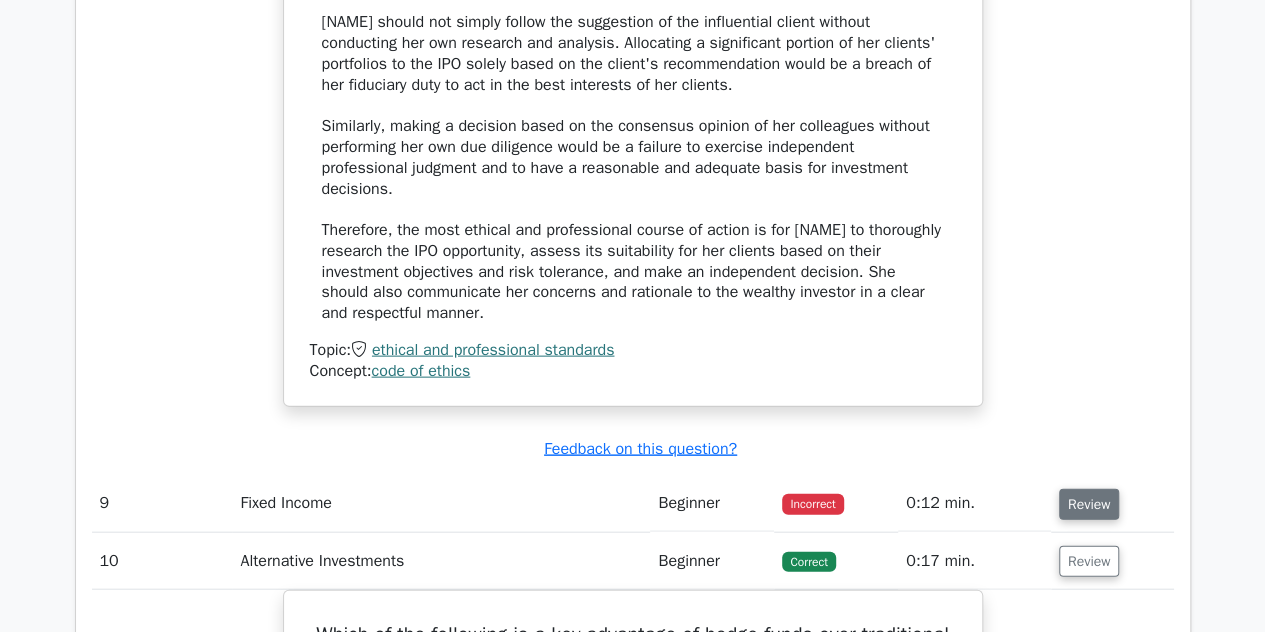 click on "Review" at bounding box center [1089, 504] 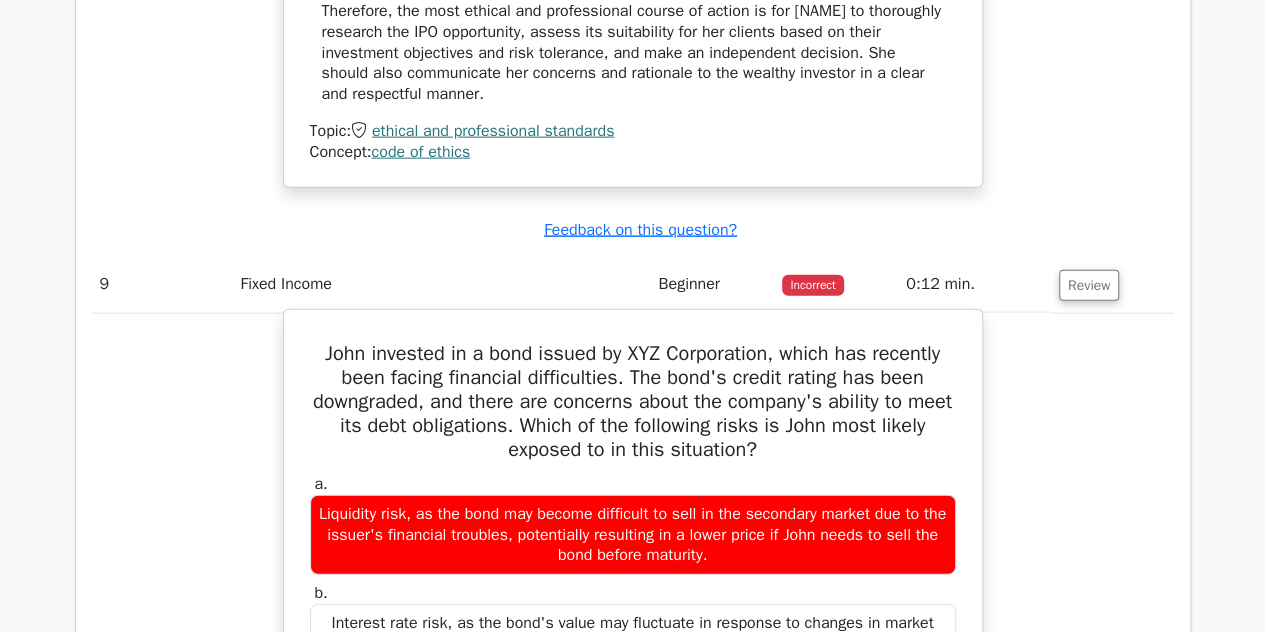 scroll, scrollTop: 9866, scrollLeft: 0, axis: vertical 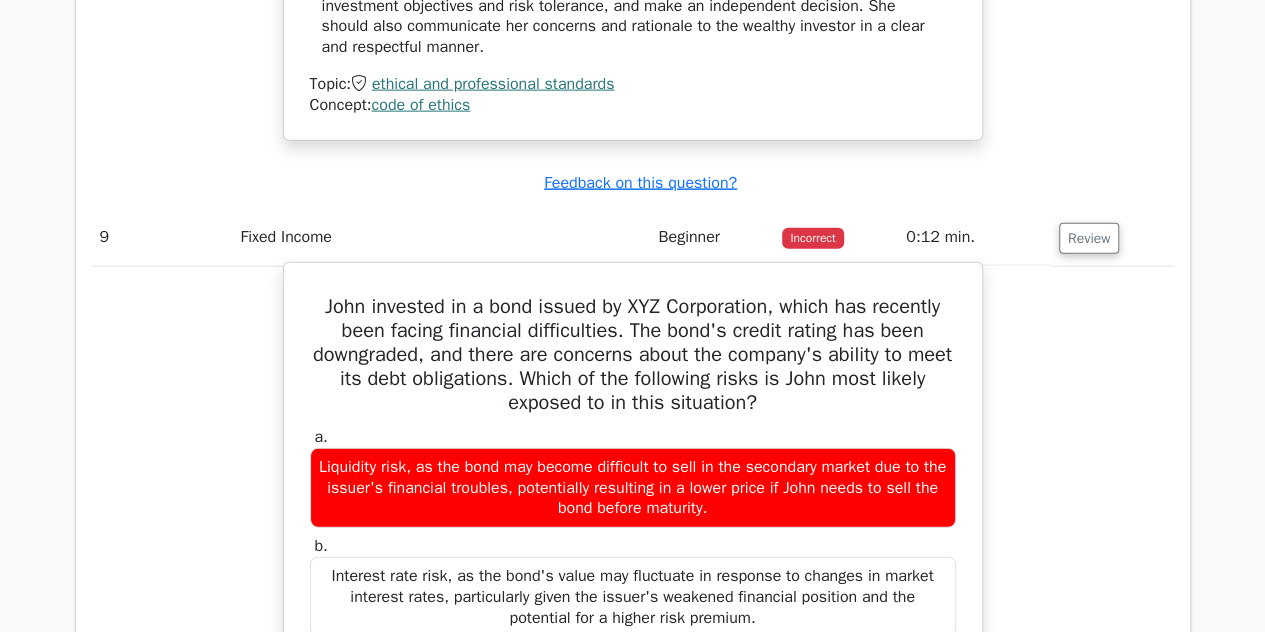 drag, startPoint x: 448, startPoint y: 448, endPoint x: 753, endPoint y: 508, distance: 310.8456 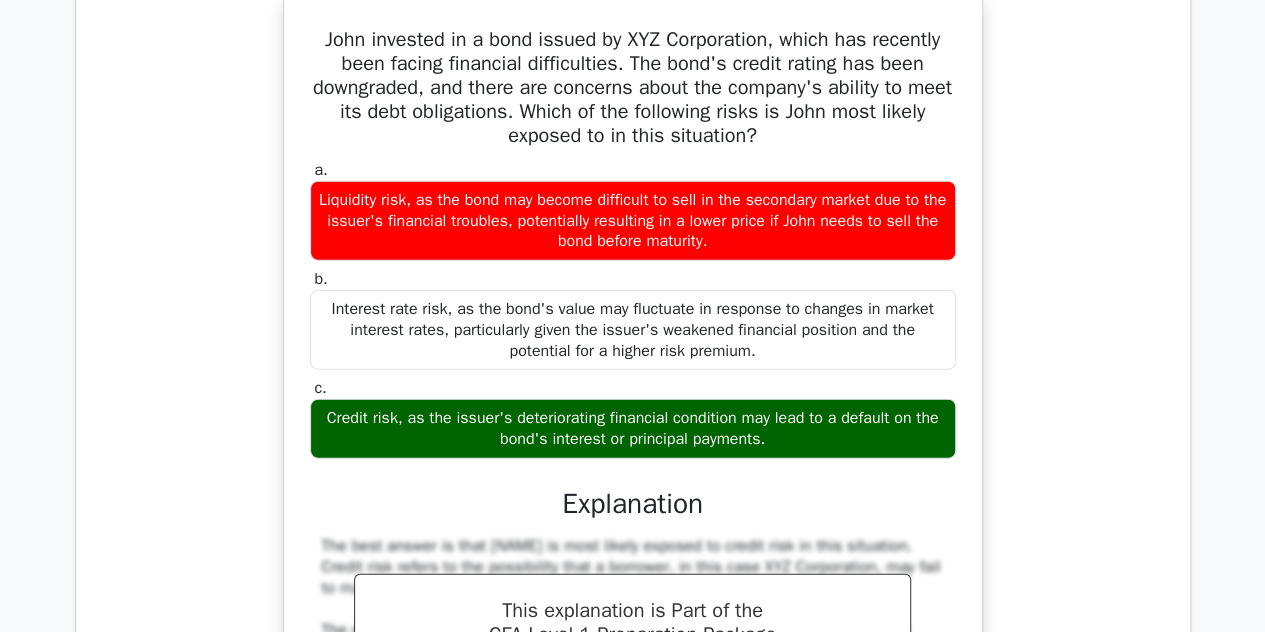 scroll, scrollTop: 10000, scrollLeft: 0, axis: vertical 